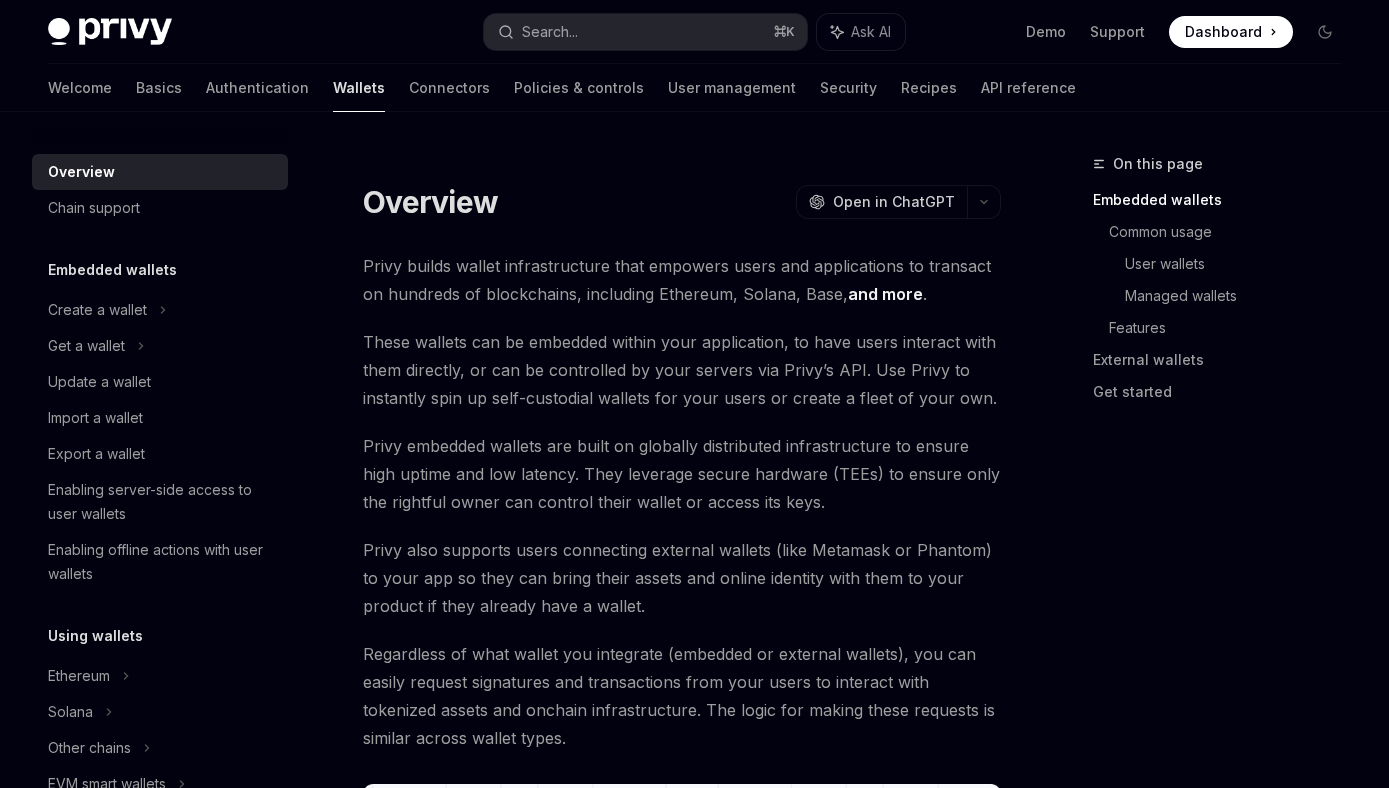 scroll, scrollTop: 0, scrollLeft: 0, axis: both 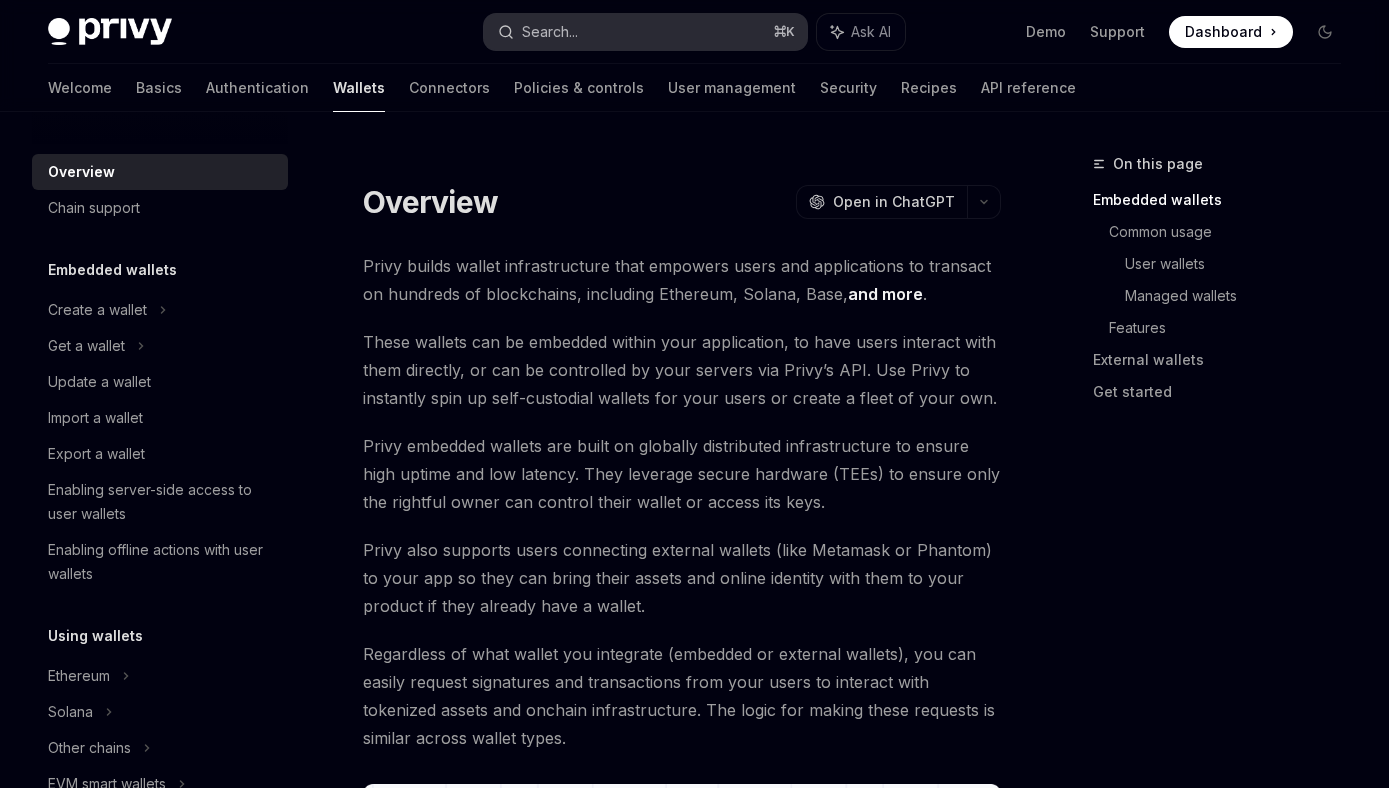 click on "Search... ⌘ K" at bounding box center [645, 32] 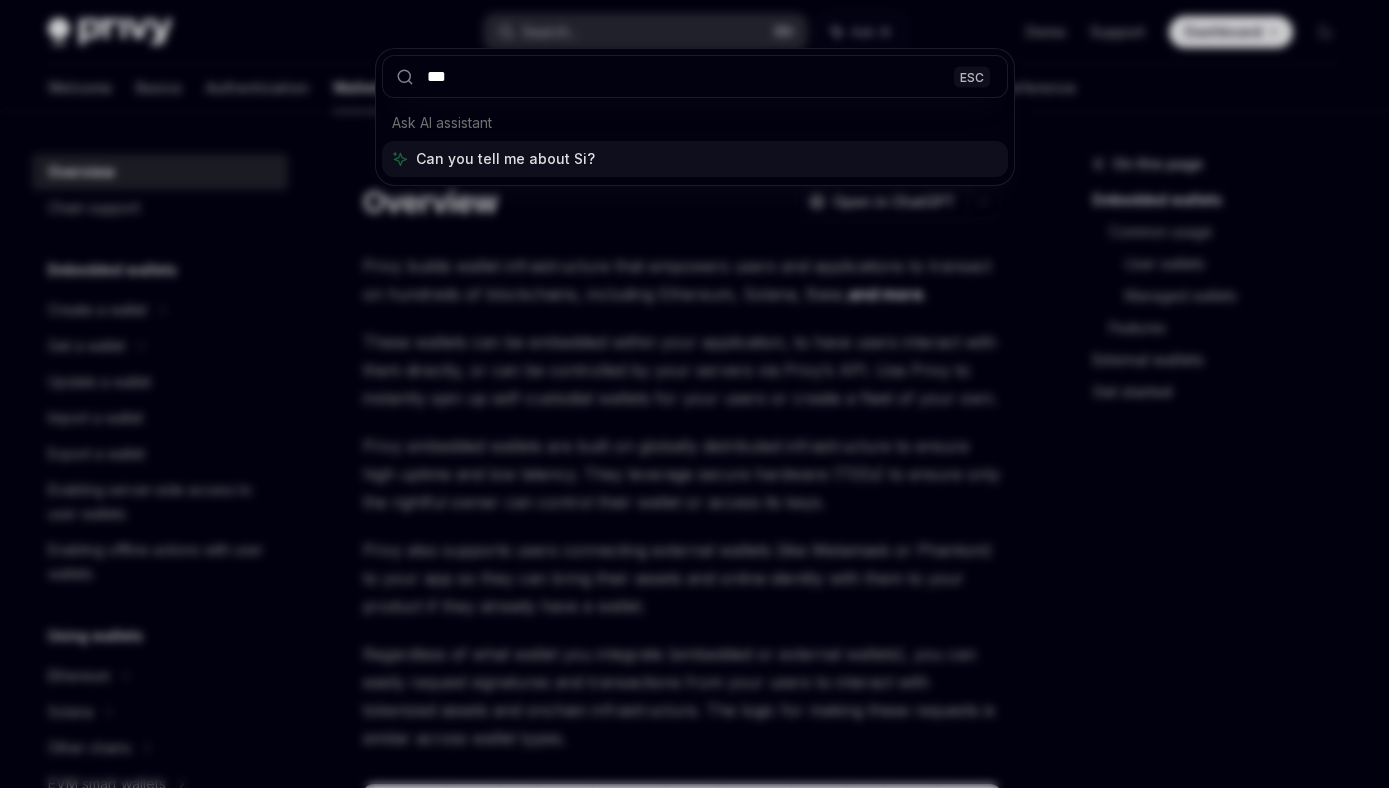 type on "****" 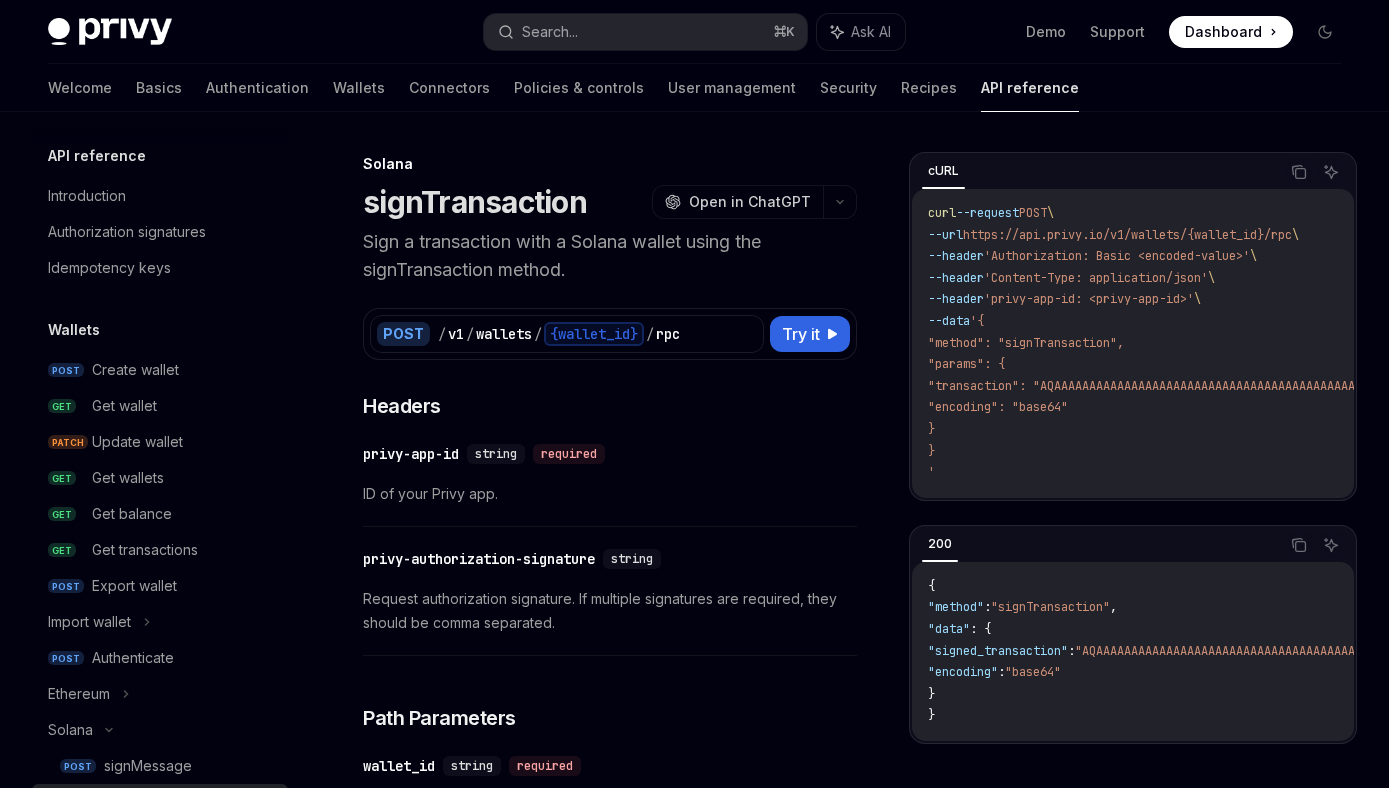 scroll, scrollTop: 112, scrollLeft: 0, axis: vertical 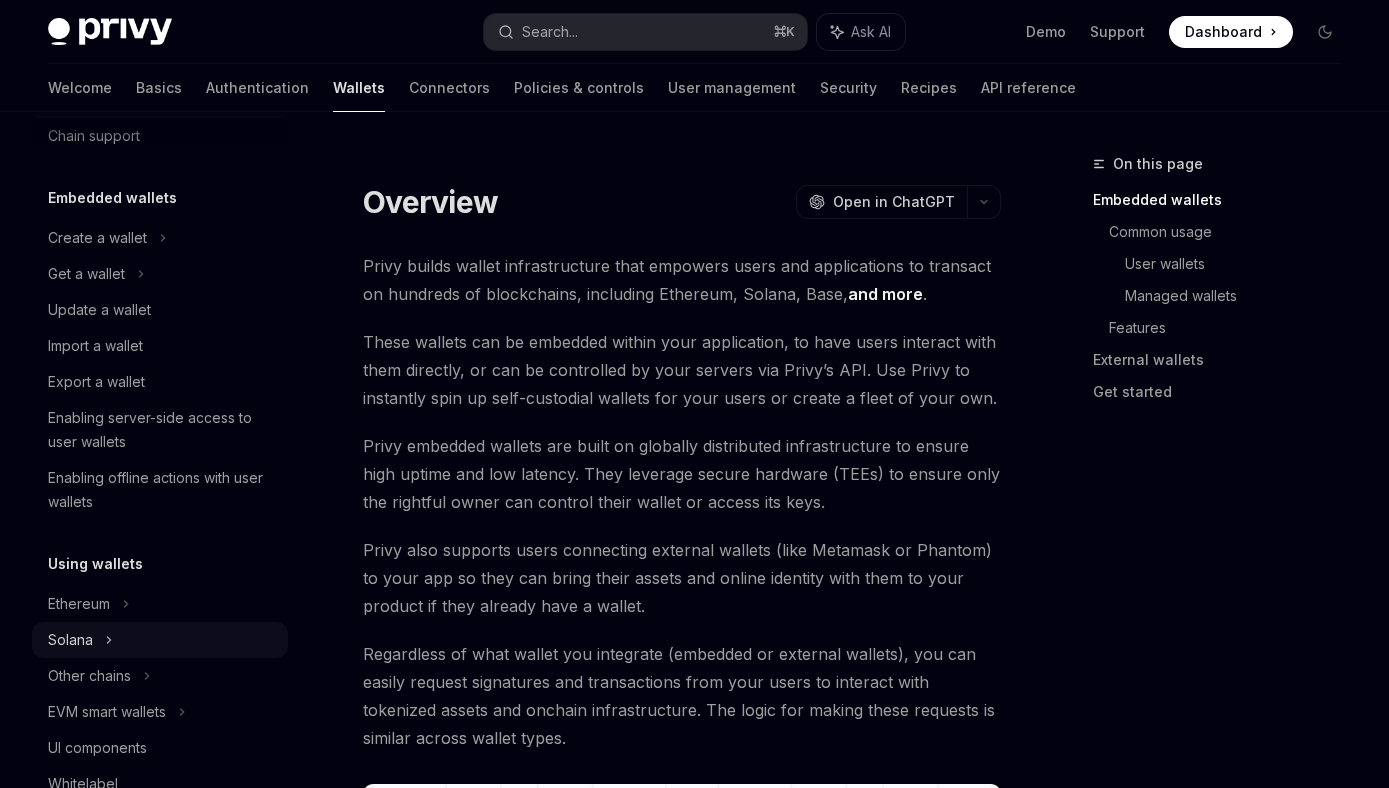 click on "Solana" at bounding box center (160, 274) 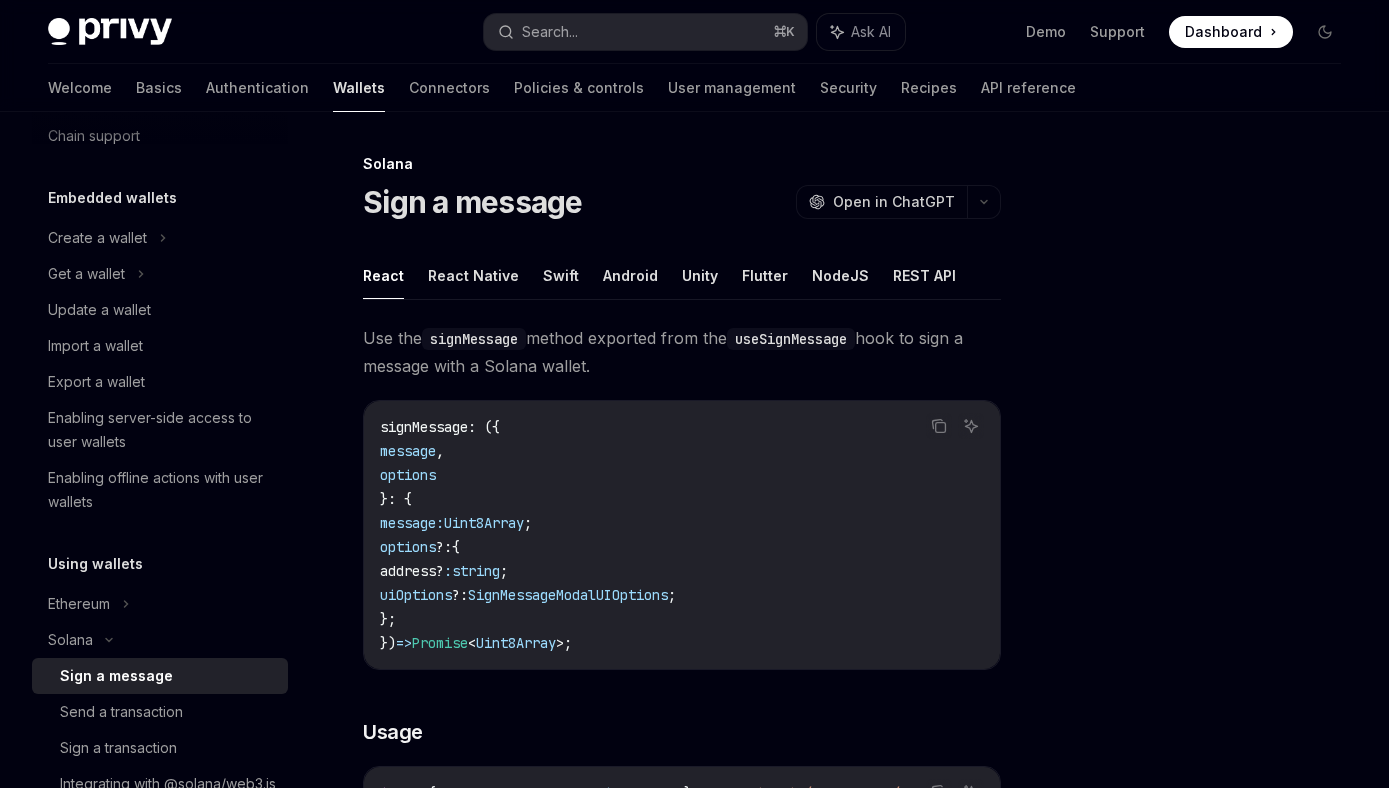 scroll, scrollTop: 155, scrollLeft: 0, axis: vertical 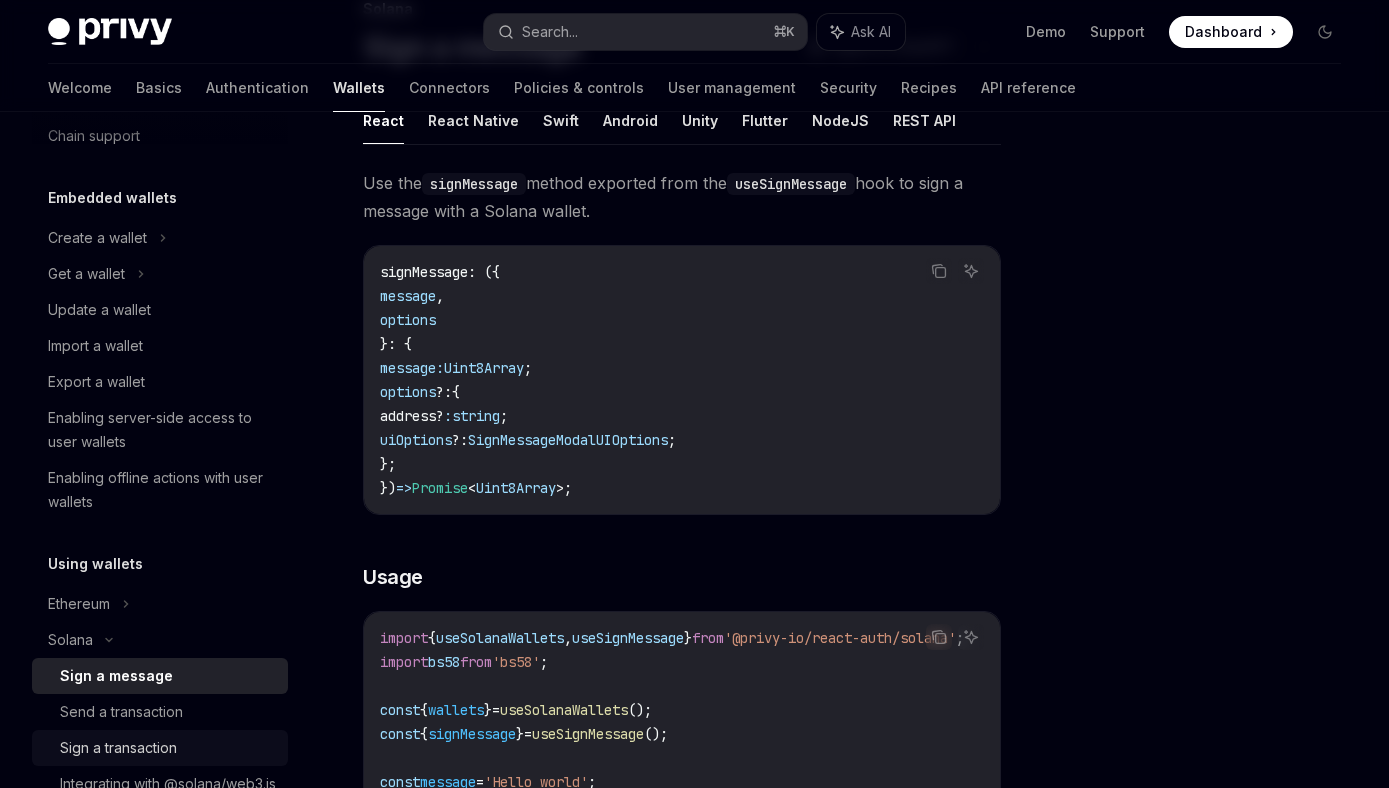 click on "Sign a transaction" at bounding box center (118, 748) 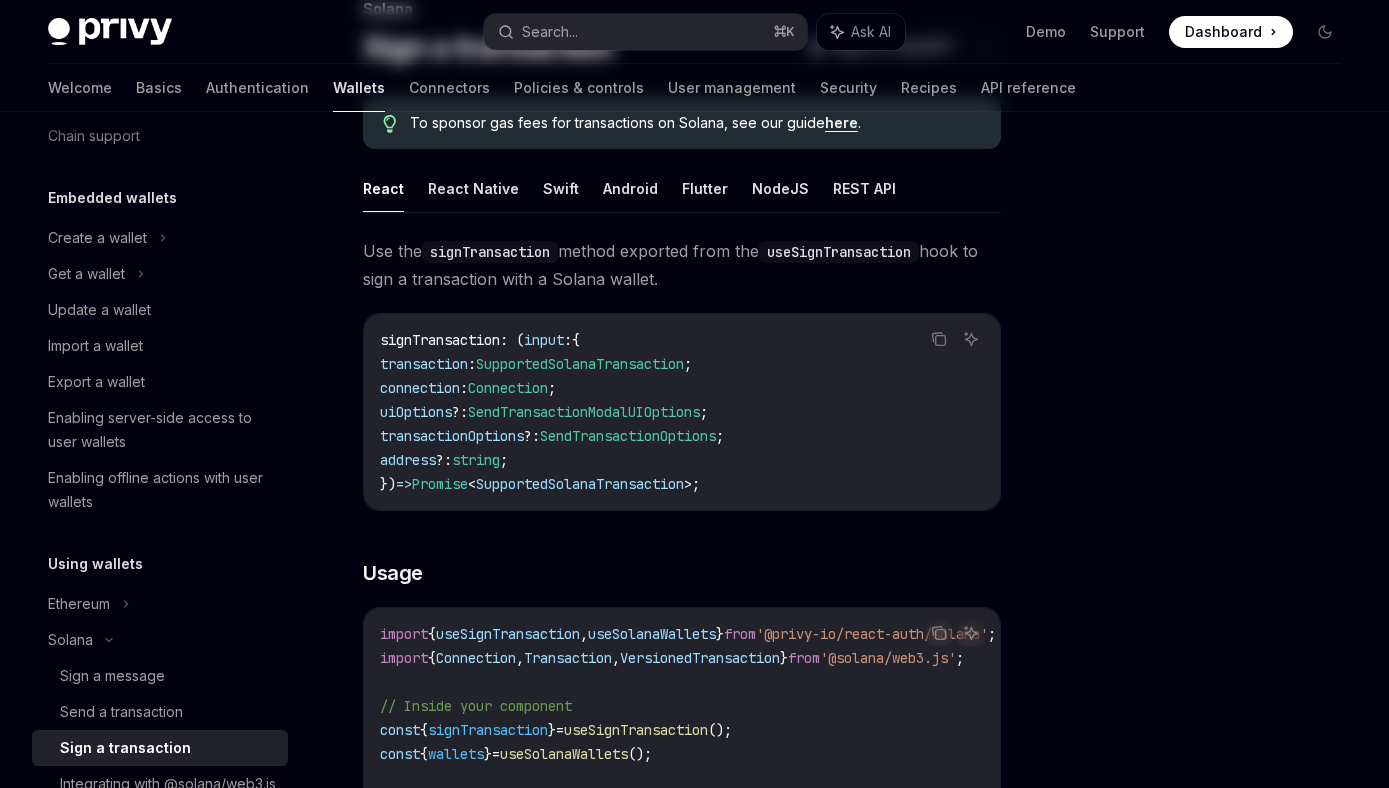 scroll, scrollTop: 0, scrollLeft: 0, axis: both 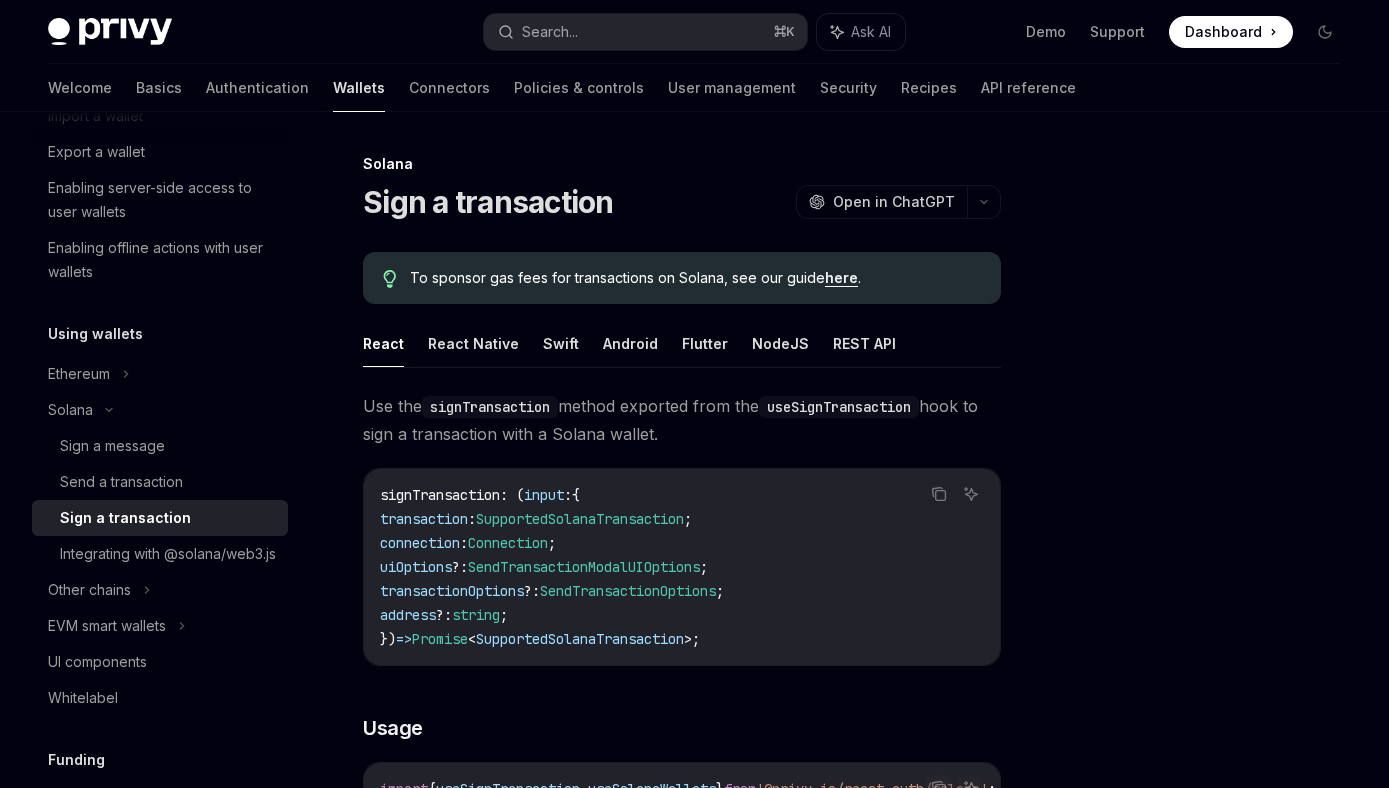 click on "signTransaction" at bounding box center (440, 495) 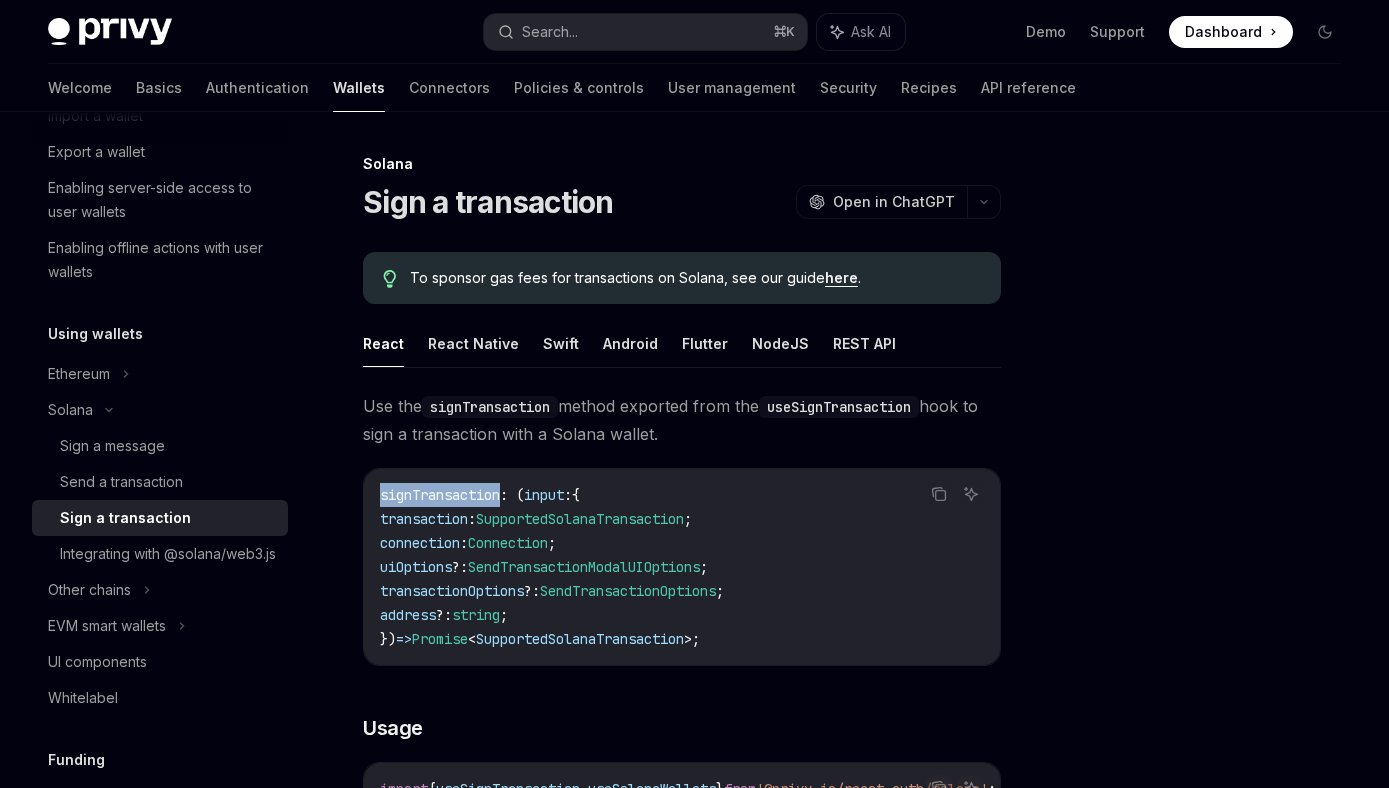 click on "signTransaction" at bounding box center (440, 495) 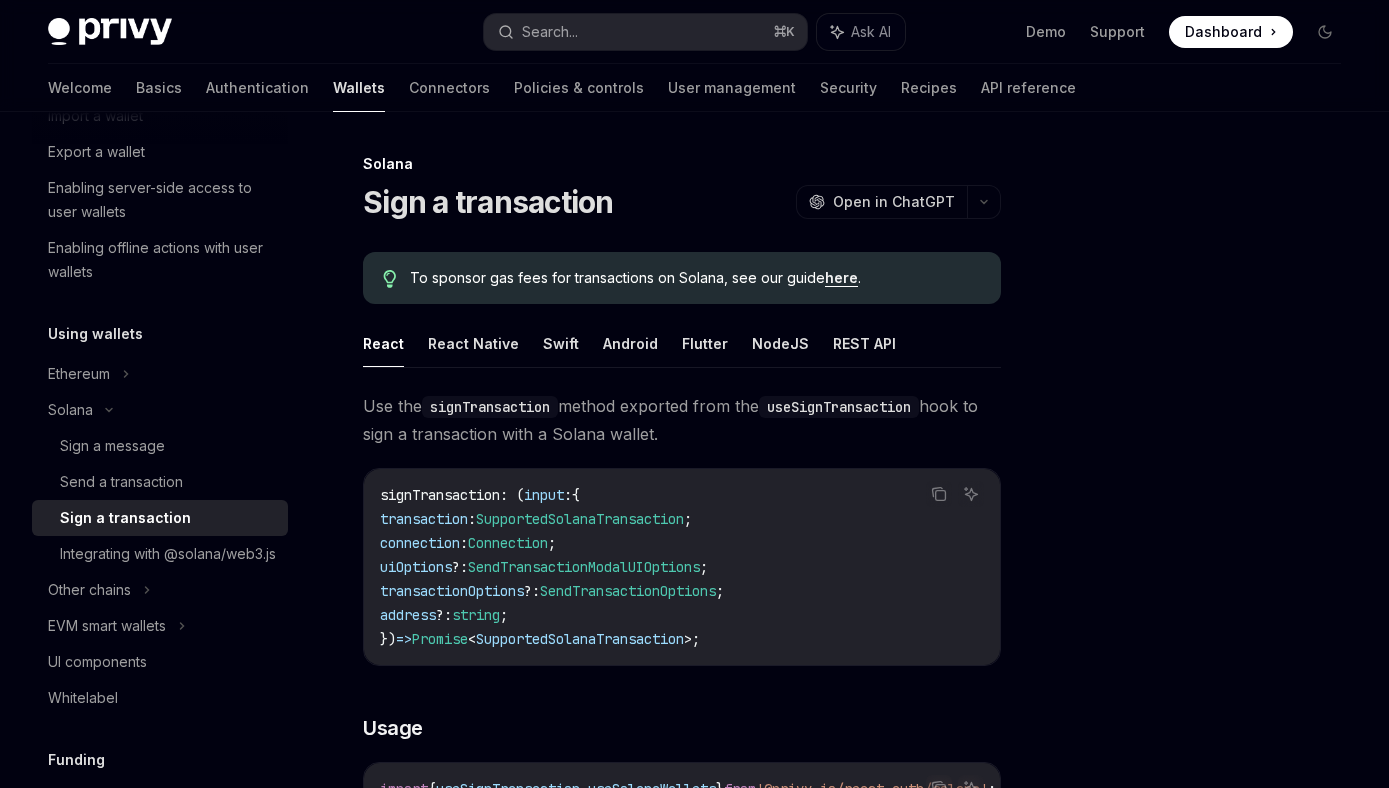click on "SupportedSolanaTransaction" at bounding box center (580, 519) 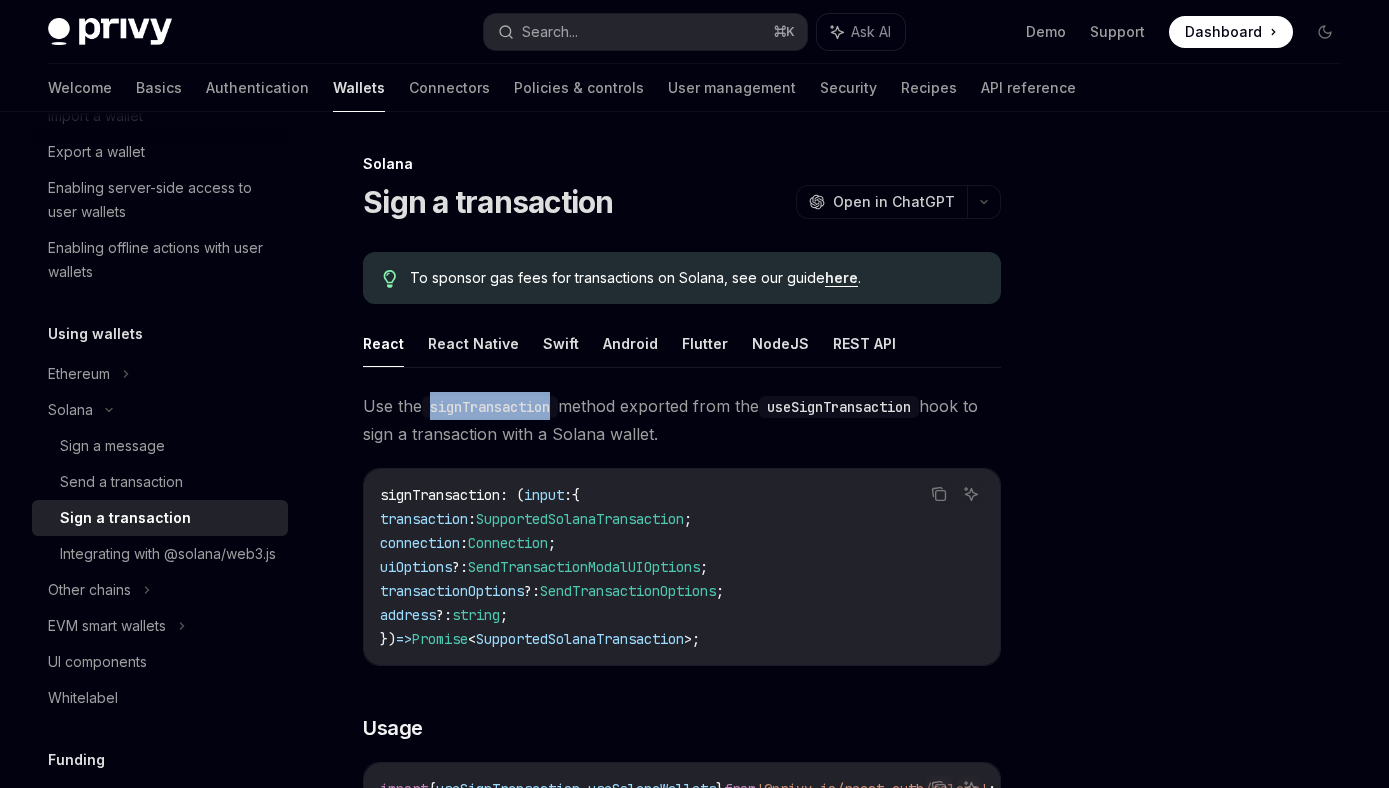 click on "signTransaction" at bounding box center (490, 407) 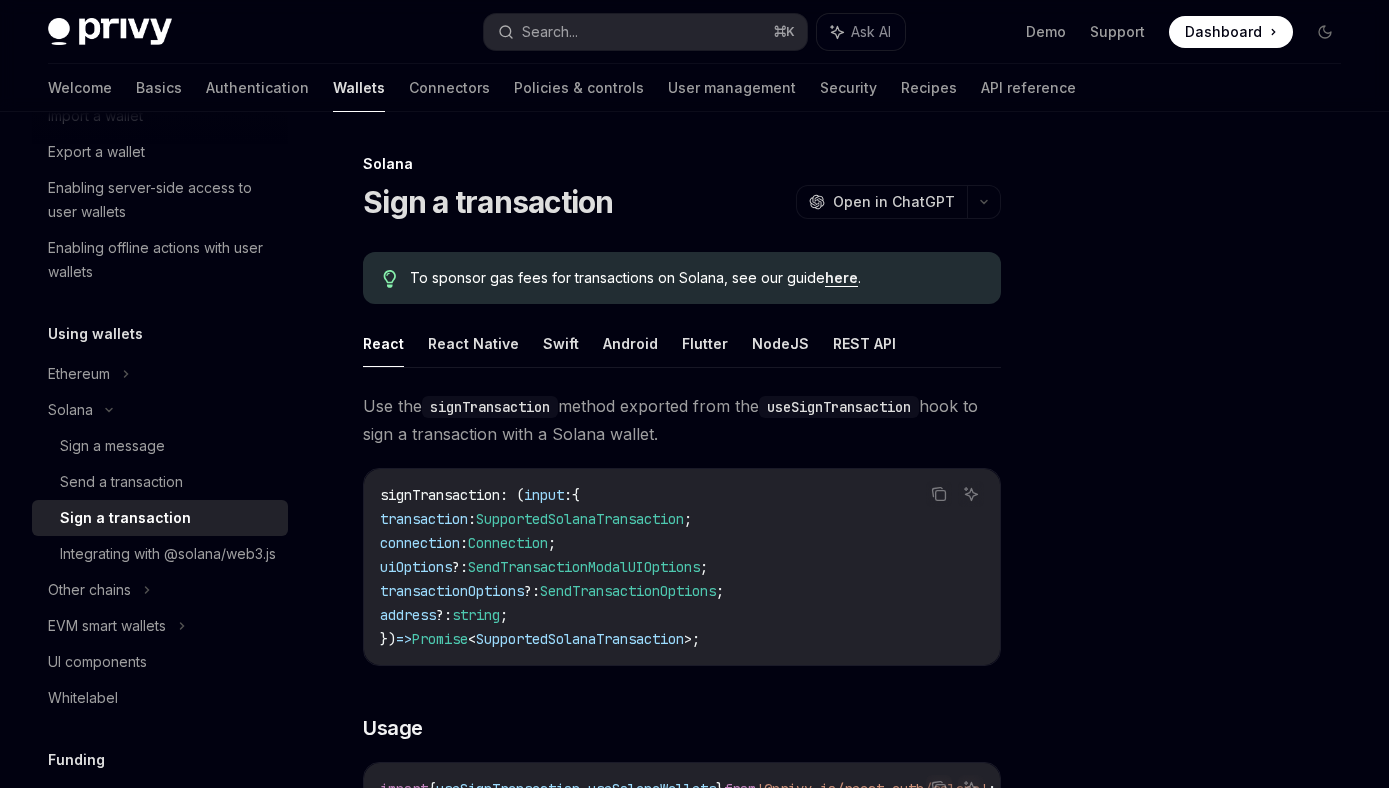 click on "signTransaction : ( input :  {
transaction :  SupportedSolanaTransaction ;
connection :  Connection ;
uiOptions ?:  SendTransactionModalUIOptions ;
transactionOptions ?:  SendTransactionOptions ;
address ?:  string ;
})  =>  Promise < SupportedSolanaTransaction > ;" at bounding box center (682, 567) 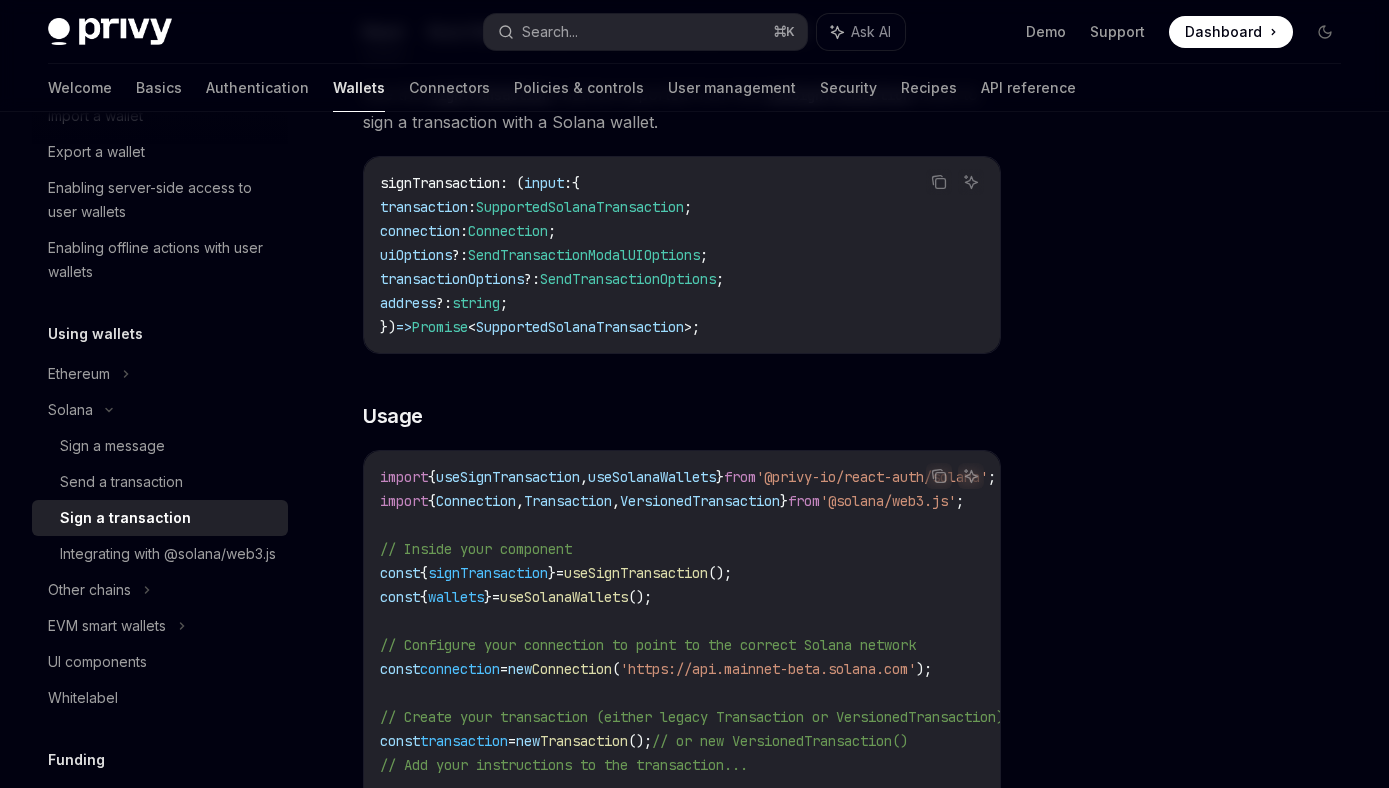 scroll, scrollTop: 283, scrollLeft: 0, axis: vertical 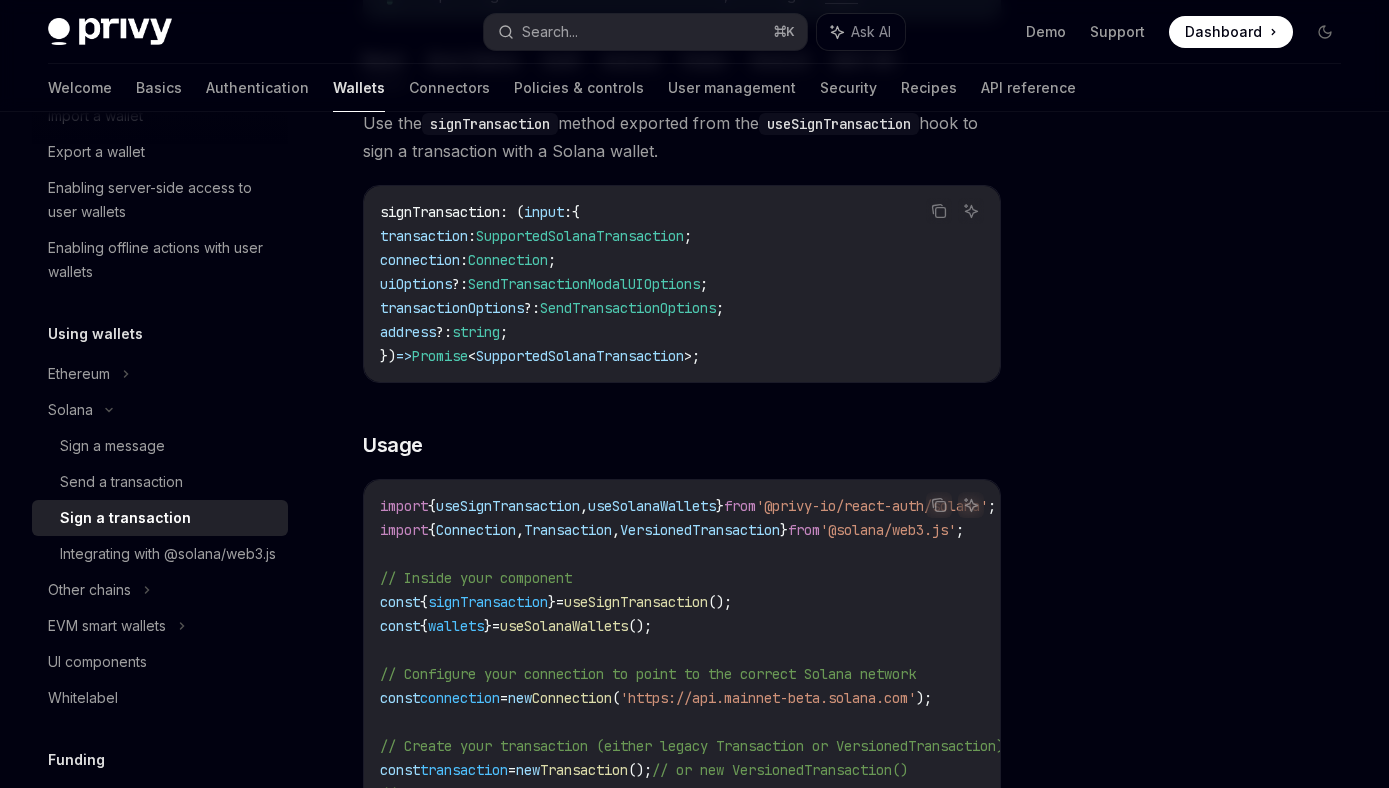 click on "connection" at bounding box center [420, 260] 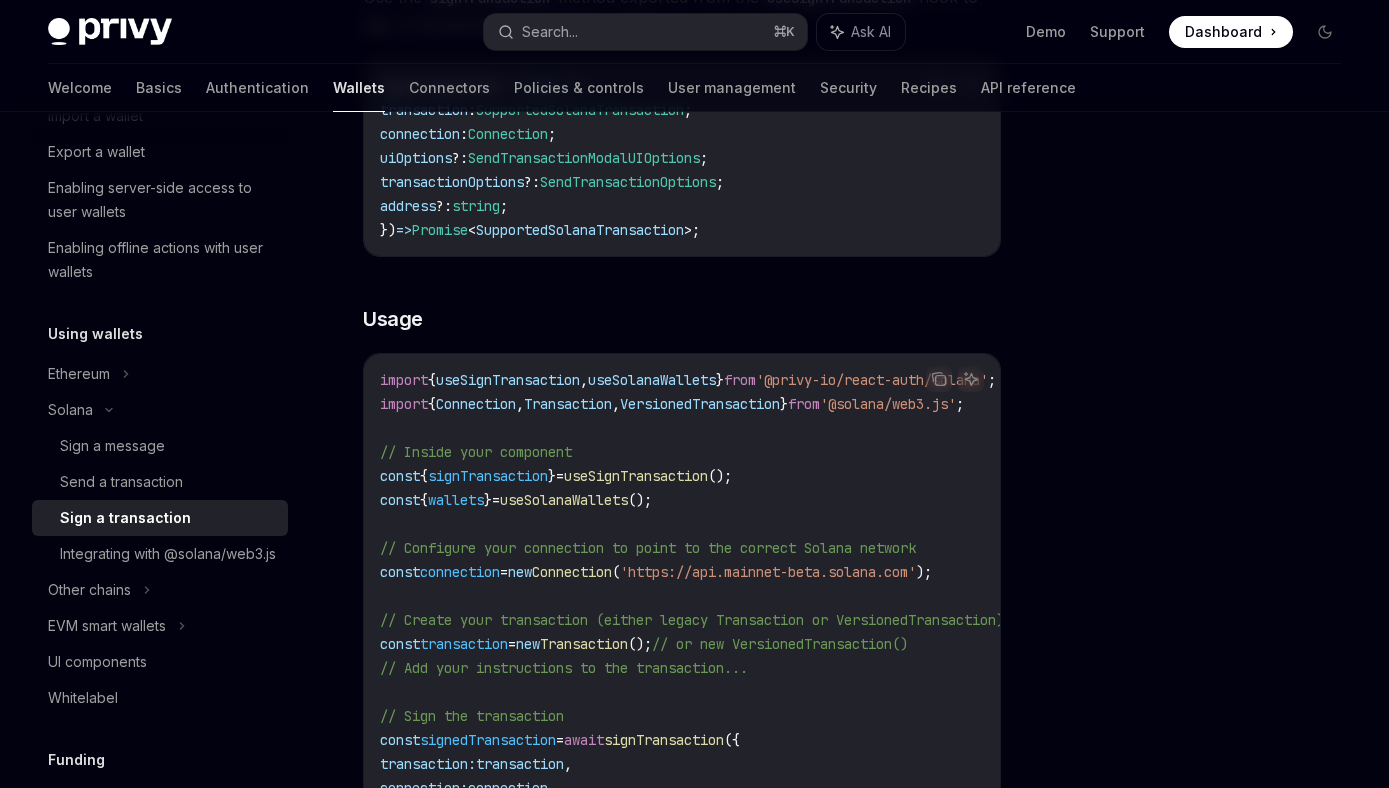 scroll, scrollTop: 413, scrollLeft: 0, axis: vertical 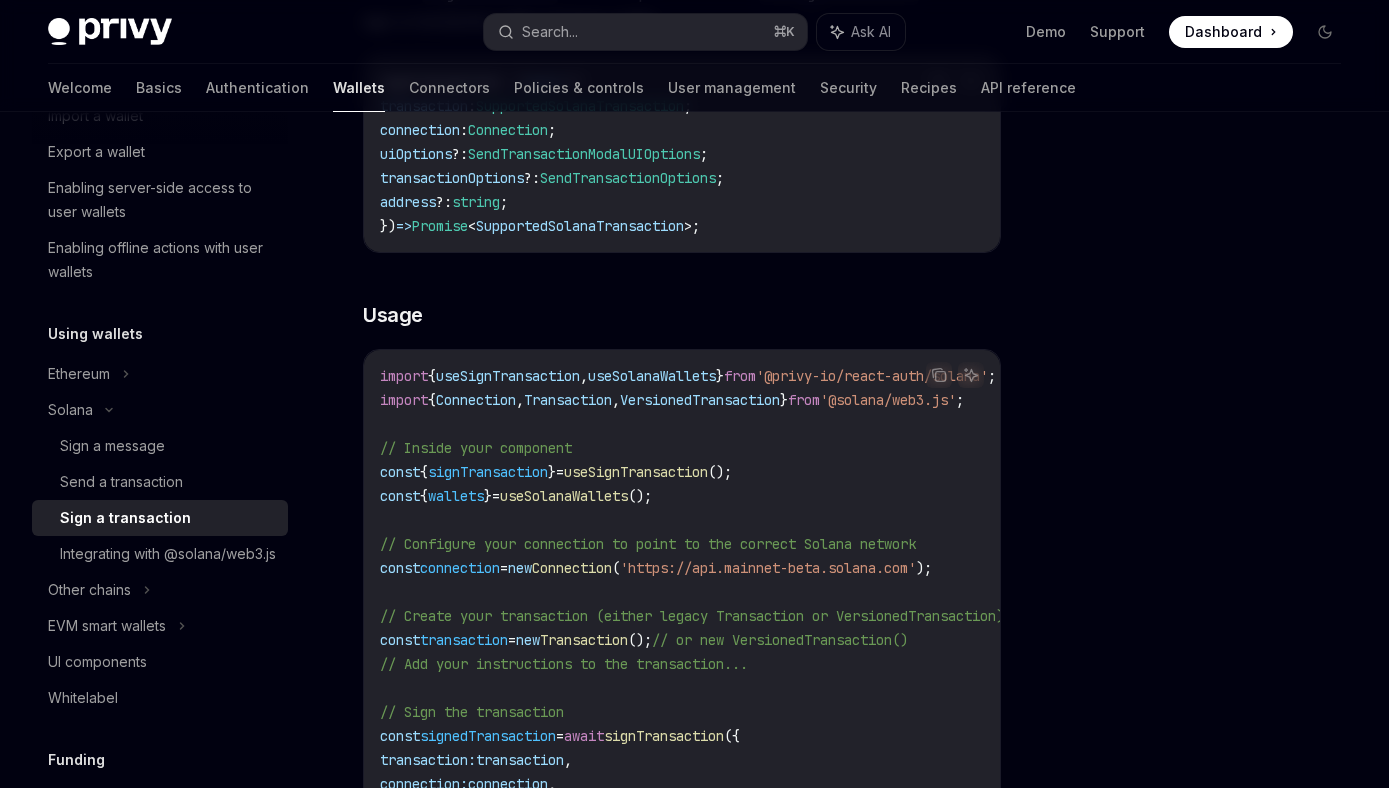 click on "signTransaction" at bounding box center (488, 472) 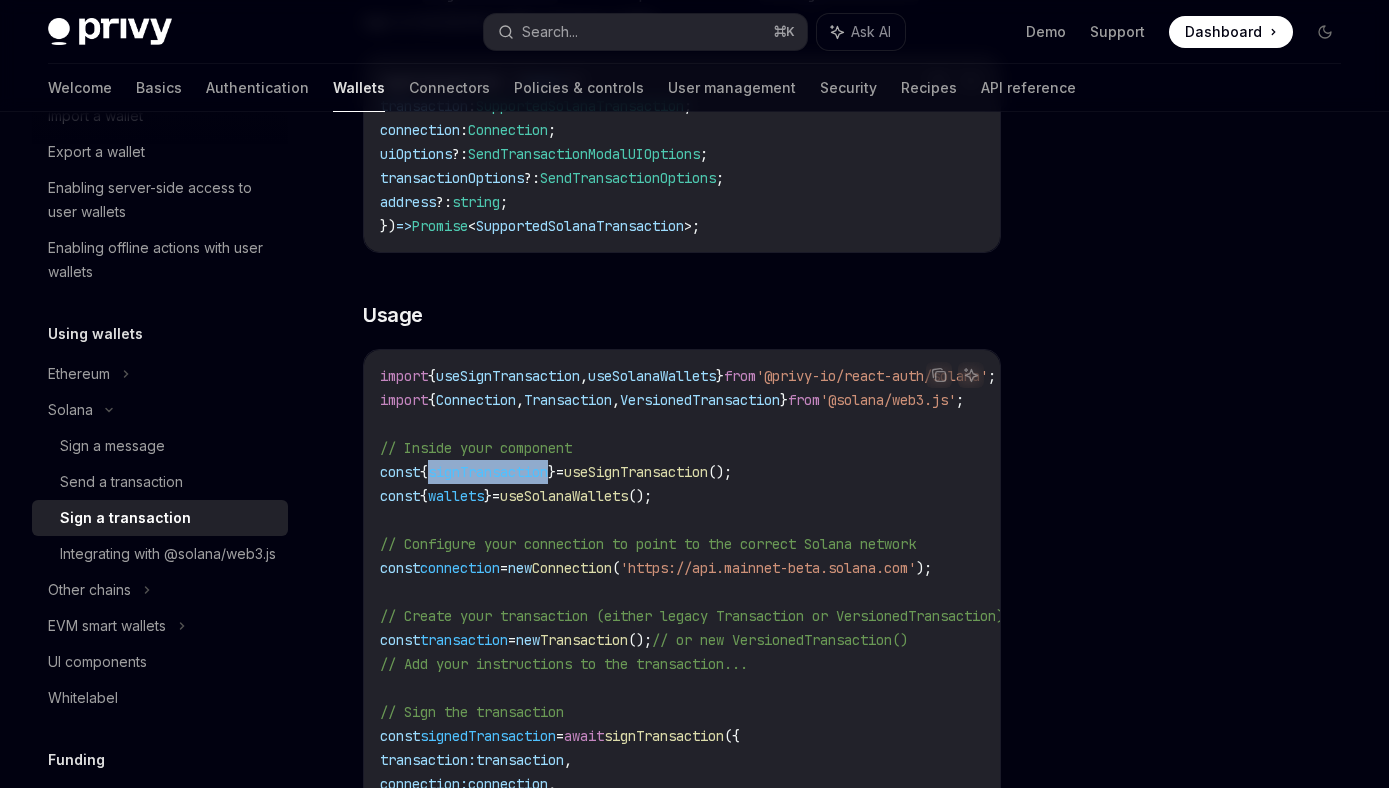 click on "signTransaction" at bounding box center [488, 472] 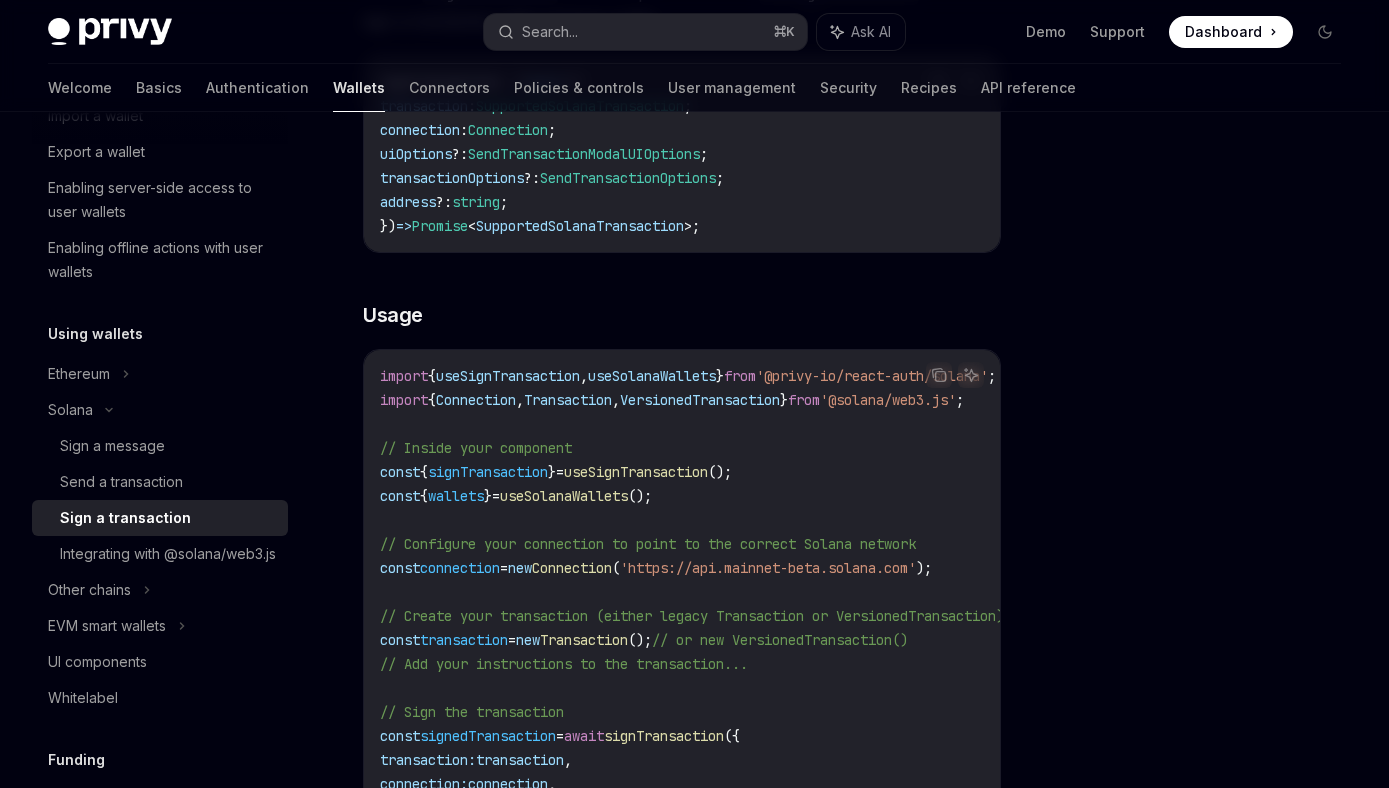 click on "'https://api.mainnet-beta.solana.com'" at bounding box center [768, 568] 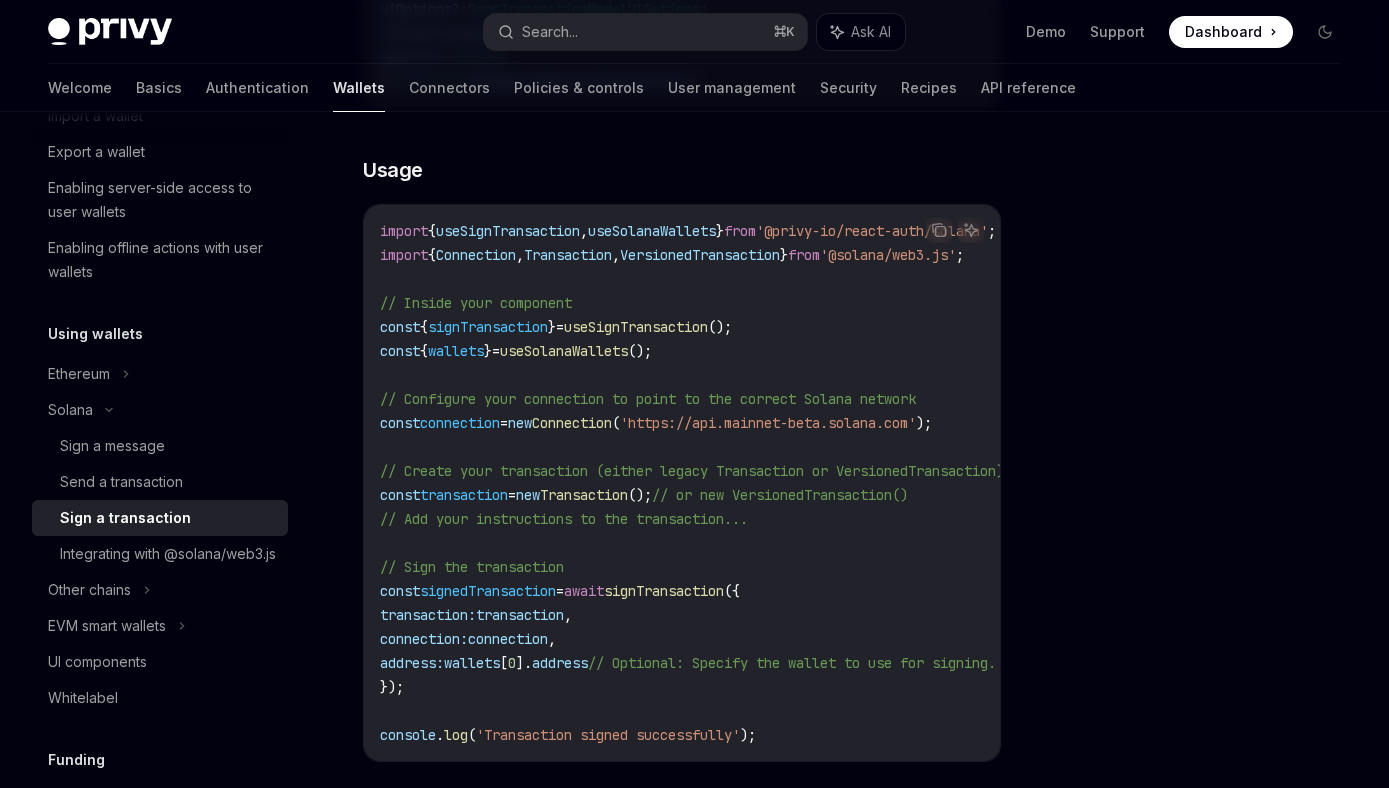 scroll, scrollTop: 550, scrollLeft: 0, axis: vertical 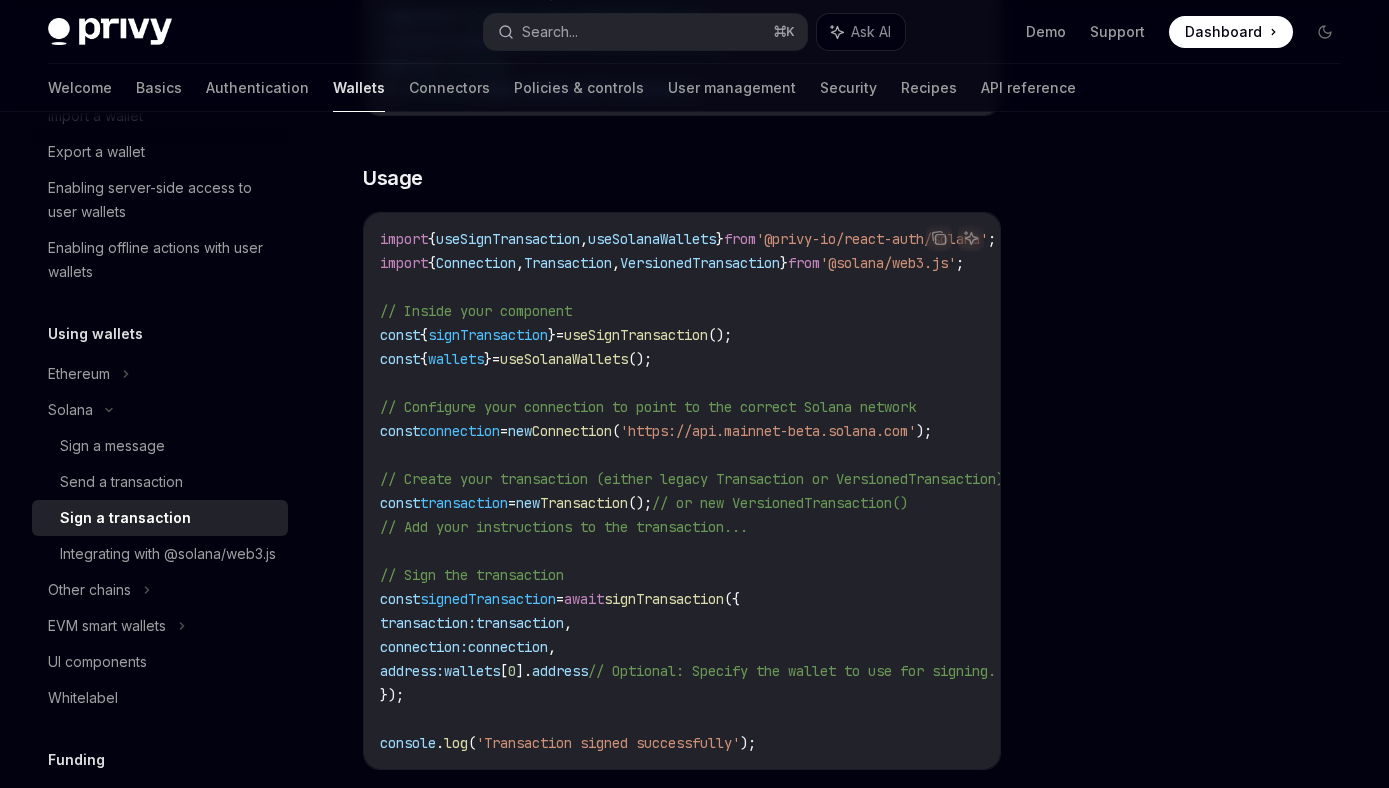 click on "transaction" at bounding box center (520, 623) 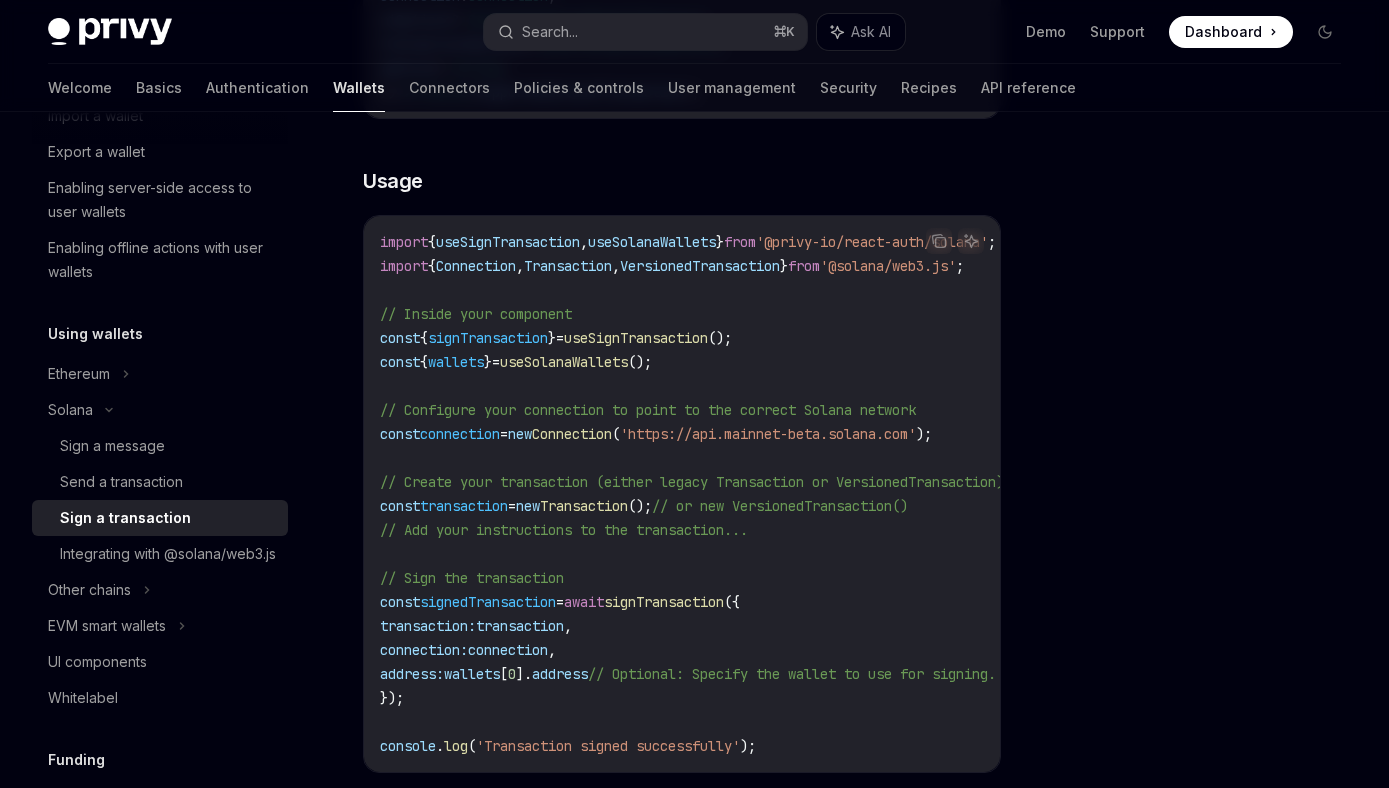 scroll, scrollTop: 546, scrollLeft: 0, axis: vertical 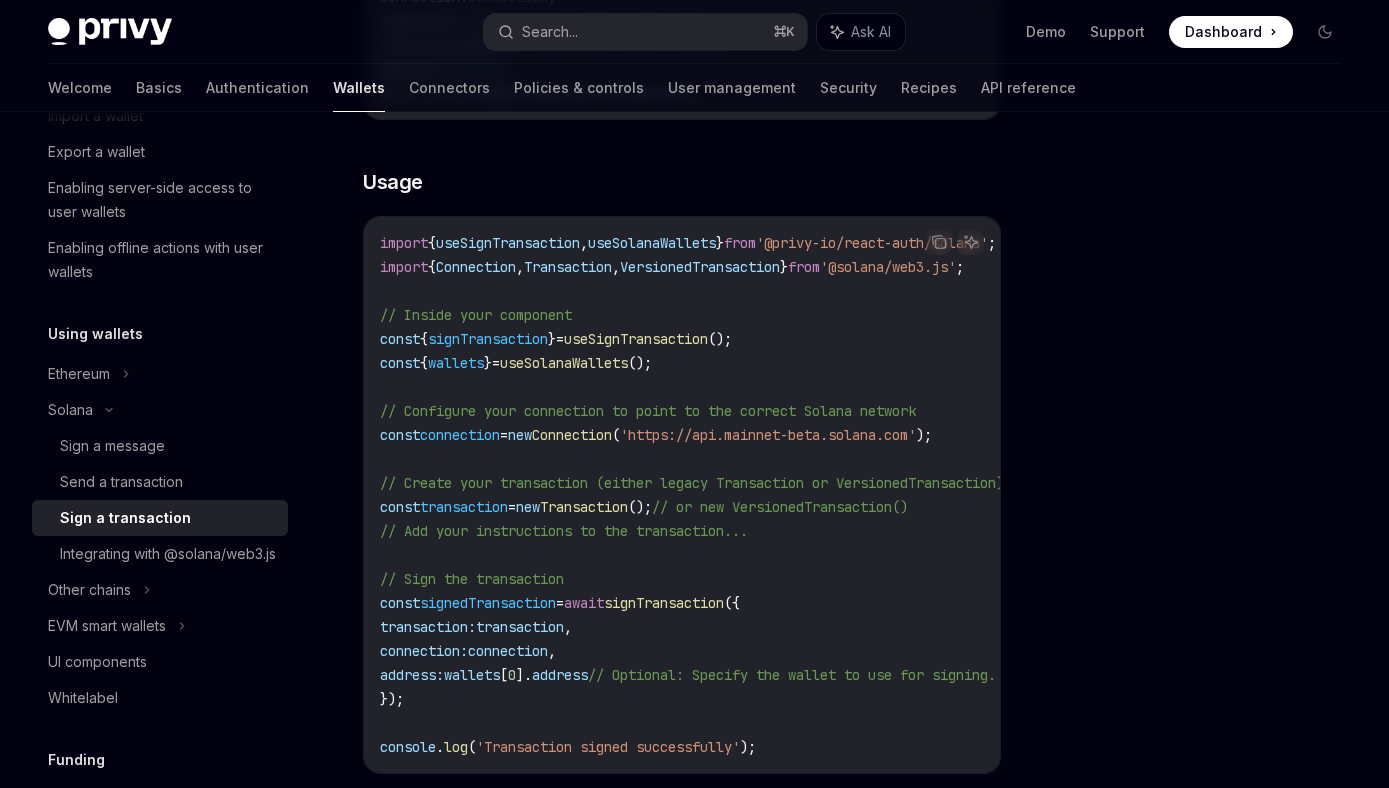 click on "Transaction" at bounding box center (584, 507) 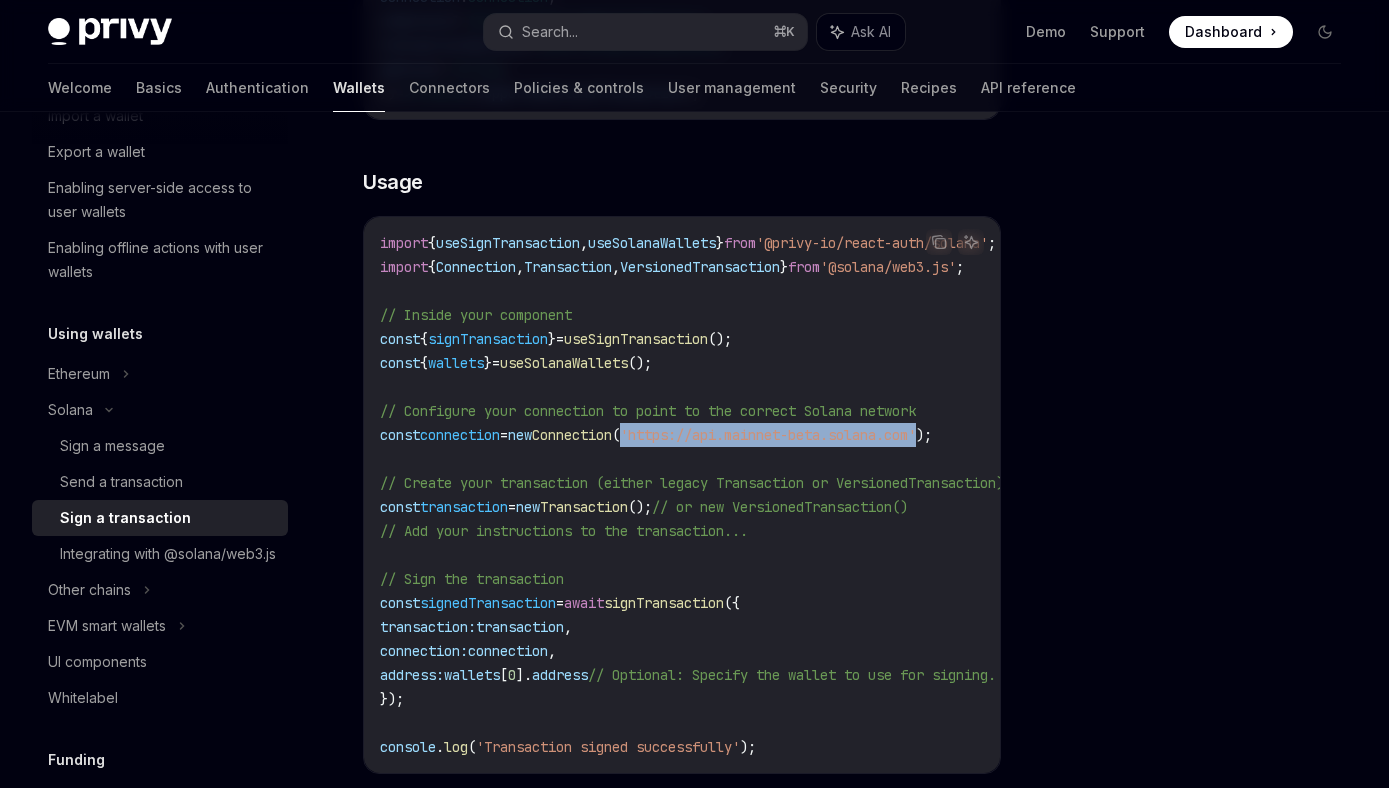 drag, startPoint x: 666, startPoint y: 432, endPoint x: 977, endPoint y: 443, distance: 311.19446 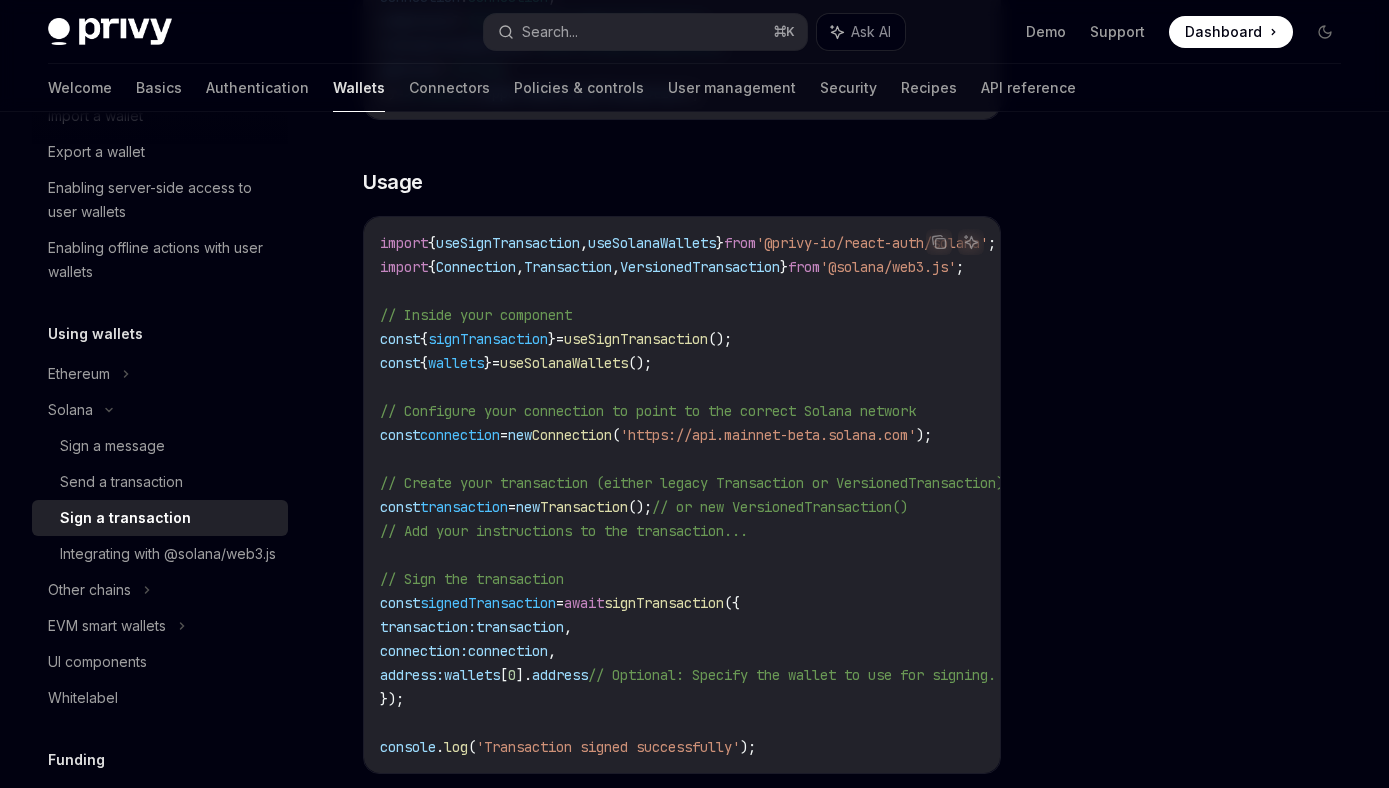 click on "import  { useSignTransaction ,  useSolanaWallets }  from  '@privy-io/react-auth/solana' ;
import  { Connection ,  Transaction ,  VersionedTransaction }  from  '@solana/web3.js' ;
// Inside your component
const  { signTransaction }  =  useSignTransaction ();
const  { wallets }  =  useSolanaWallets ();
// Configure your connection to point to the correct Solana network
const  connection  =  new  Connection ( 'https://api.mainnet-beta.solana.com' );
// Create your transaction (either legacy Transaction or VersionedTransaction)
const  transaction  =  new  Transaction ();  // or new VersionedTransaction()
// Add your instructions to the transaction...
// Sign the transaction
const  signedTransaction  =  await  signTransaction ({
transaction:  transaction ,
connection:  connection ,
address:  wallets [ 0 ]. address  // Optional: Specify the wallet to use for signing. If not provided, the first wallet will be used.
});
console . log ( 'Transaction signed successfully'" at bounding box center (904, 495) 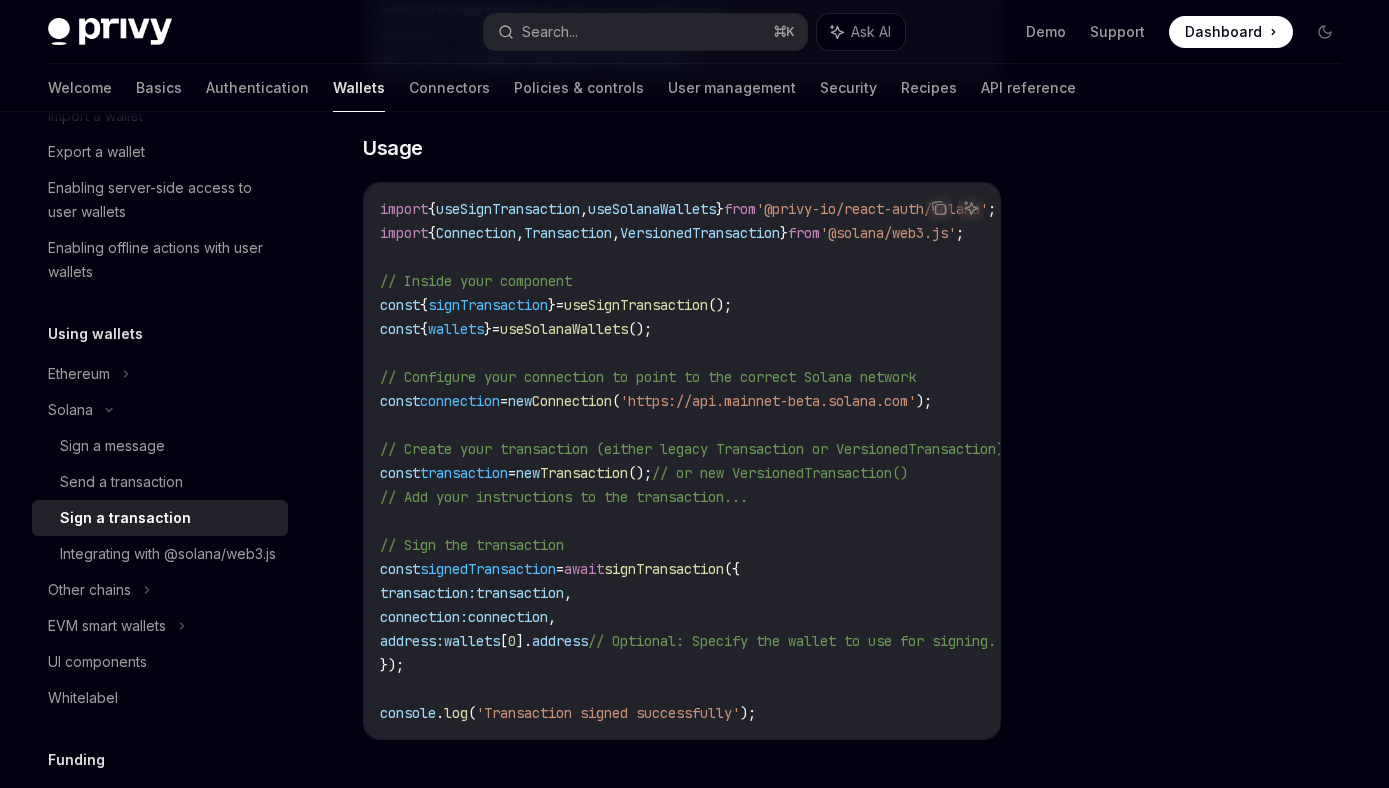click on "'https://api.mainnet-beta.solana.com'" at bounding box center [768, 401] 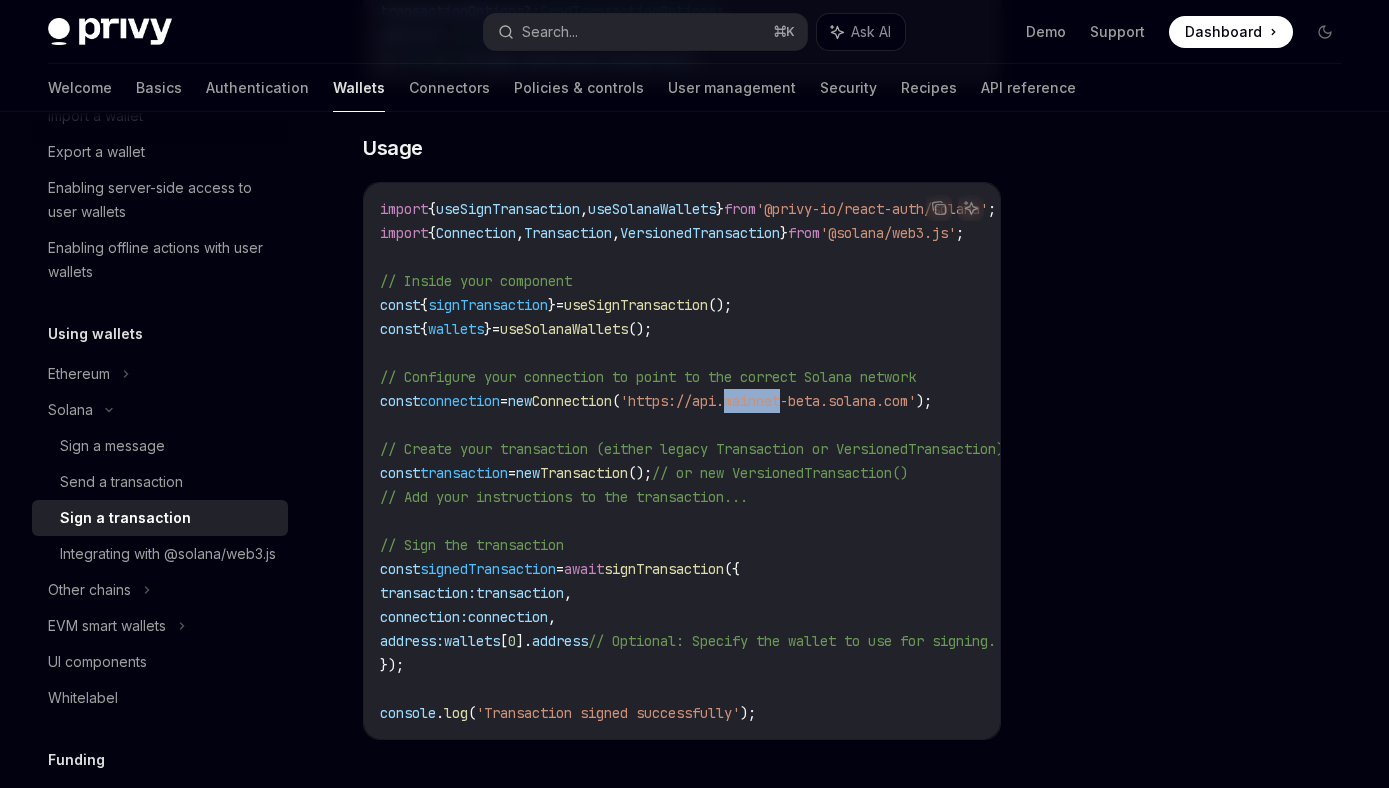 click on "'https://api.mainnet-beta.solana.com'" at bounding box center (768, 401) 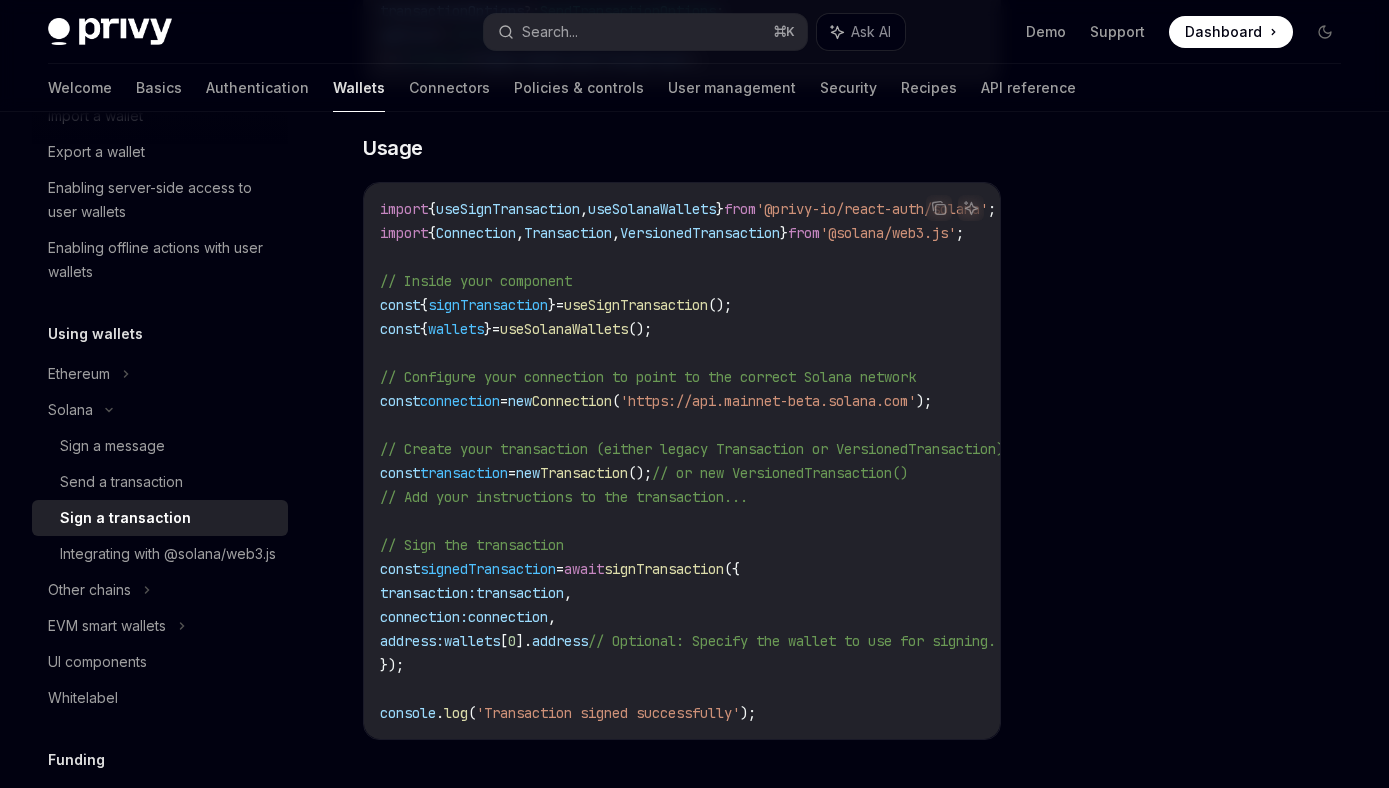 click on "// Create your transaction (either legacy Transaction or VersionedTransaction)" at bounding box center (692, 449) 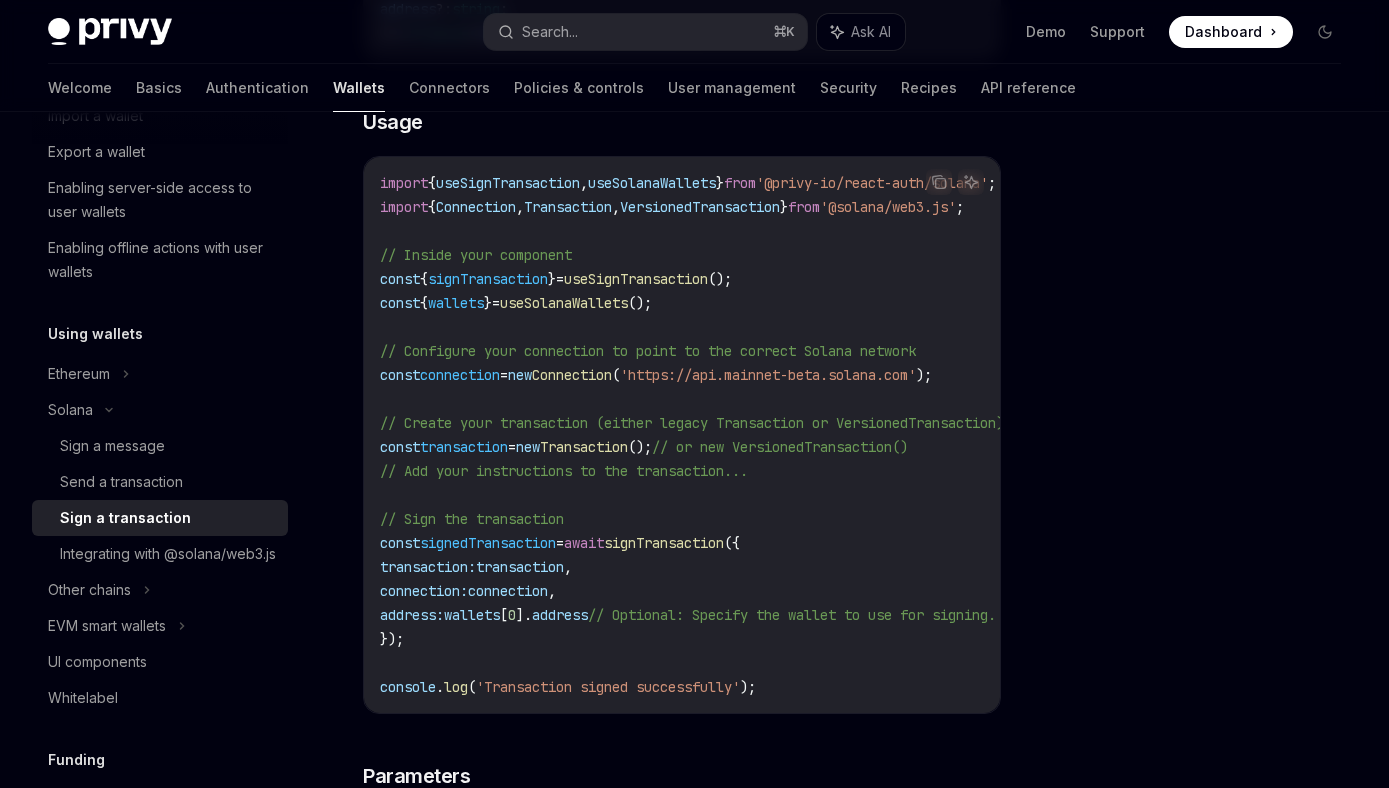 scroll, scrollTop: 607, scrollLeft: 0, axis: vertical 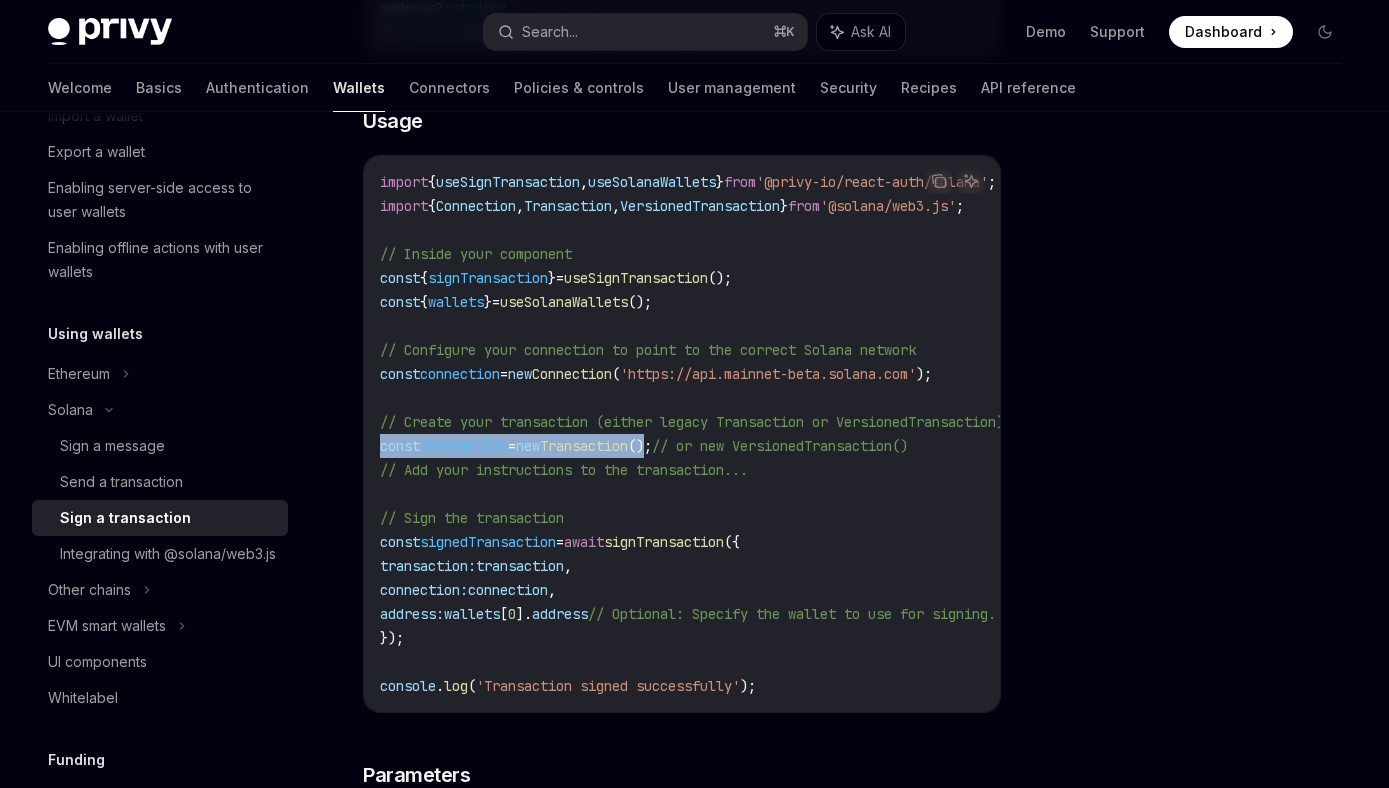 drag, startPoint x: 381, startPoint y: 447, endPoint x: 694, endPoint y: 442, distance: 313.03995 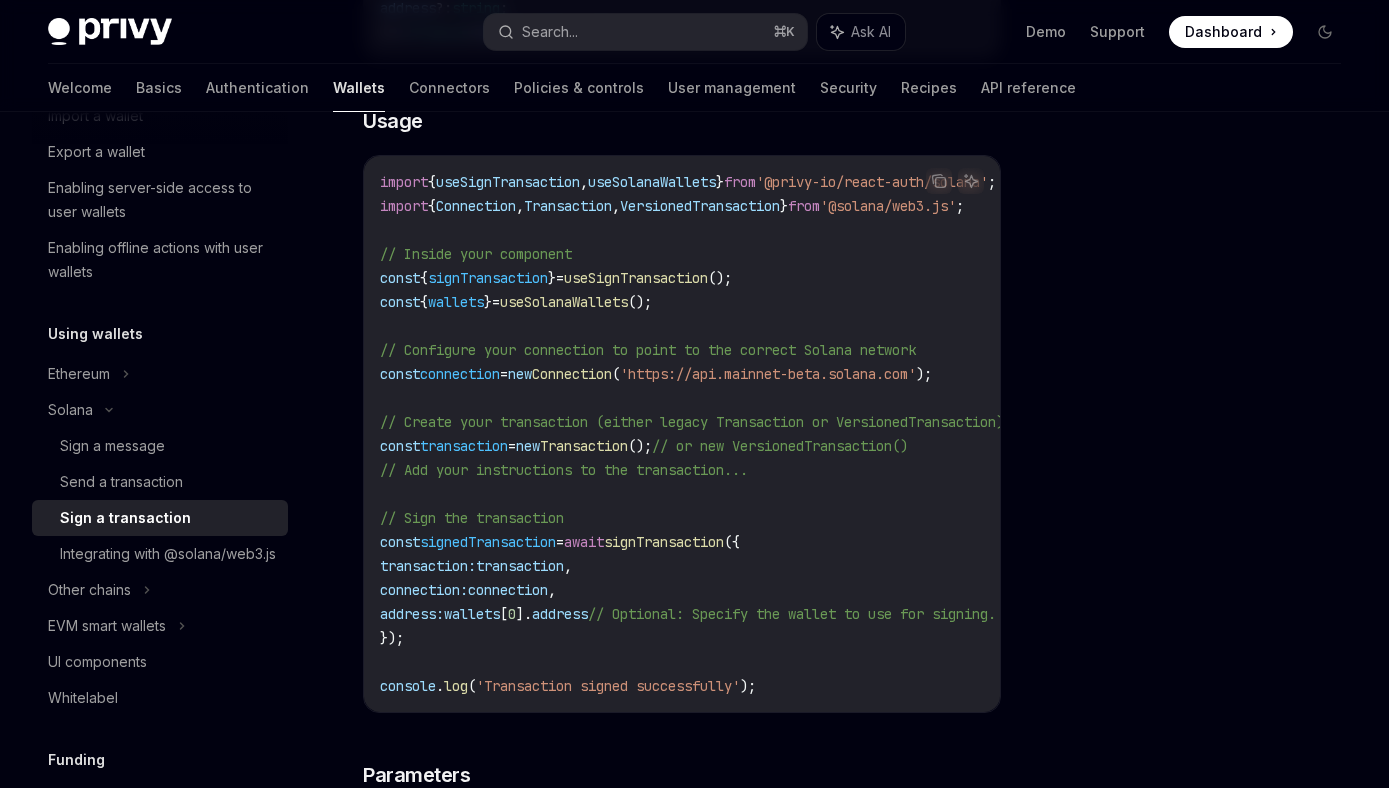 click on "import  { useSignTransaction ,  useSolanaWallets }  from  '@privy-io/react-auth/solana' ;
import  { Connection ,  Transaction ,  VersionedTransaction }  from  '@solana/web3.js' ;
// Inside your component
const  { signTransaction }  =  useSignTransaction ();
const  { wallets }  =  useSolanaWallets ();
// Configure your connection to point to the correct Solana network
const  connection  =  new  Connection ( 'https://api.mainnet-beta.solana.com' );
// Create your transaction (either legacy Transaction or VersionedTransaction)
const  transaction  =  new  Transaction ();  // or new VersionedTransaction()
// Add your instructions to the transaction...
// Sign the transaction
const  signedTransaction  =  await  signTransaction ({
transaction:  transaction ,
connection:  connection ,
address:  wallets [ 0 ]. address  // Optional: Specify the wallet to use for signing. If not provided, the first wallet will be used.
});
console . log ( 'Transaction signed successfully'" at bounding box center [904, 434] 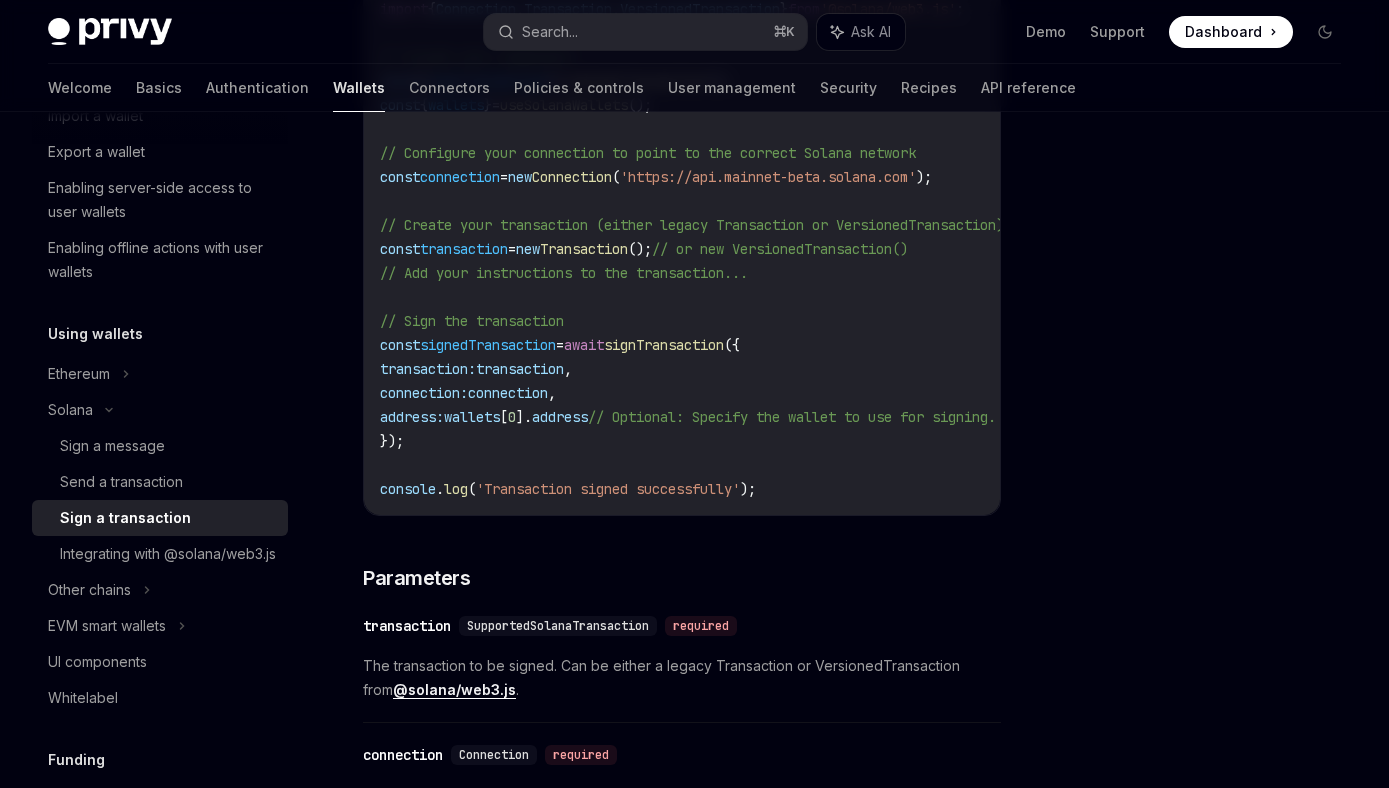 scroll, scrollTop: 811, scrollLeft: 0, axis: vertical 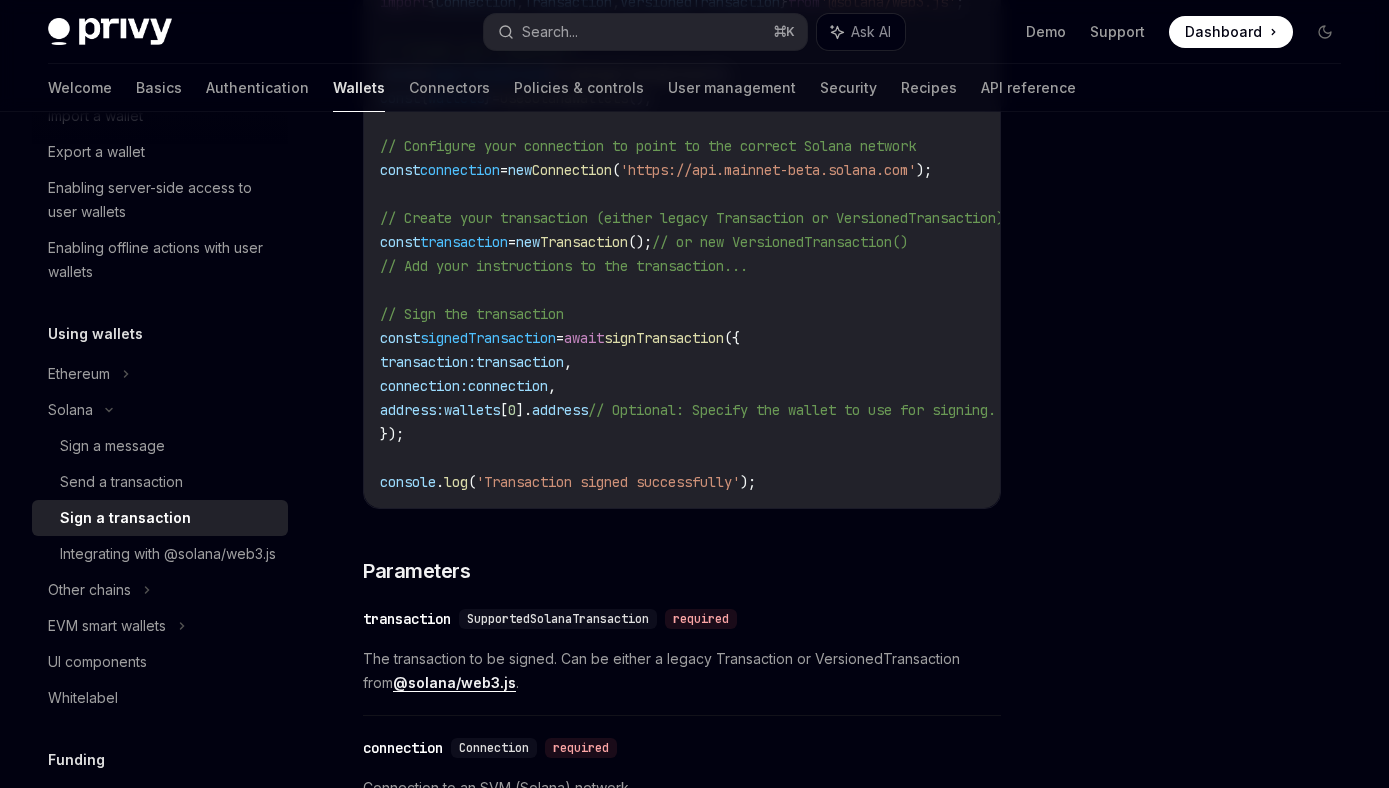 click on "SupportedSolanaTransaction" at bounding box center [558, 619] 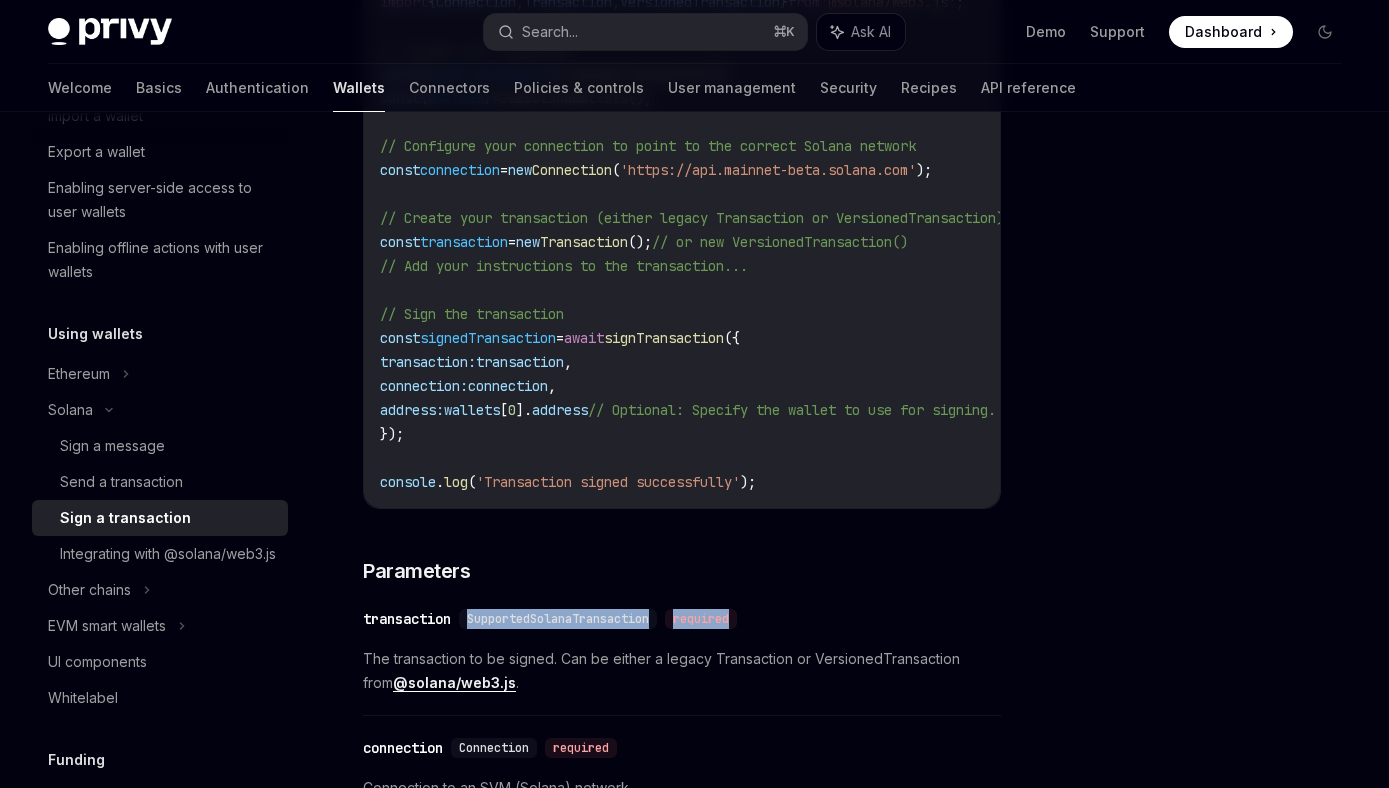 click on "SupportedSolanaTransaction" at bounding box center (558, 619) 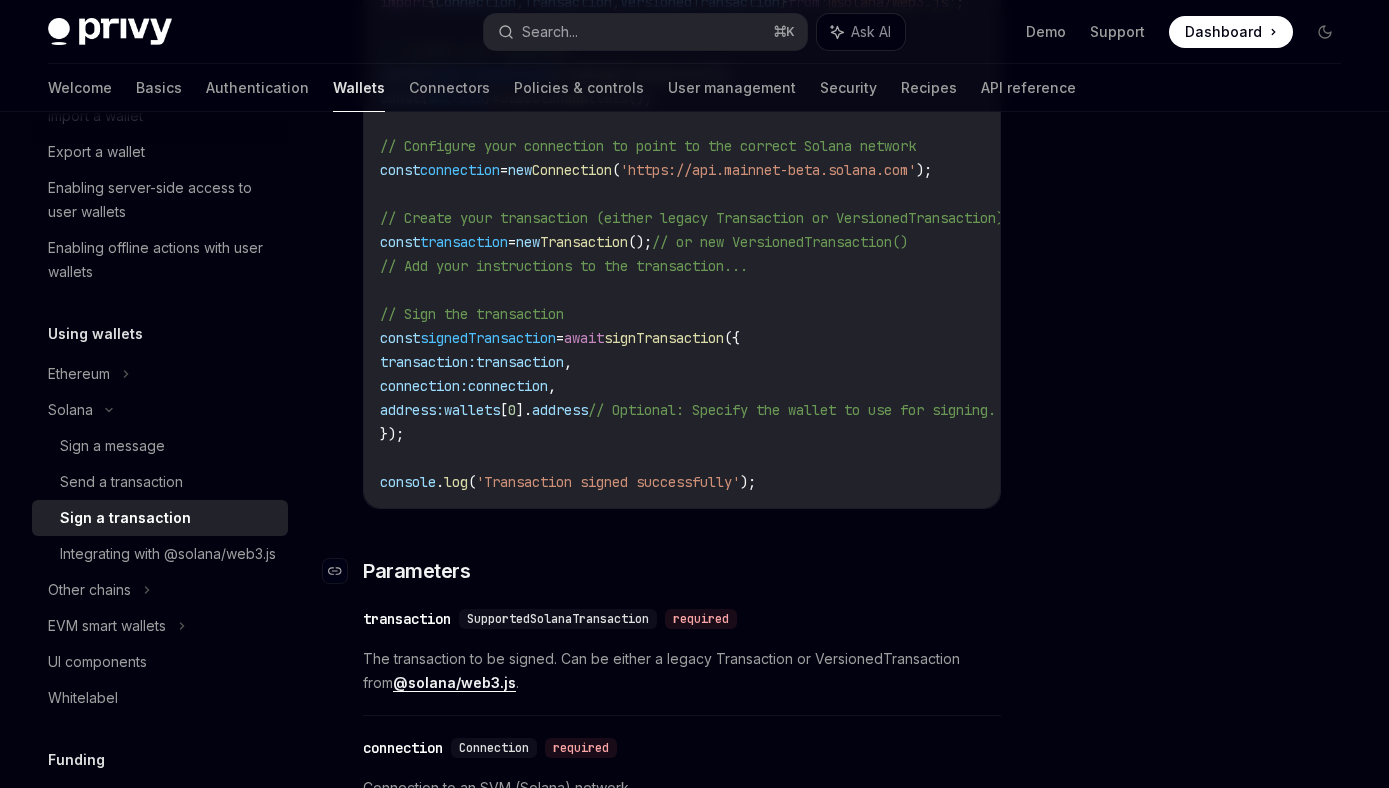 click on "​ Parameters" at bounding box center (682, 571) 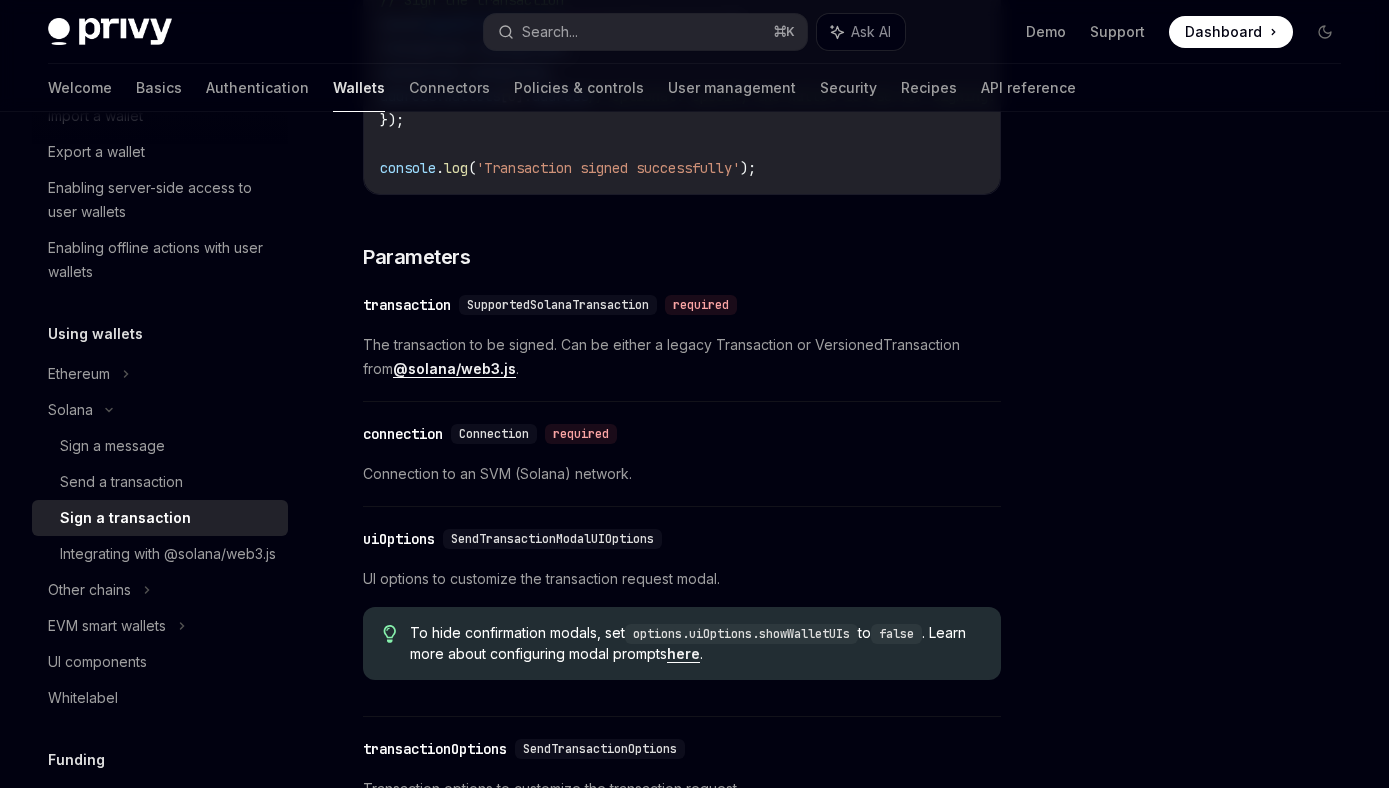 scroll, scrollTop: 1130, scrollLeft: 0, axis: vertical 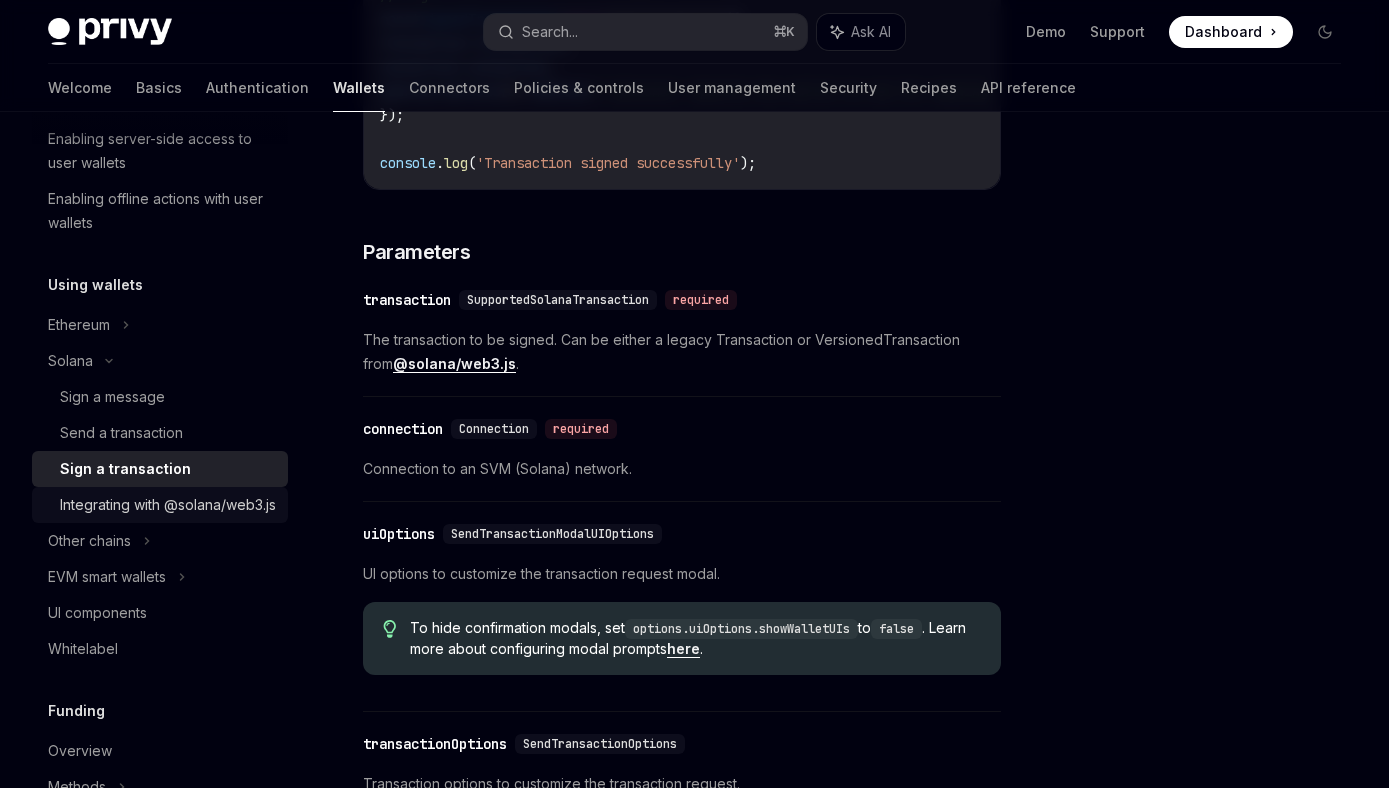 click on "Integrating with @solana/web3.js" at bounding box center (168, 505) 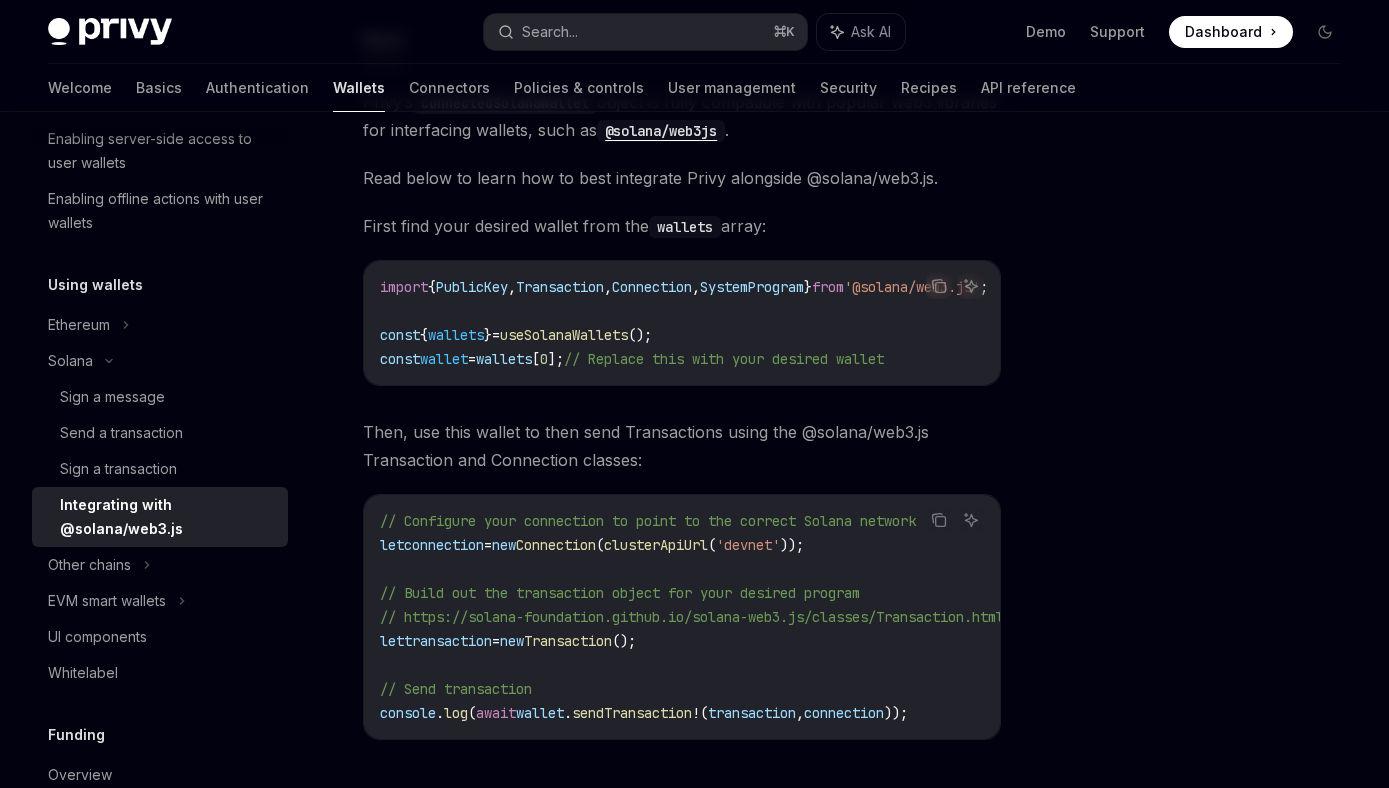 scroll, scrollTop: 285, scrollLeft: 0, axis: vertical 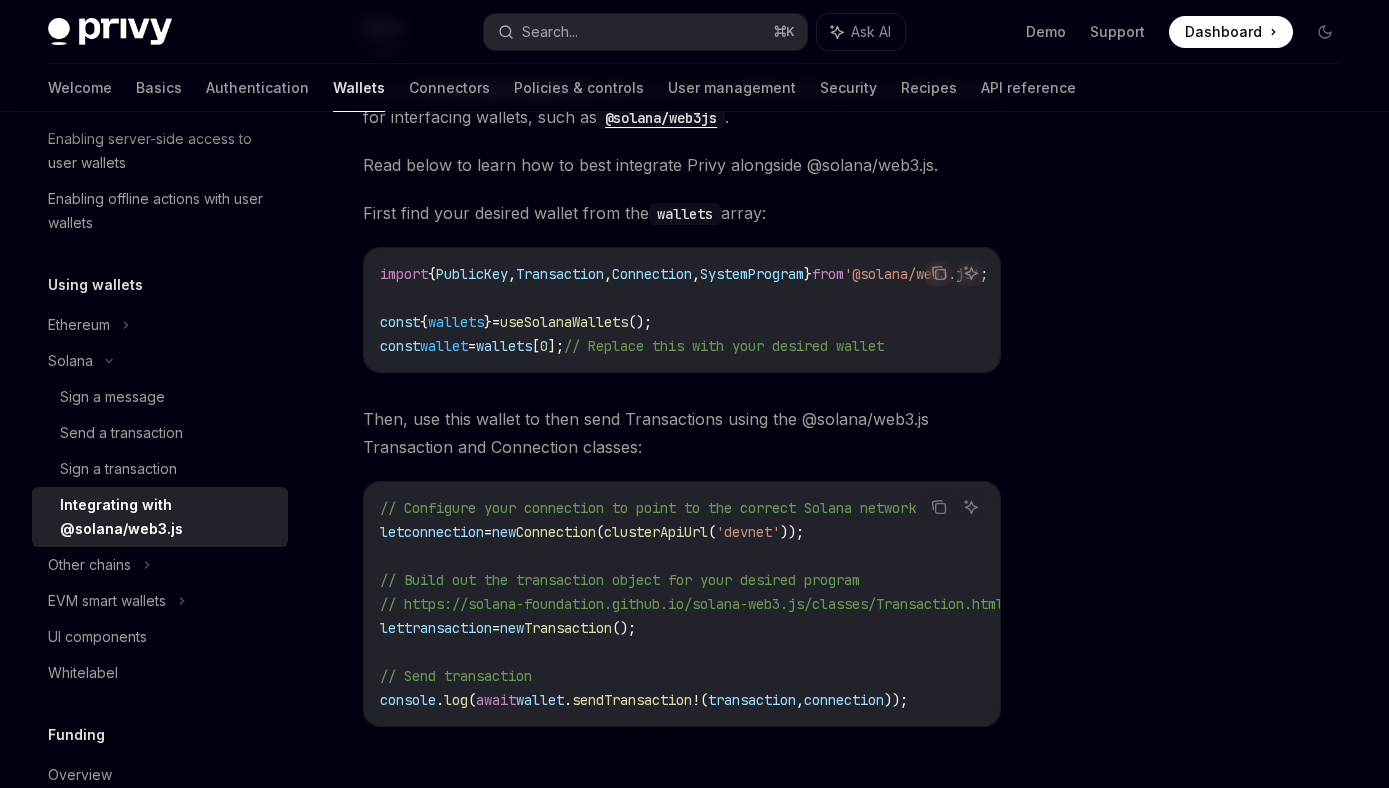 click on "Transaction" at bounding box center [568, 628] 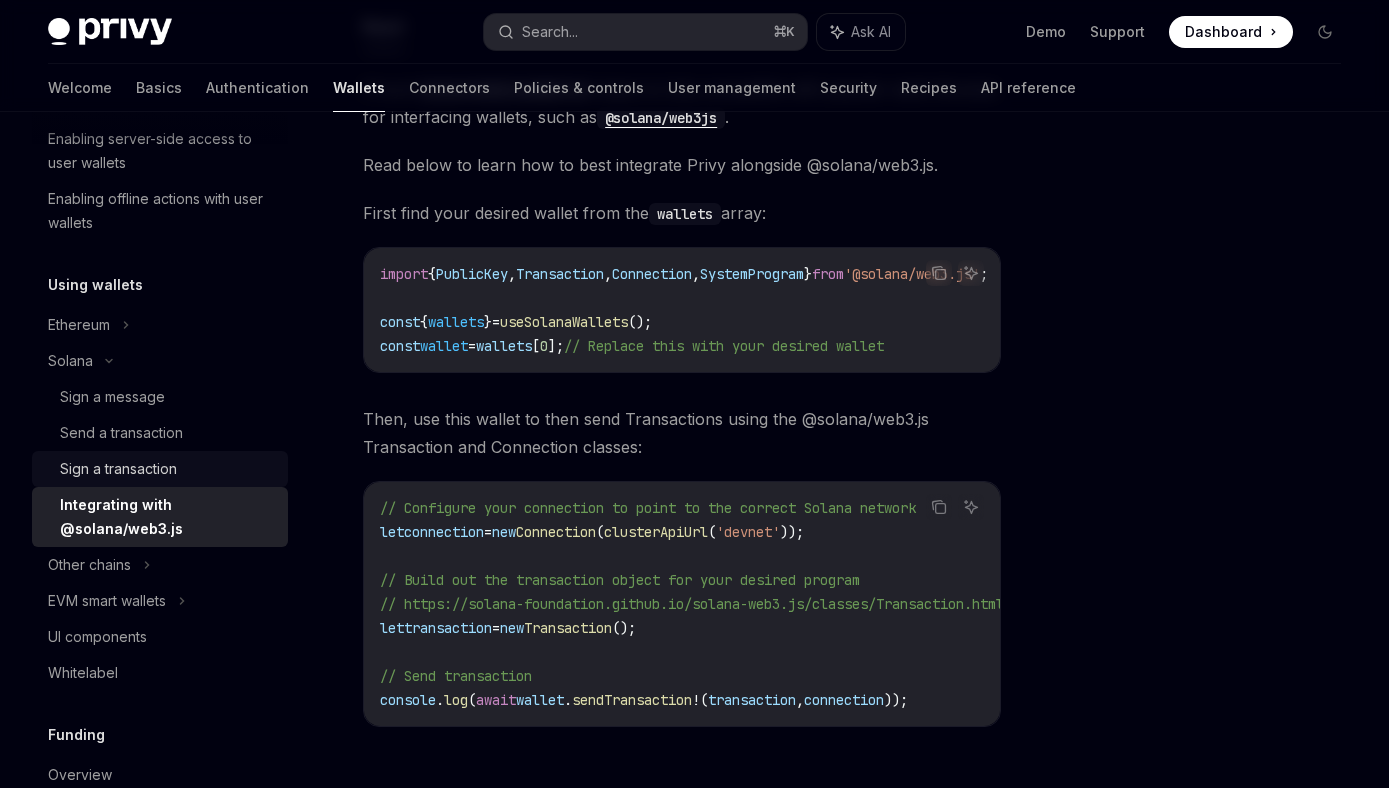 click on "Sign a transaction" at bounding box center [118, 469] 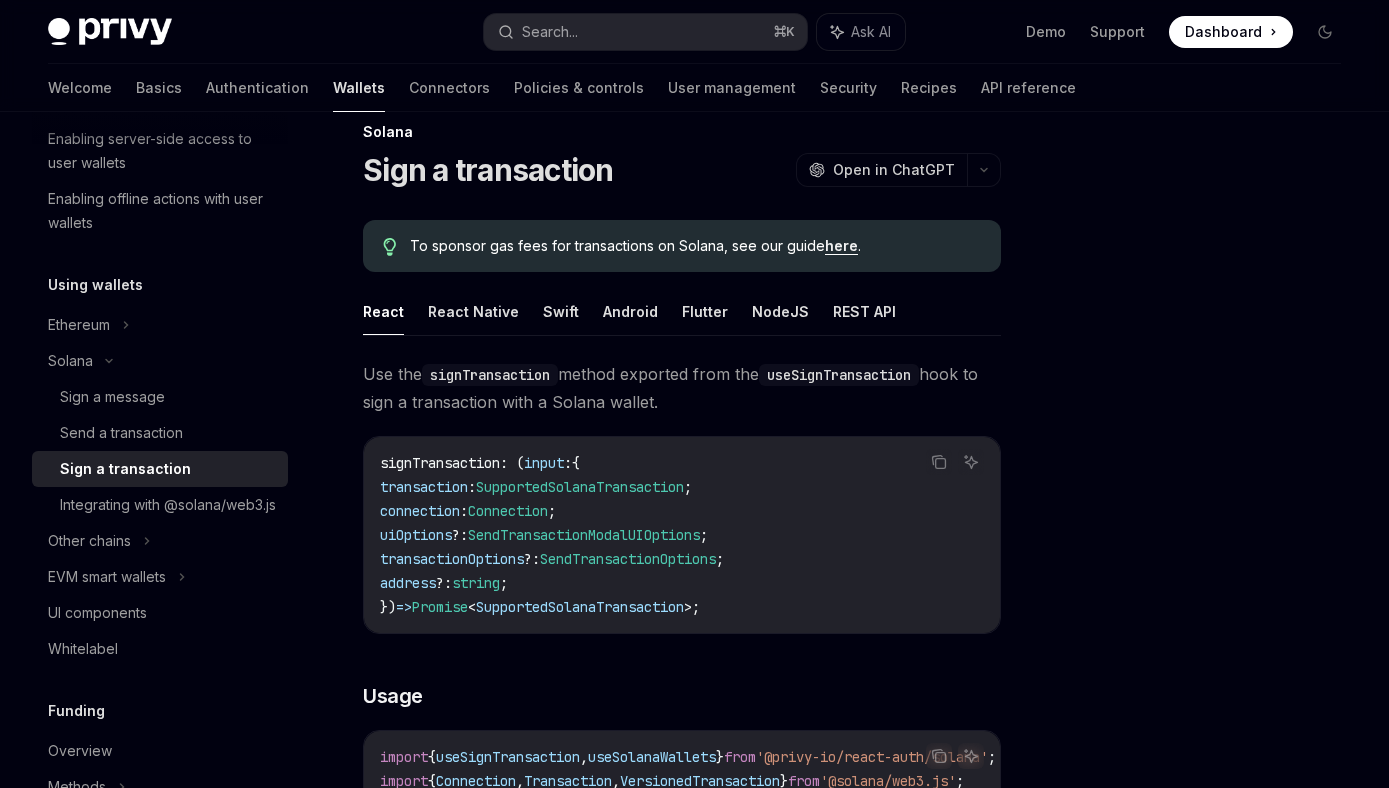 scroll, scrollTop: 38, scrollLeft: 0, axis: vertical 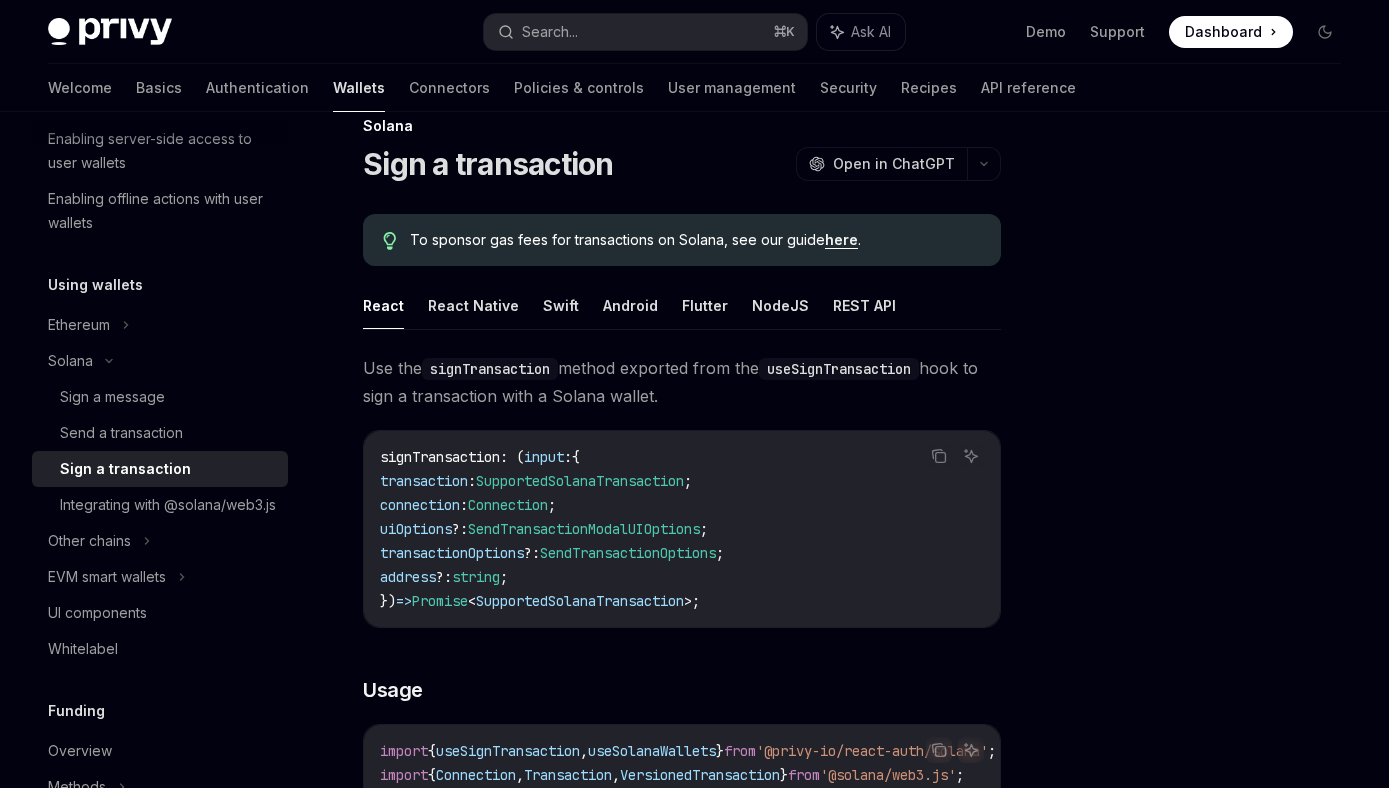 click on "SupportedSolanaTransaction" at bounding box center [580, 481] 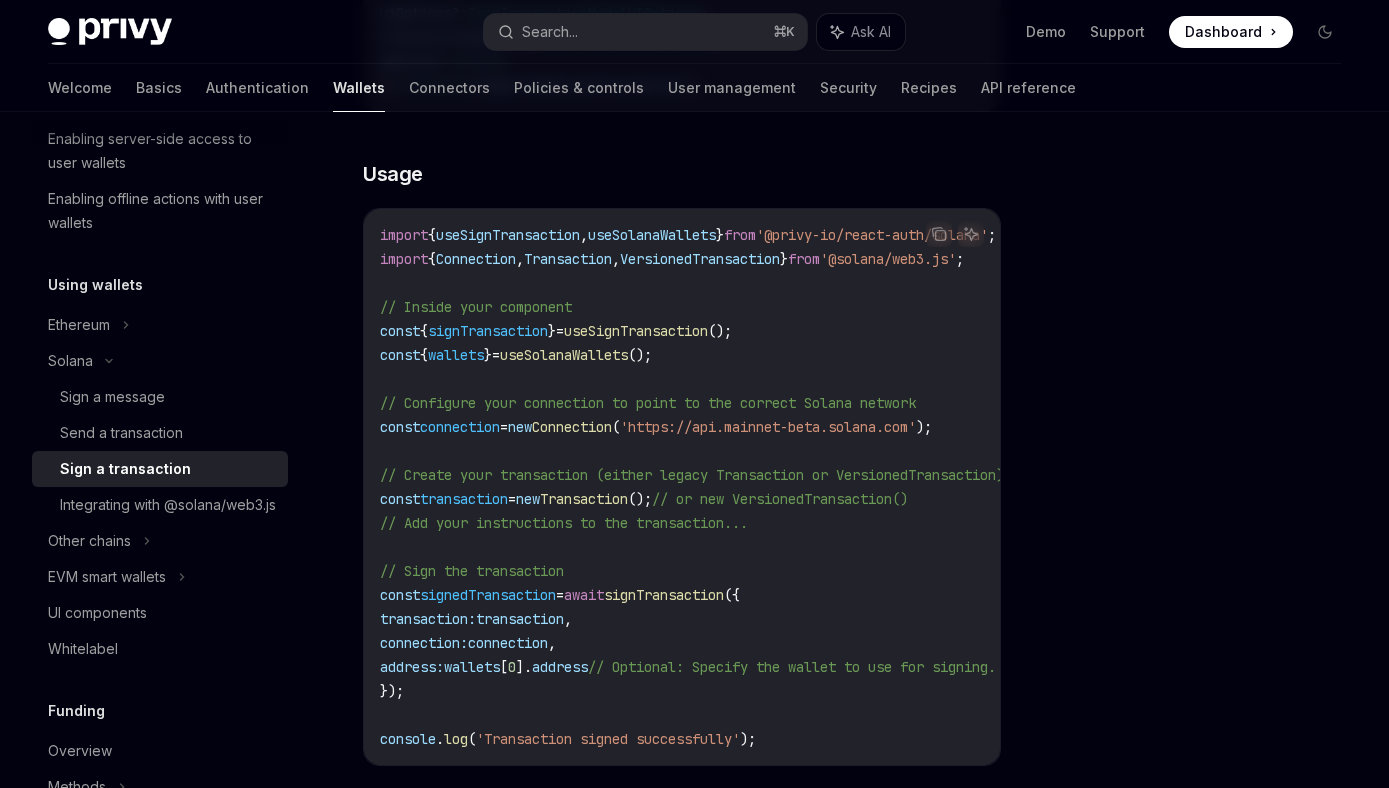scroll, scrollTop: 555, scrollLeft: 0, axis: vertical 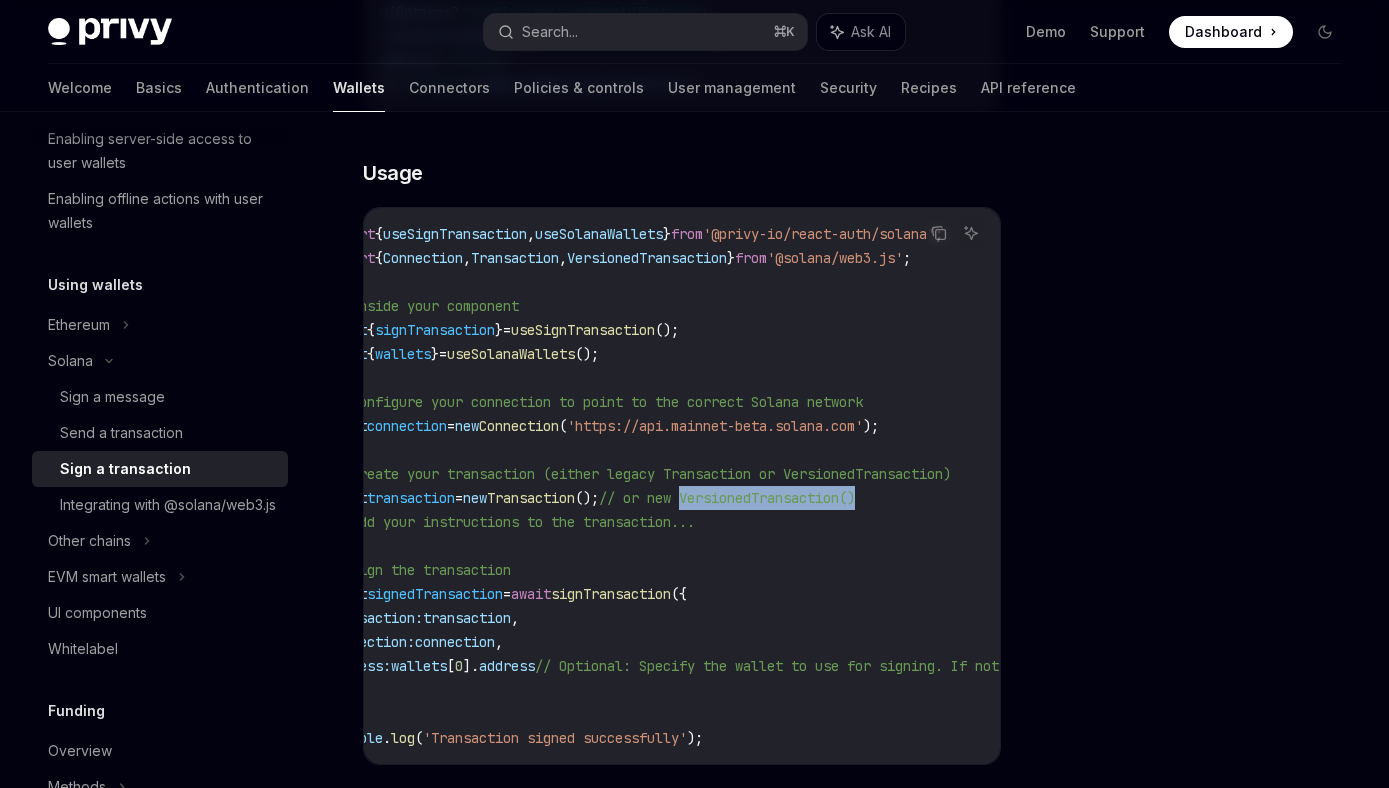 drag, startPoint x: 795, startPoint y: 499, endPoint x: 992, endPoint y: 498, distance: 197.00253 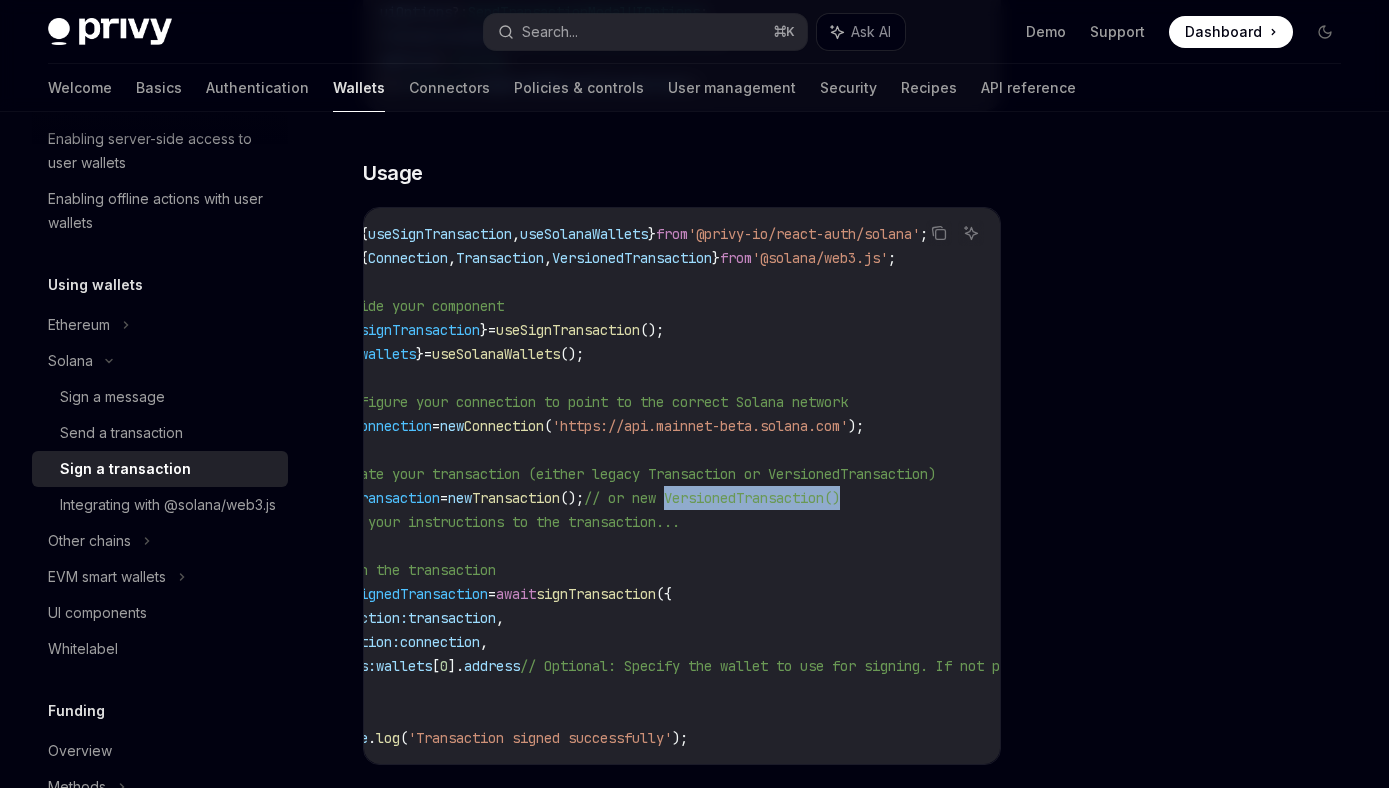 scroll, scrollTop: 0, scrollLeft: 0, axis: both 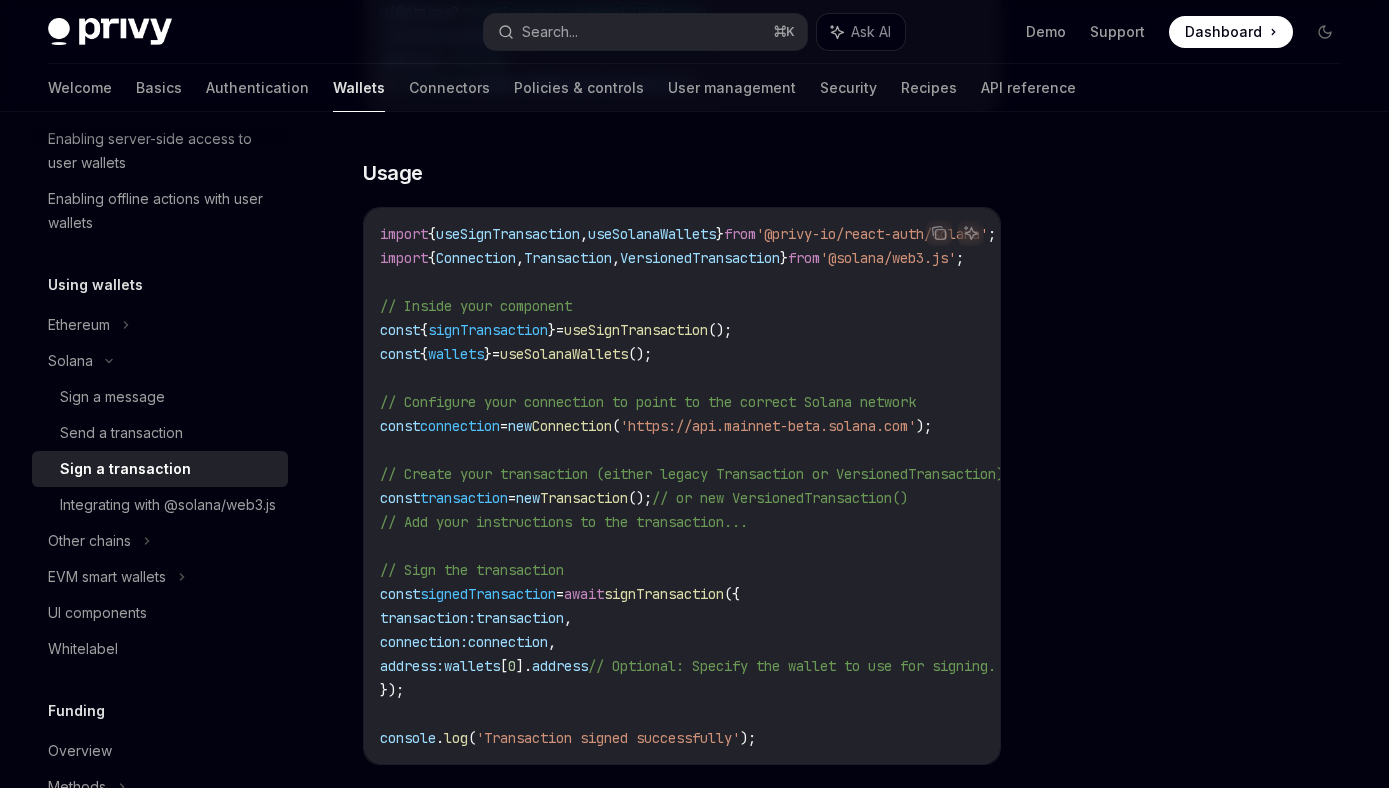 click on "import  { useSignTransaction ,  useSolanaWallets }  from  '@privy-io/react-auth/solana' ;
import  { Connection ,  Transaction ,  VersionedTransaction }  from  '@solana/web3.js' ;
// Inside your component
const  { signTransaction }  =  useSignTransaction ();
const  { wallets }  =  useSolanaWallets ();
// Configure your connection to point to the correct Solana network
const  connection  =  new  Connection ( 'https://api.mainnet-beta.solana.com' );
// Create your transaction (either legacy Transaction or VersionedTransaction)
const  transaction  =  new  Transaction ();  // or new VersionedTransaction()
// Add your instructions to the transaction...
// Sign the transaction
const  signedTransaction  =  await  signTransaction ({
transaction:  transaction ,
connection:  connection ,
address:  wallets [ 0 ]. address  // Optional: Specify the wallet to use for signing. If not provided, the first wallet will be used.
});
console . log ( 'Transaction signed successfully'" at bounding box center [904, 486] 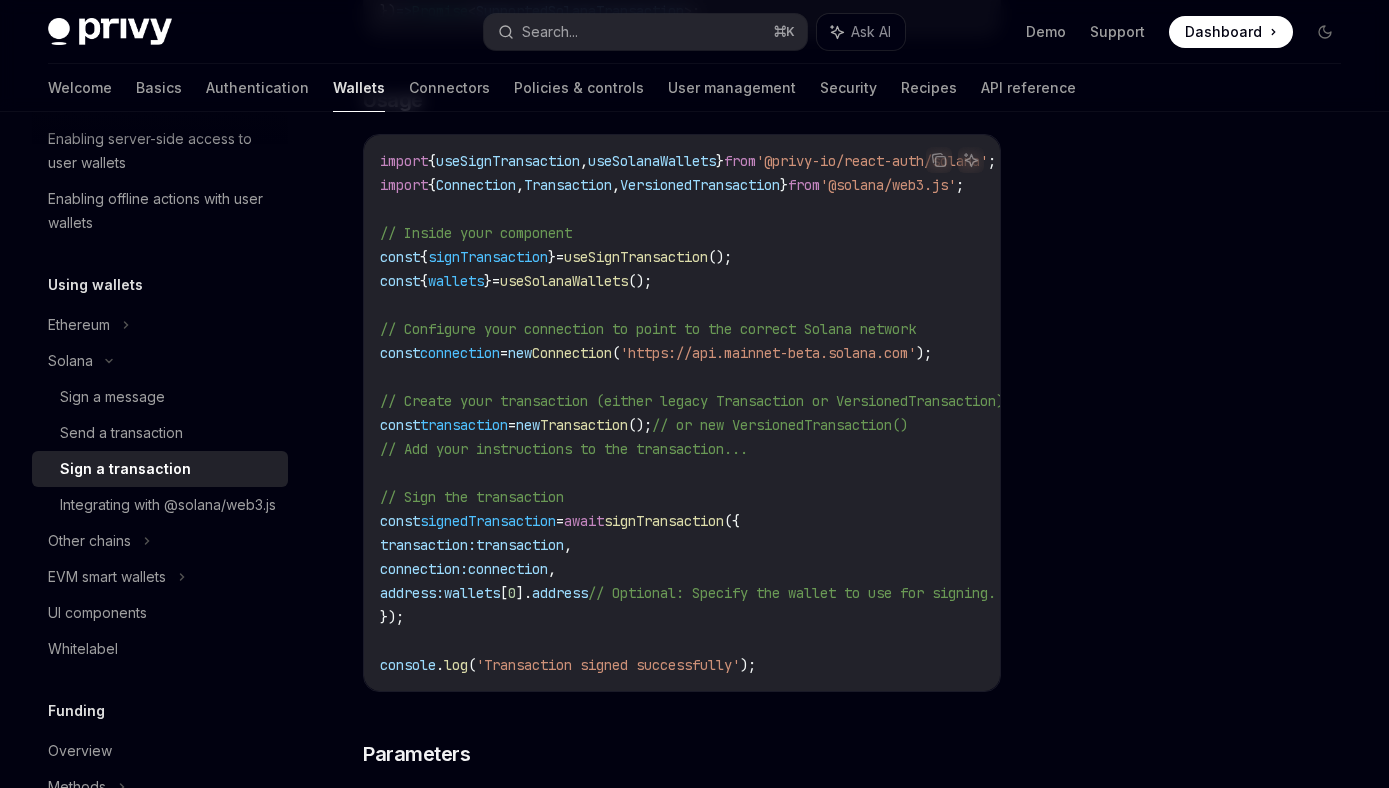 scroll, scrollTop: 658, scrollLeft: 0, axis: vertical 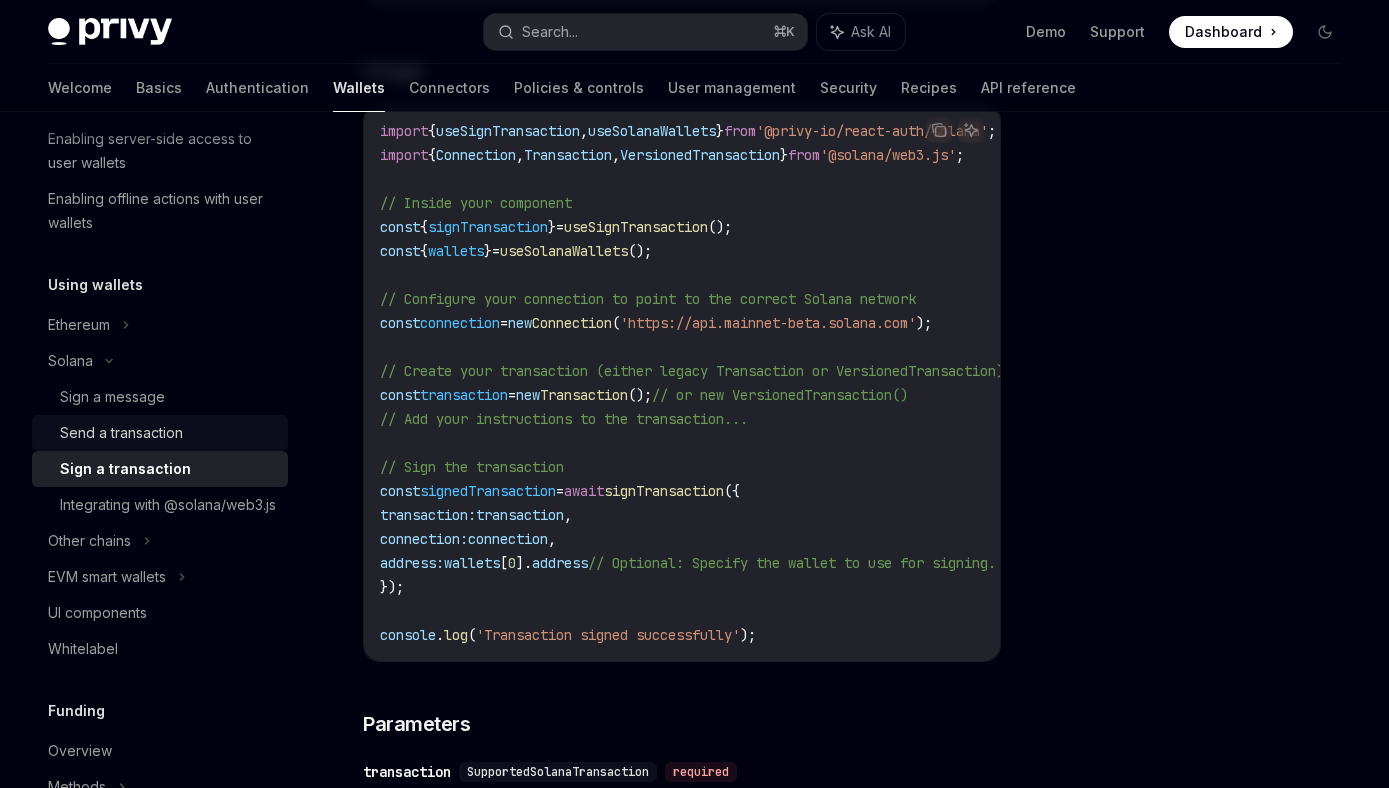 click on "Send a transaction" at bounding box center [121, 433] 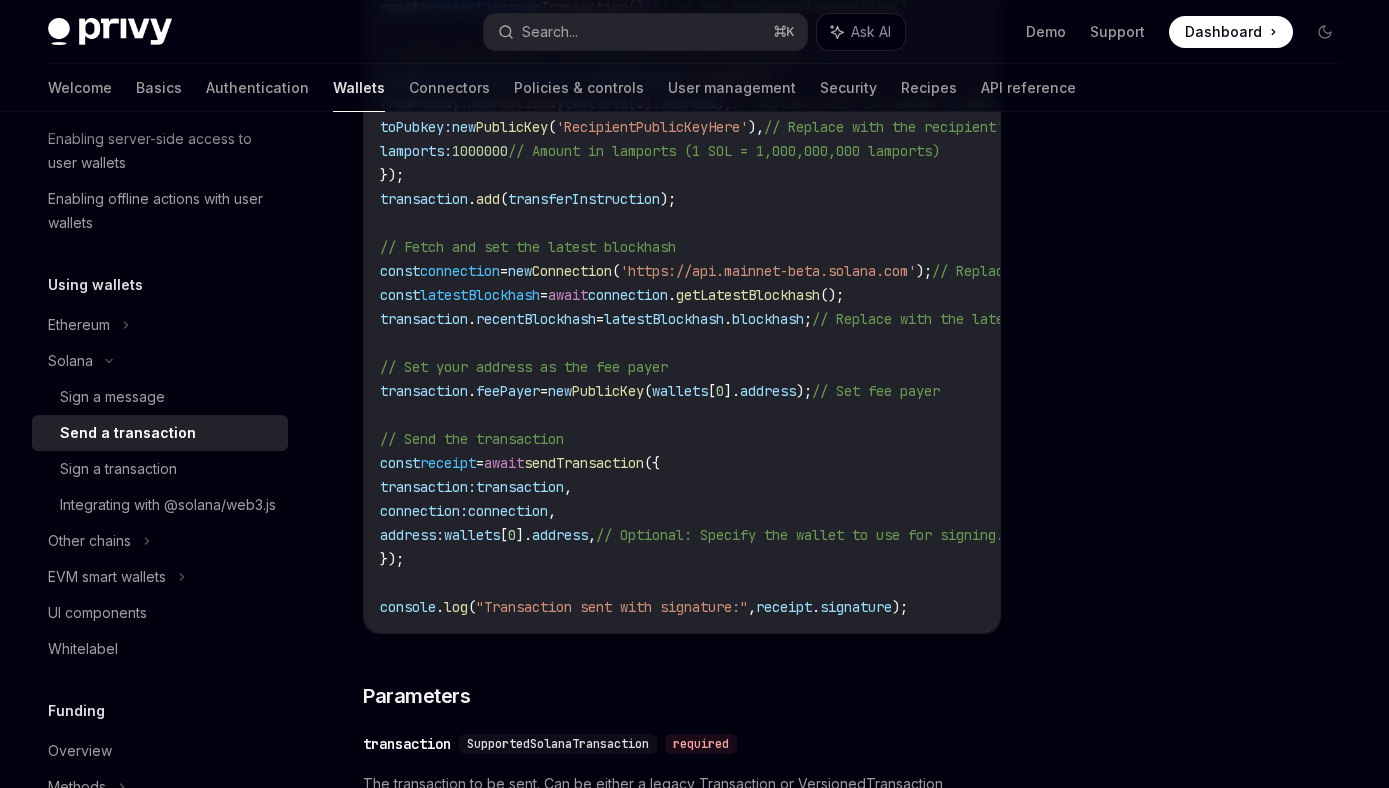 scroll, scrollTop: 1072, scrollLeft: 0, axis: vertical 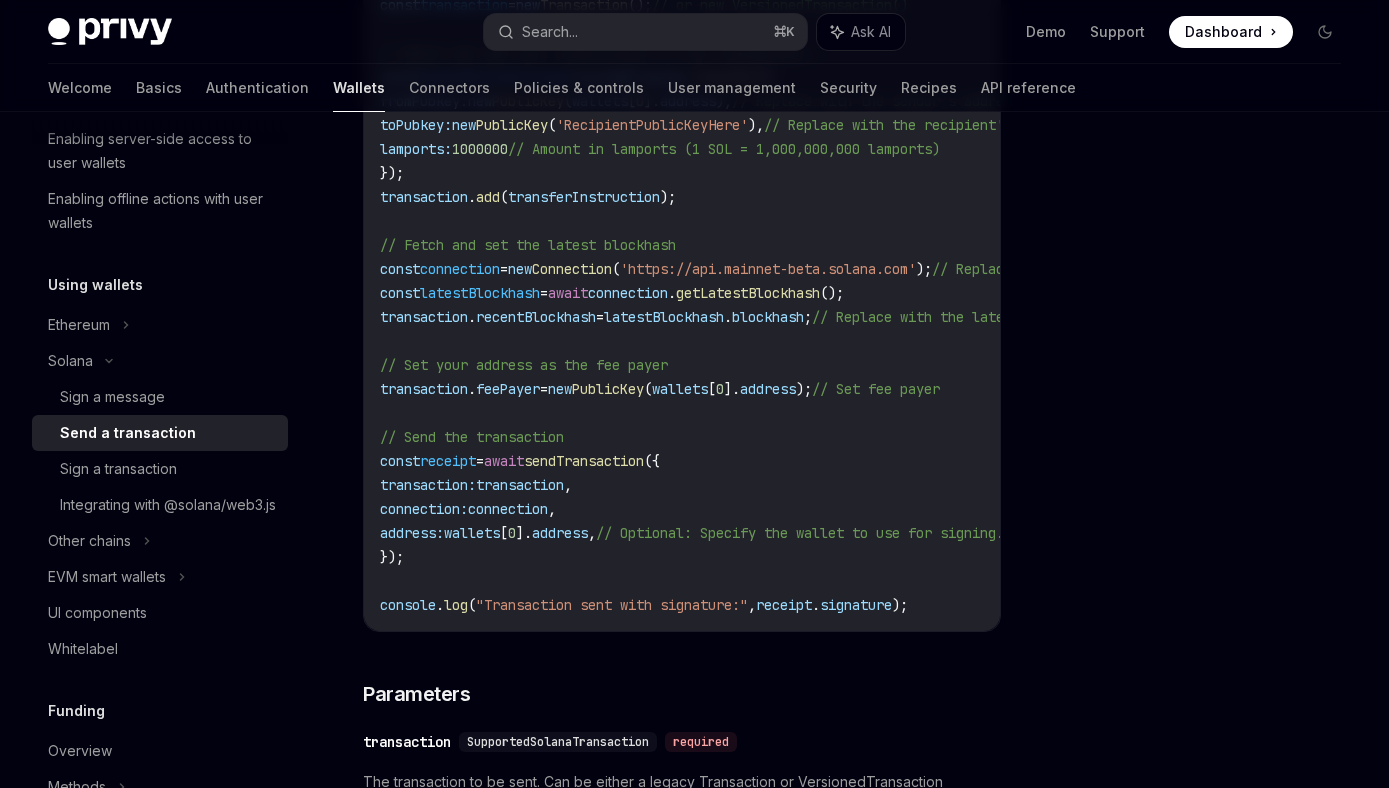 click on "sendTransaction" at bounding box center (584, 461) 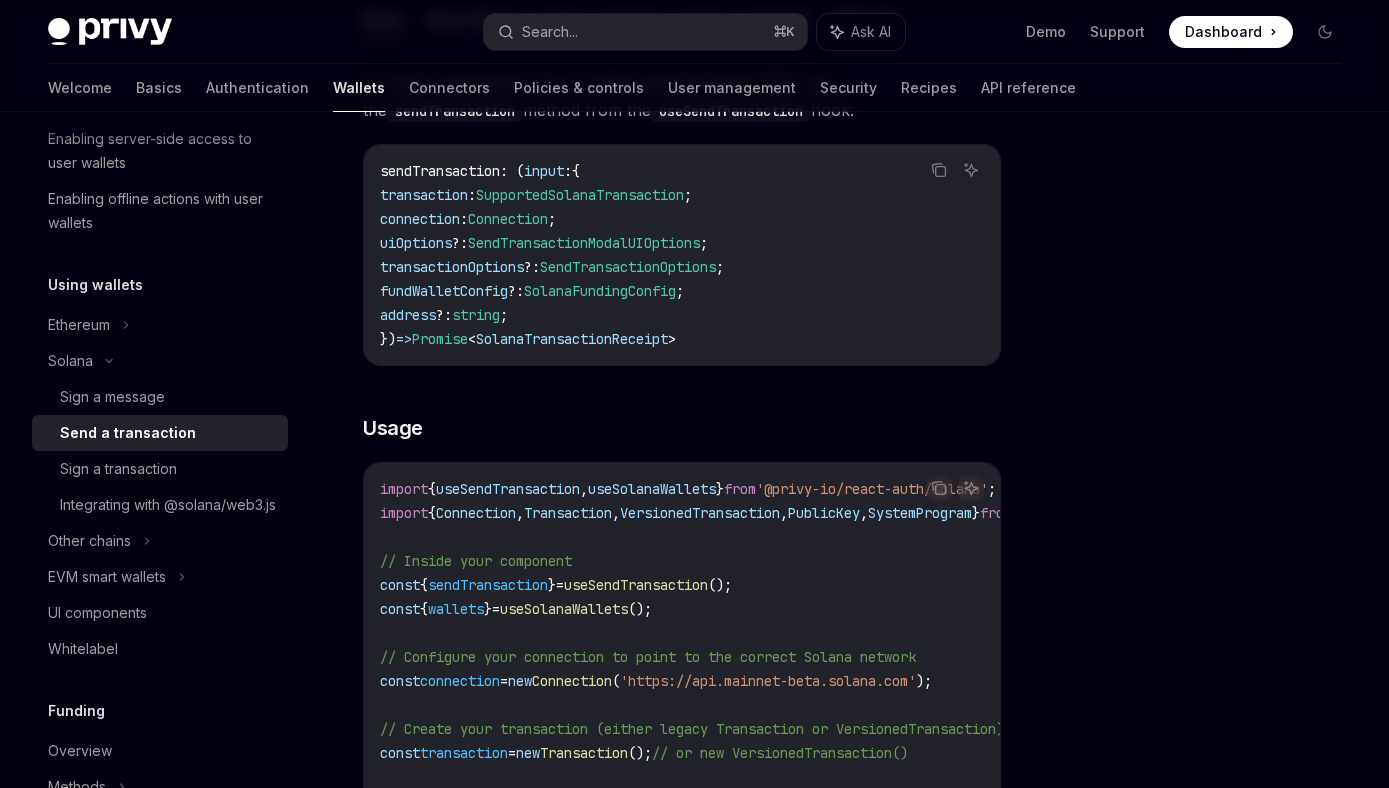 scroll, scrollTop: 323, scrollLeft: 0, axis: vertical 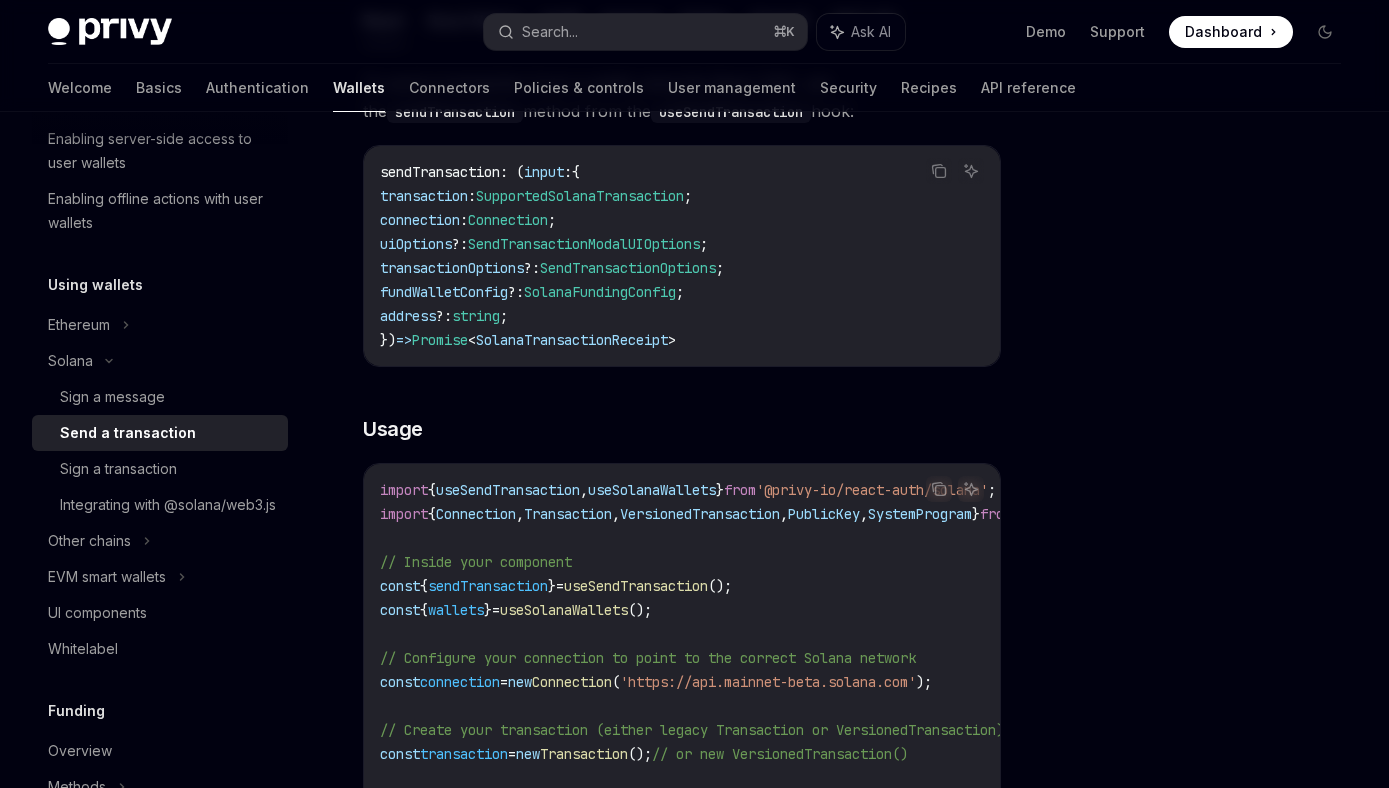 click on "SolanaTransactionReceipt" at bounding box center [572, 340] 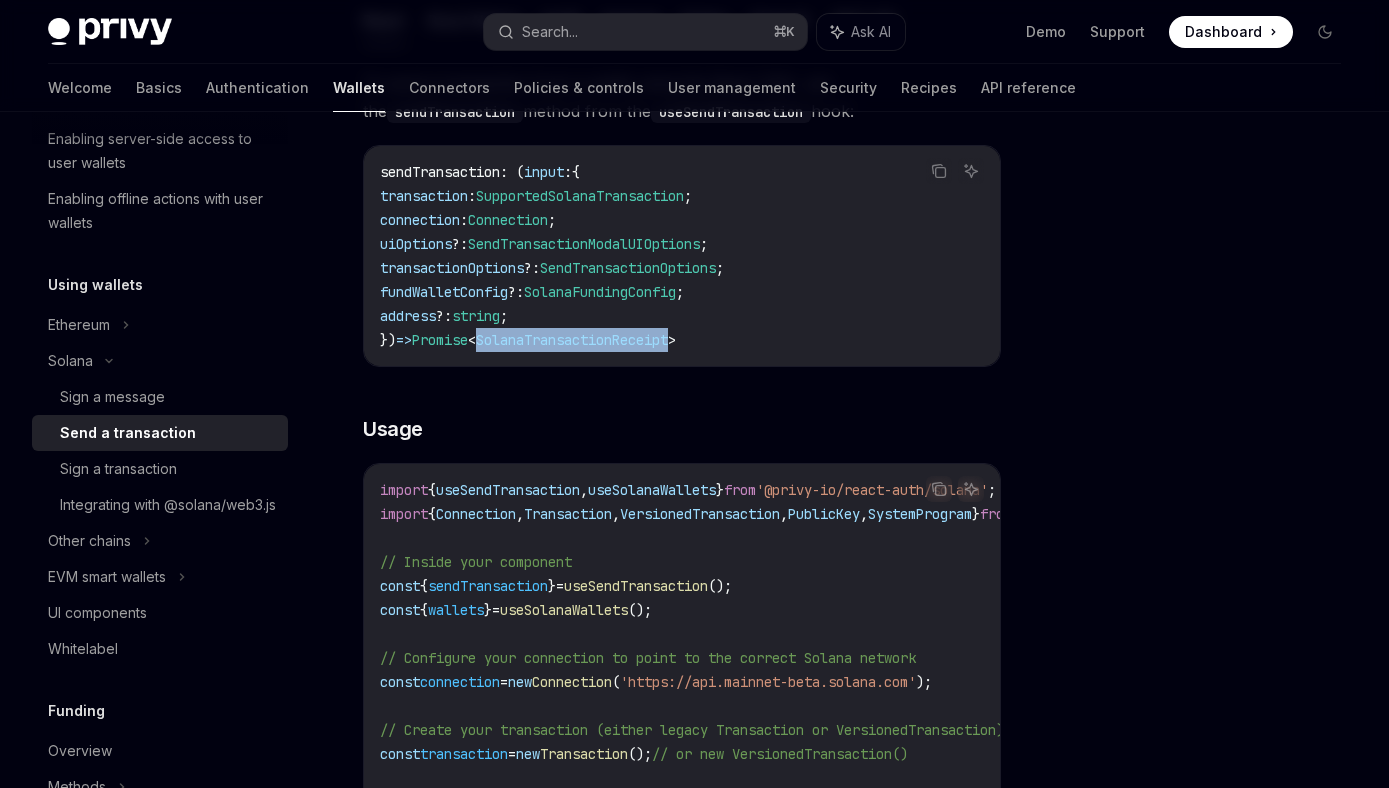 click on "SolanaTransactionReceipt" at bounding box center (572, 340) 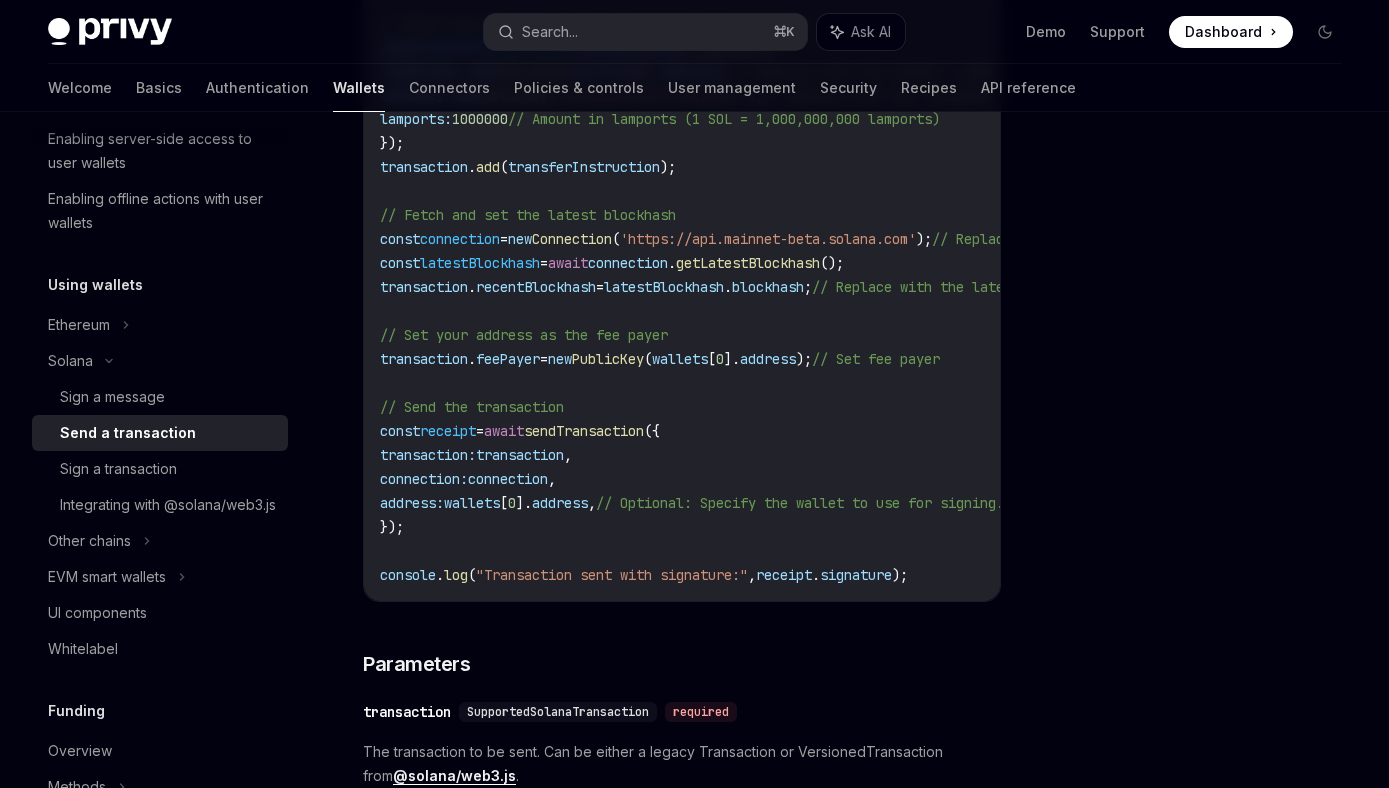scroll, scrollTop: 1141, scrollLeft: 0, axis: vertical 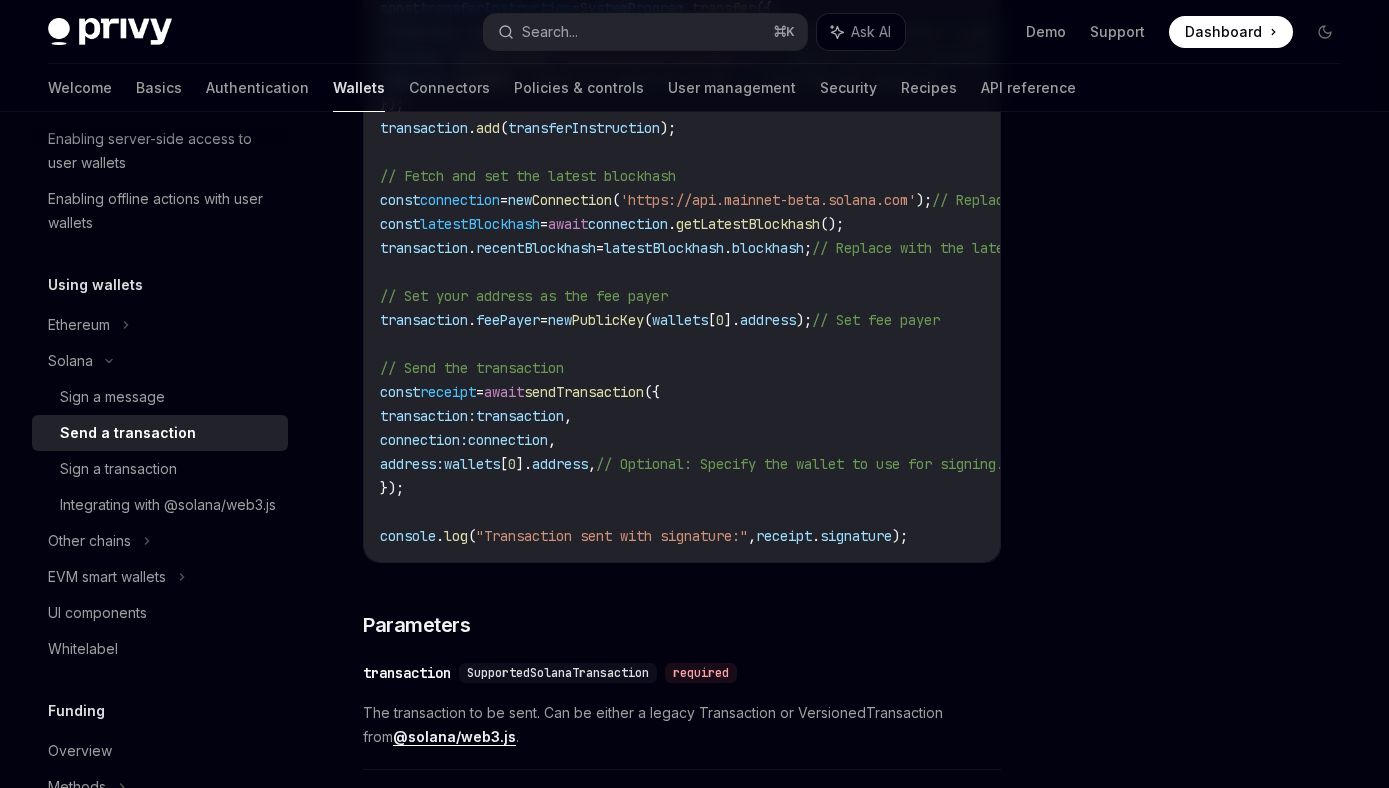 copy on "SolanaTransactionReceipt" 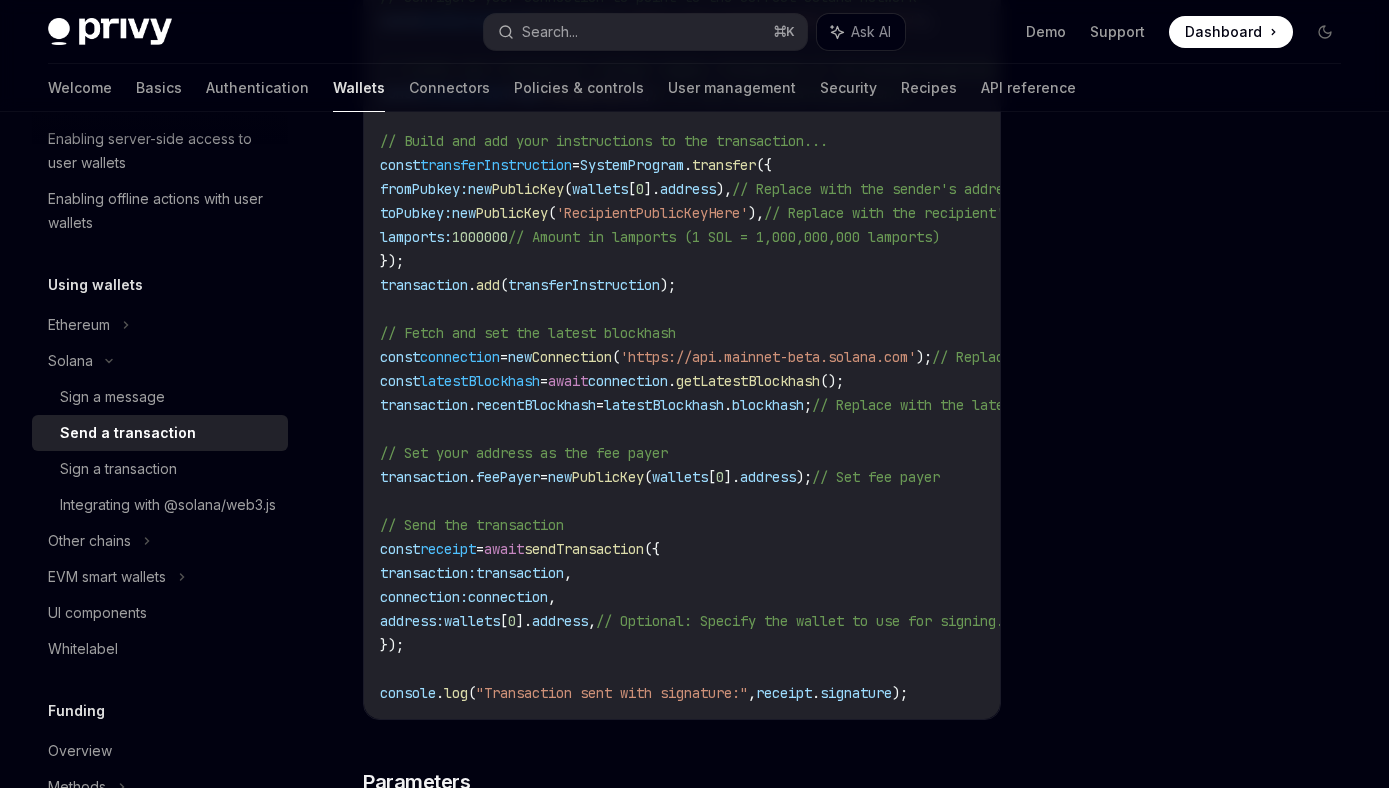 scroll, scrollTop: 1040, scrollLeft: 0, axis: vertical 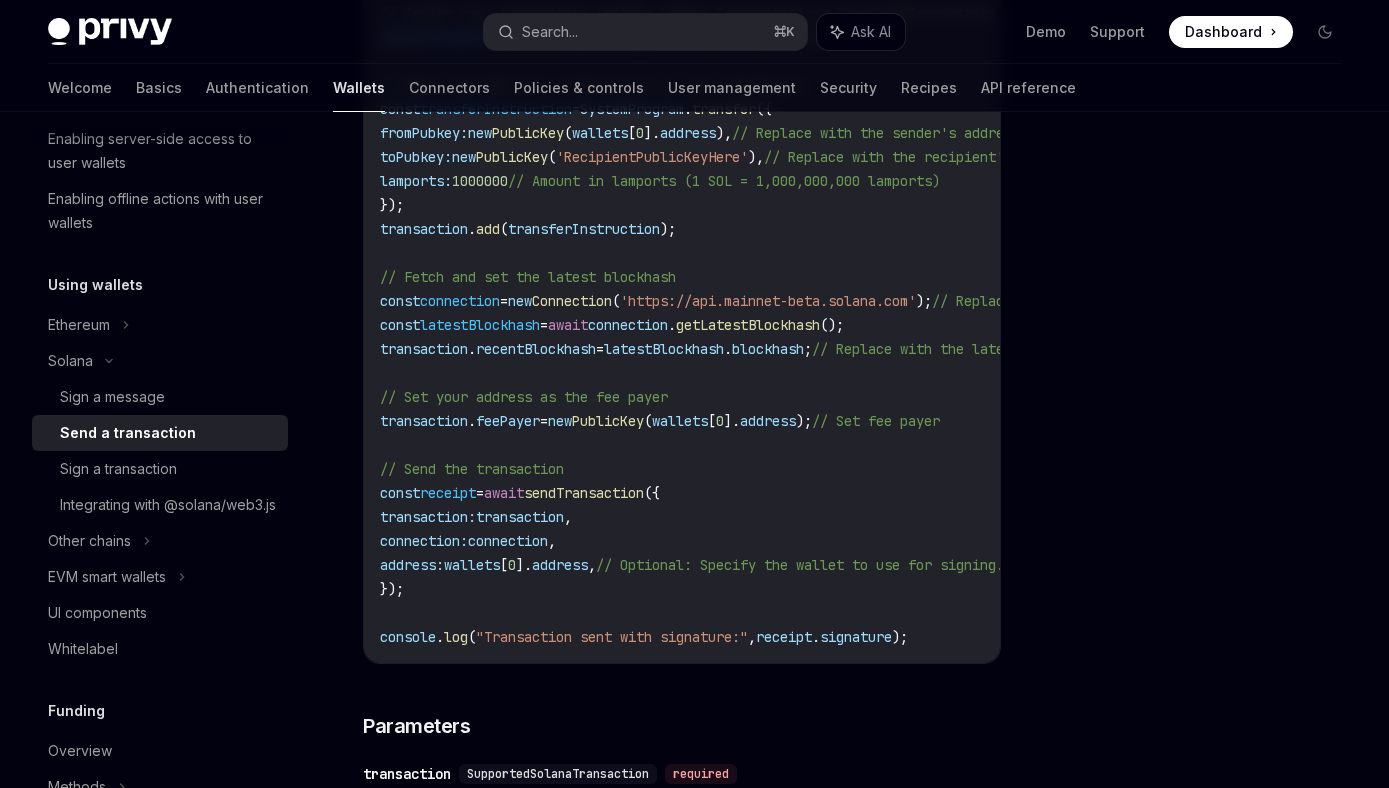 click on "sendTransaction" at bounding box center (584, 493) 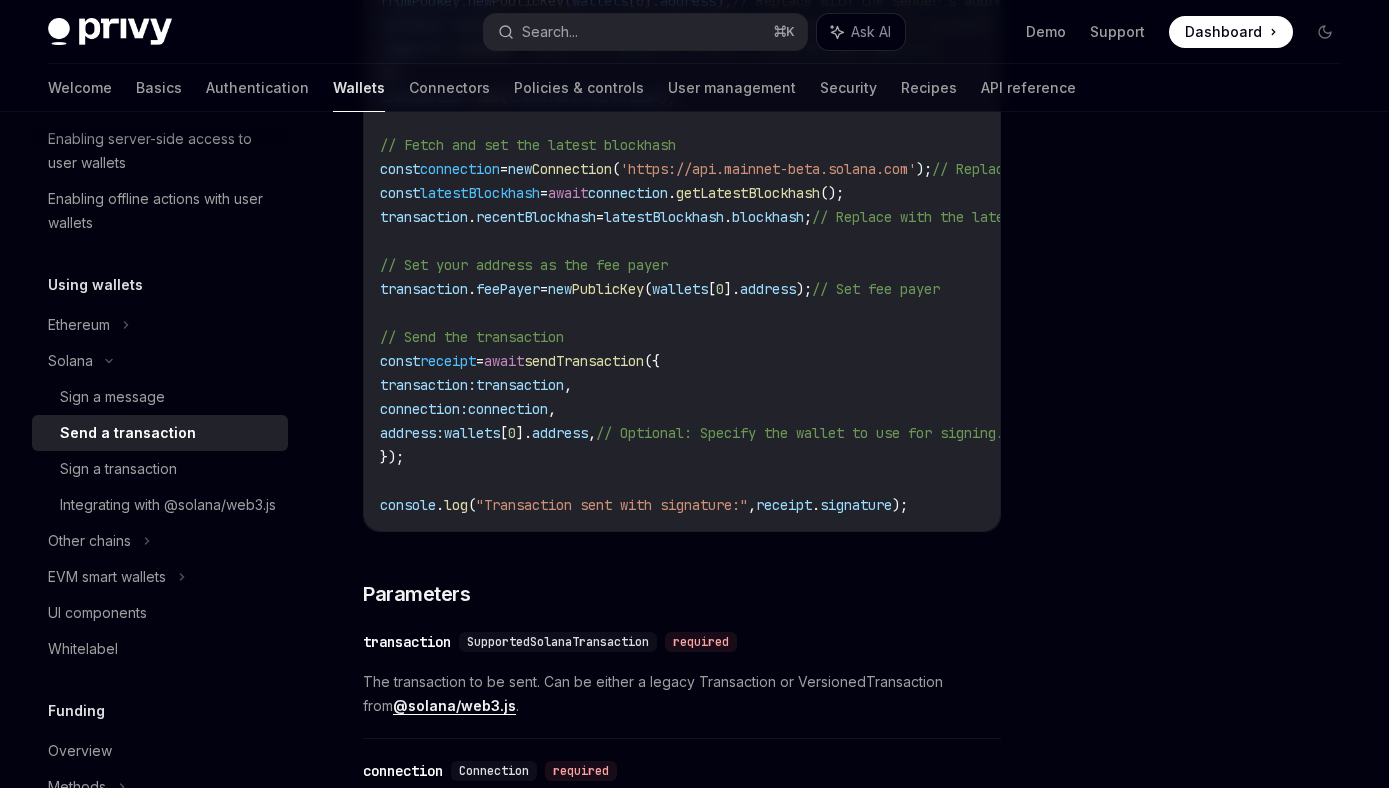 scroll, scrollTop: 1176, scrollLeft: 0, axis: vertical 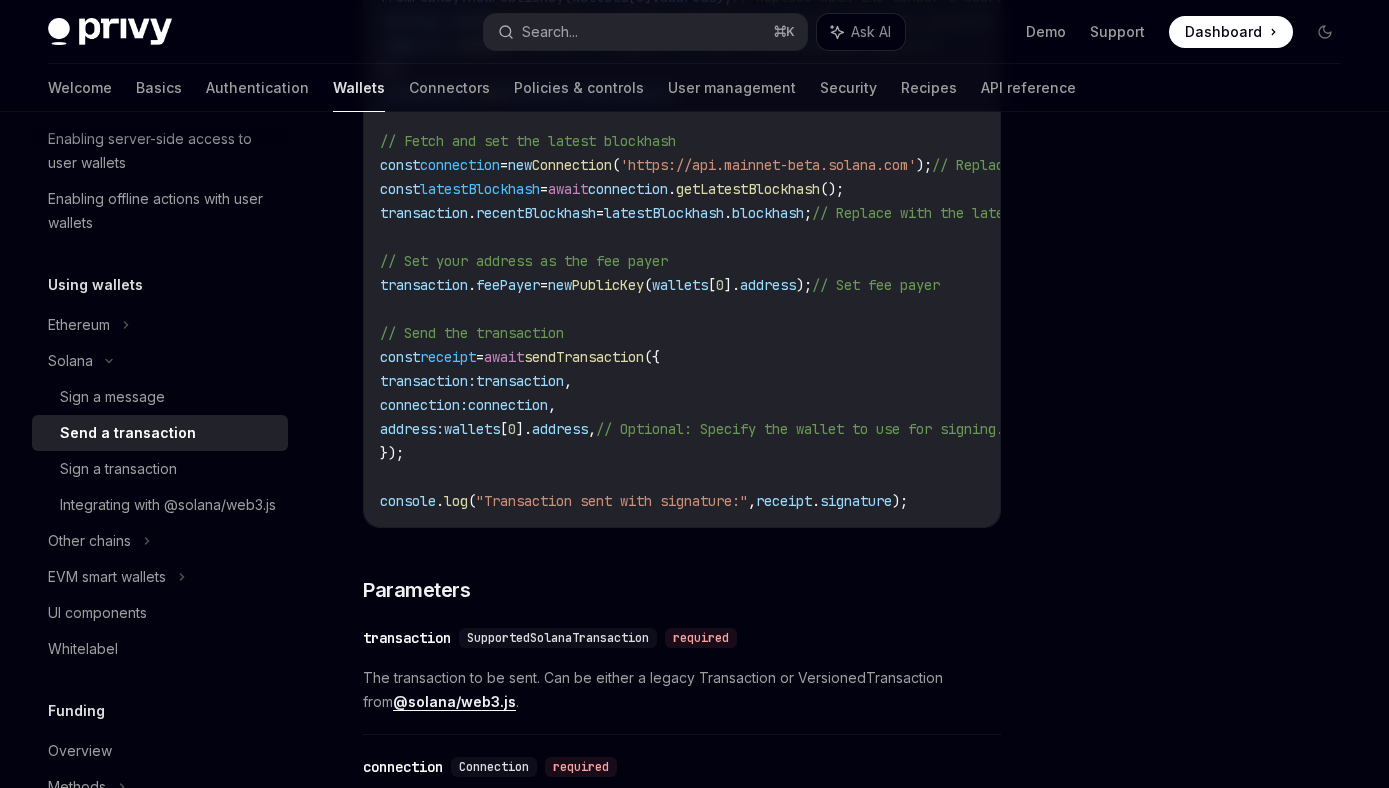 click on "signature" at bounding box center [856, 501] 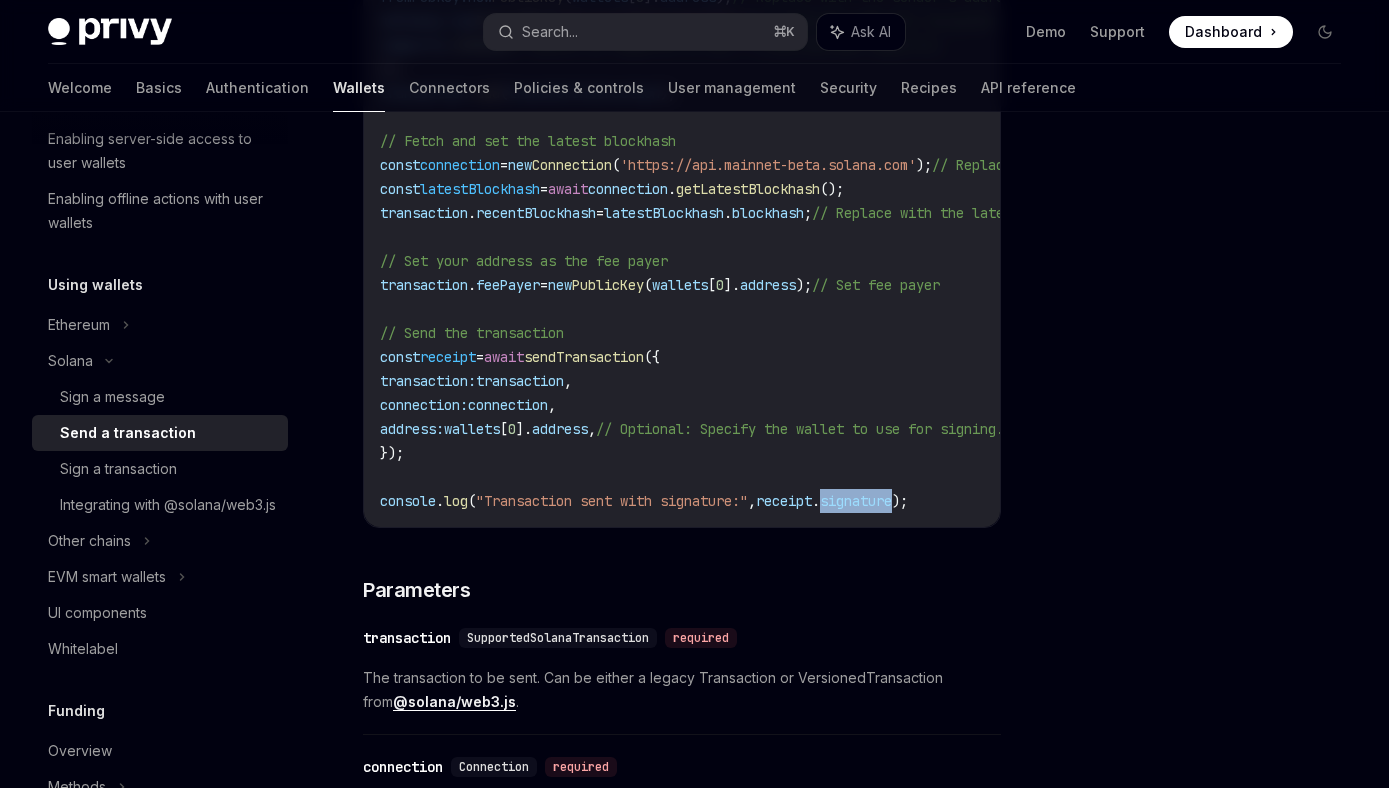 click on "signature" at bounding box center (856, 501) 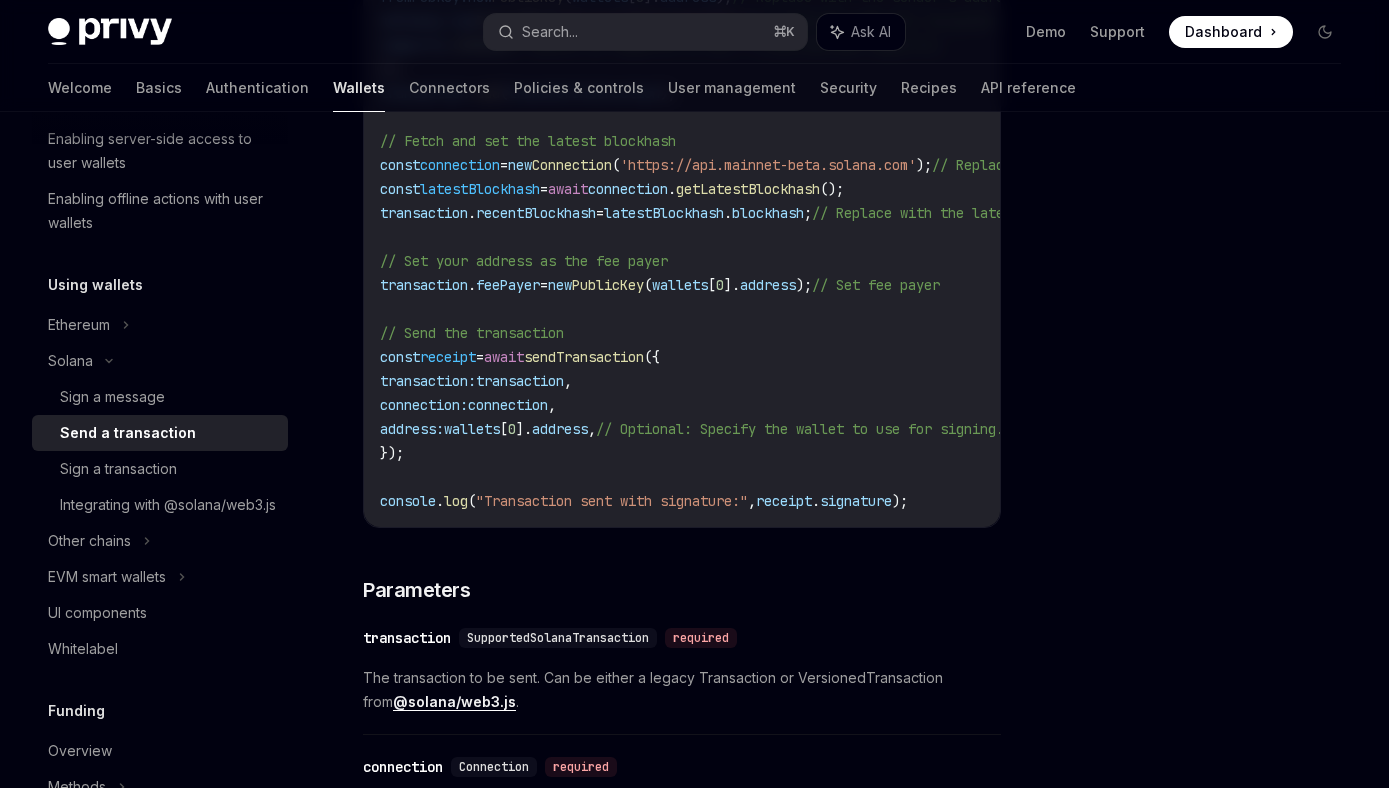 click on "receipt" at bounding box center (784, 501) 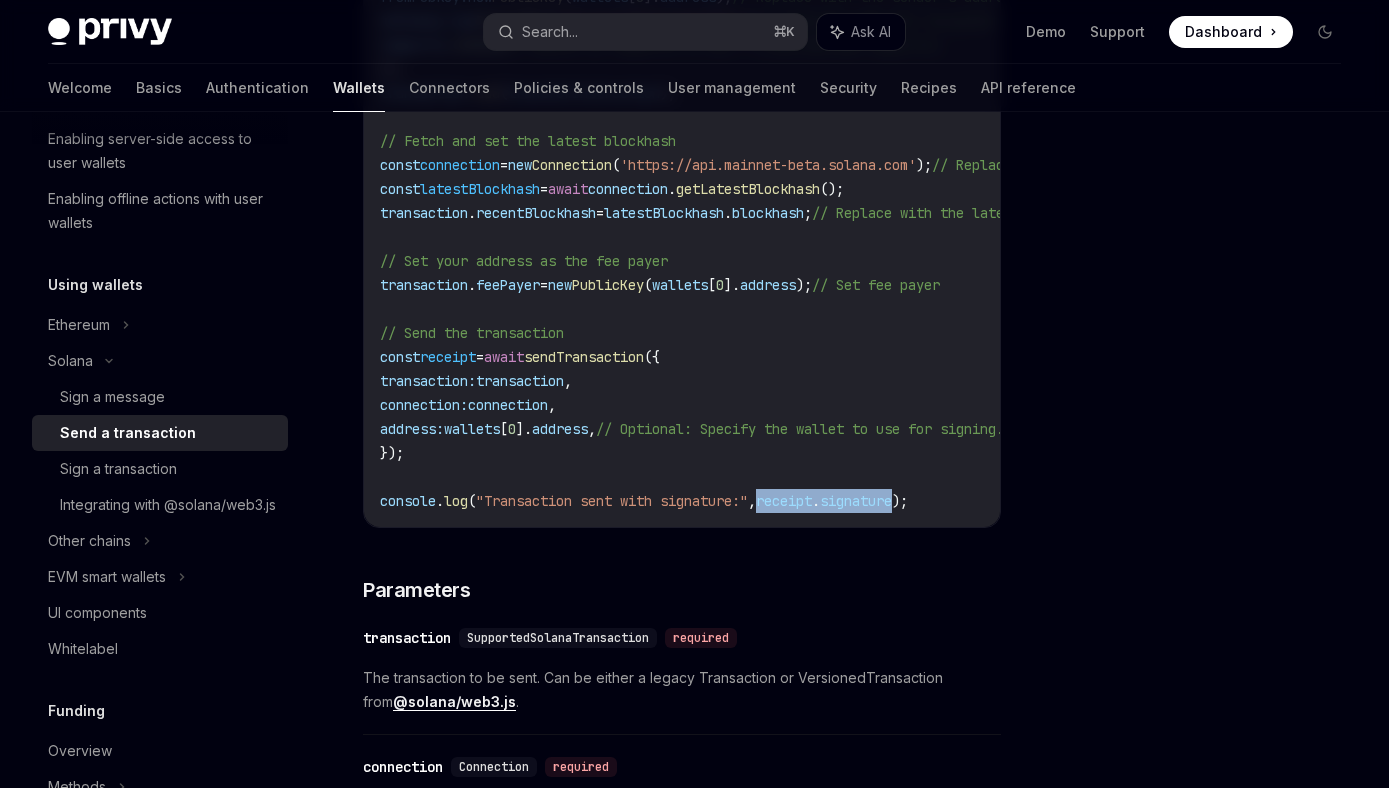 drag, startPoint x: 784, startPoint y: 504, endPoint x: 929, endPoint y: 505, distance: 145.00345 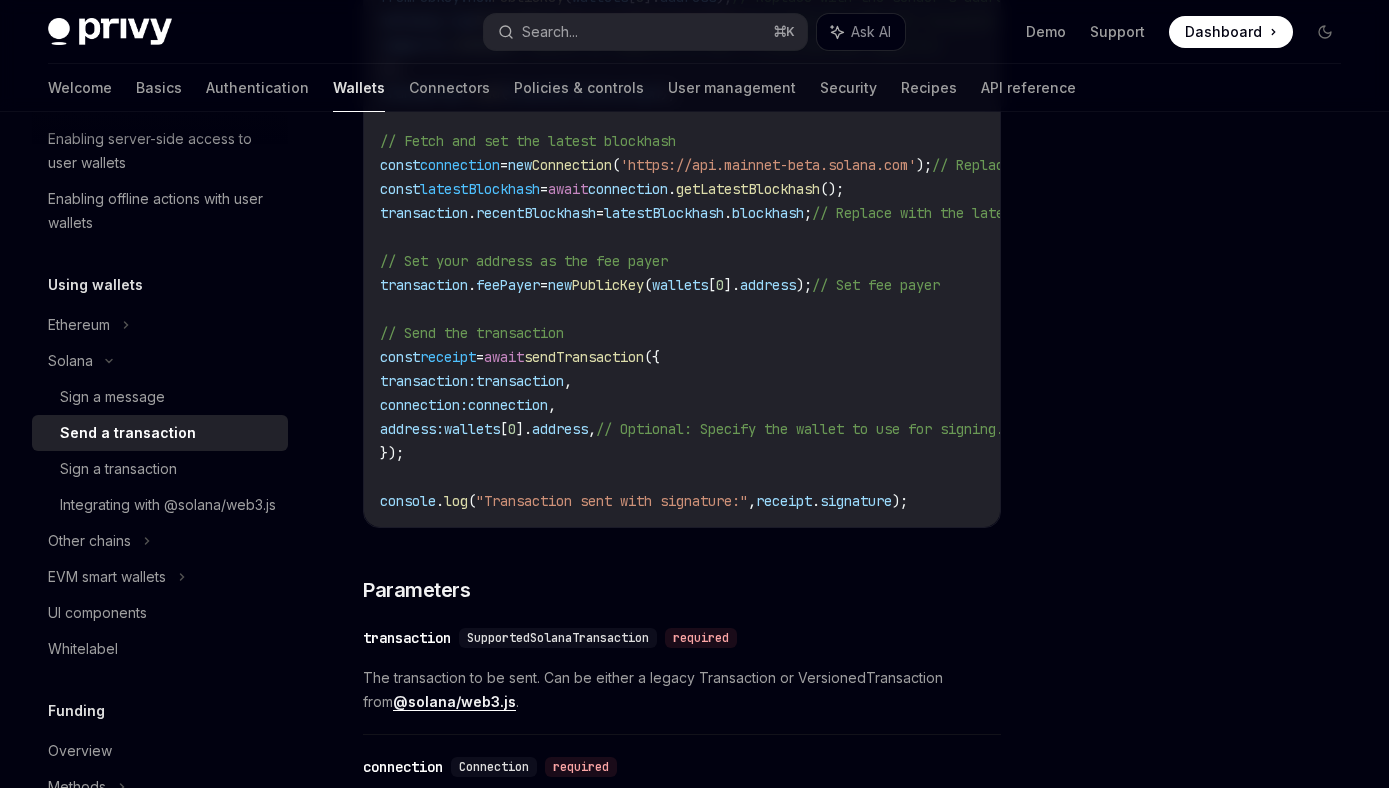 click at bounding box center (1205, 470) 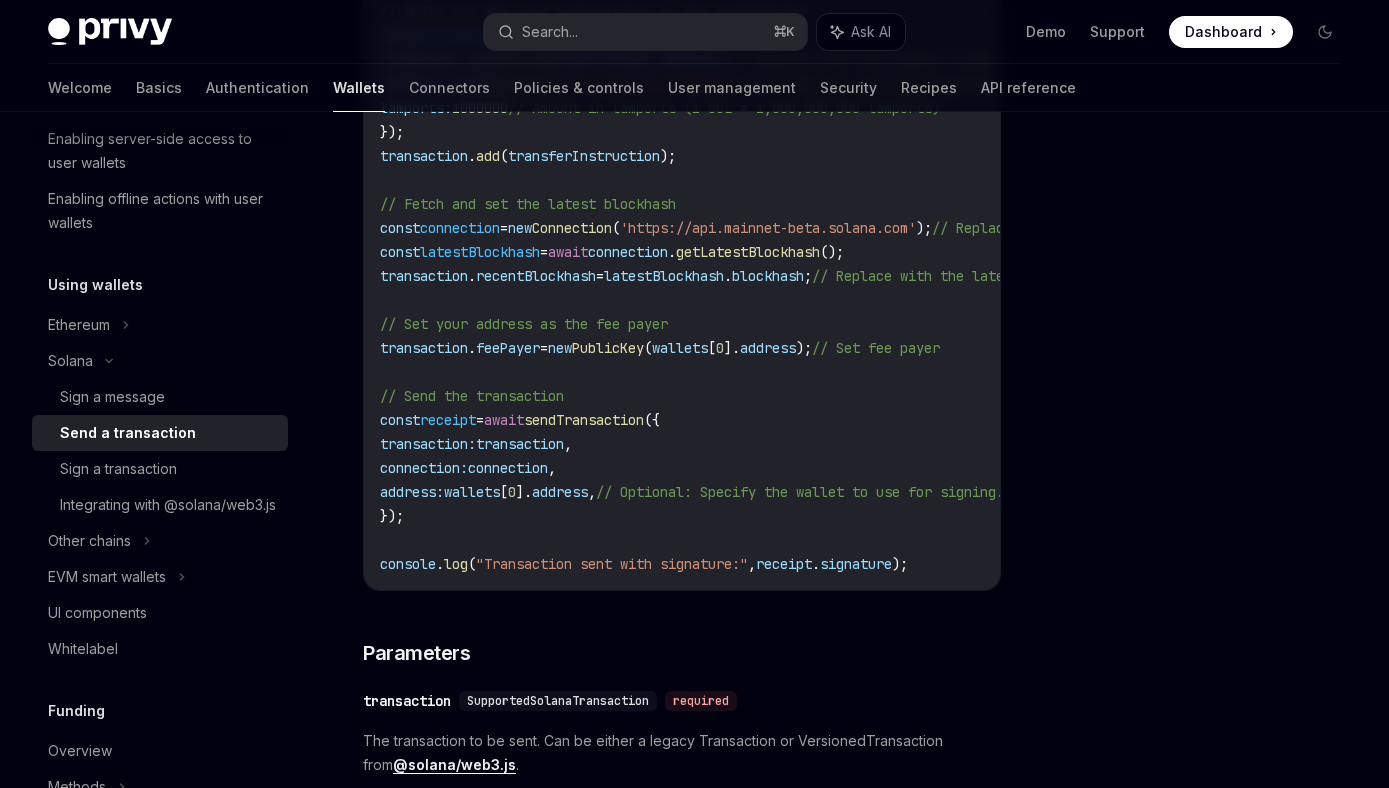scroll, scrollTop: 1100, scrollLeft: 0, axis: vertical 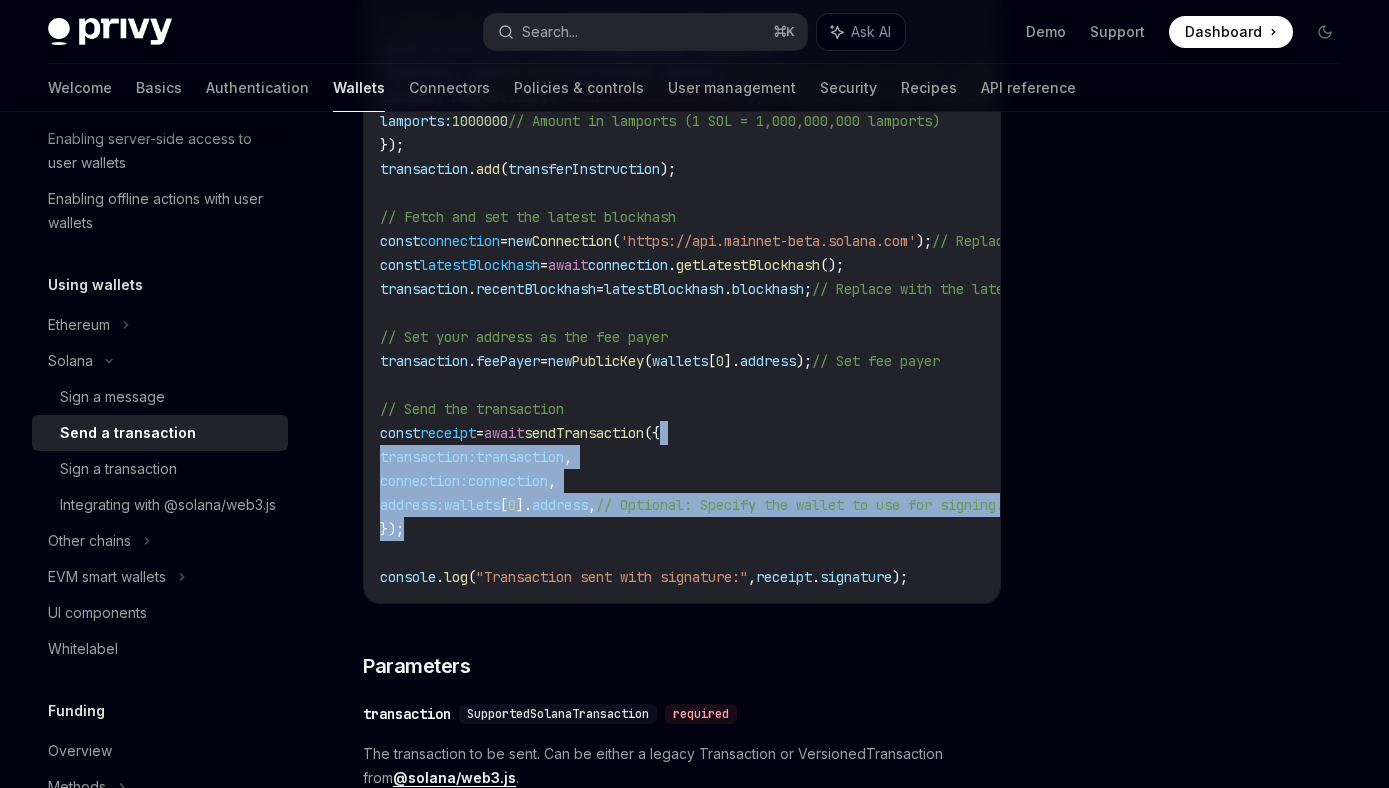 drag, startPoint x: 712, startPoint y: 432, endPoint x: 414, endPoint y: 531, distance: 314.01434 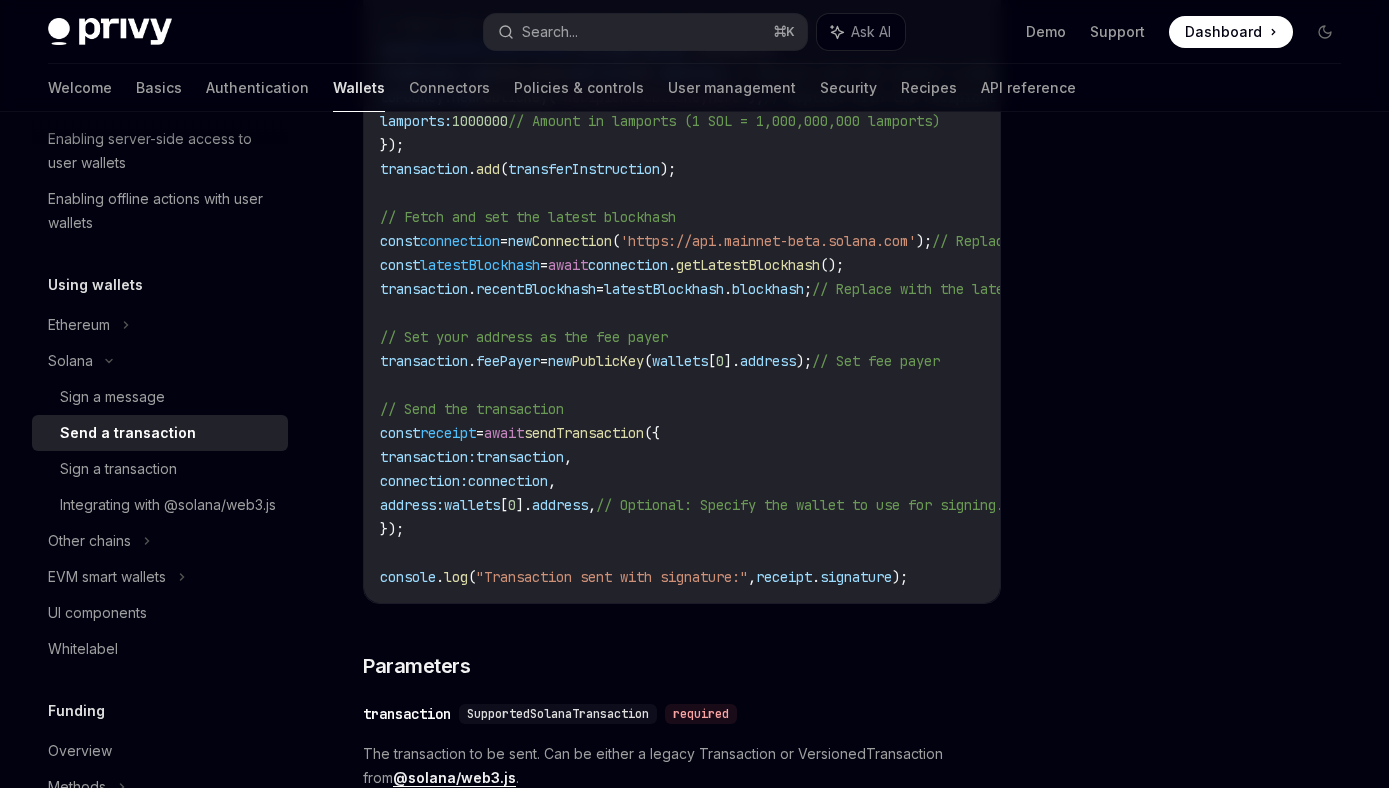 click on "address" at bounding box center [560, 505] 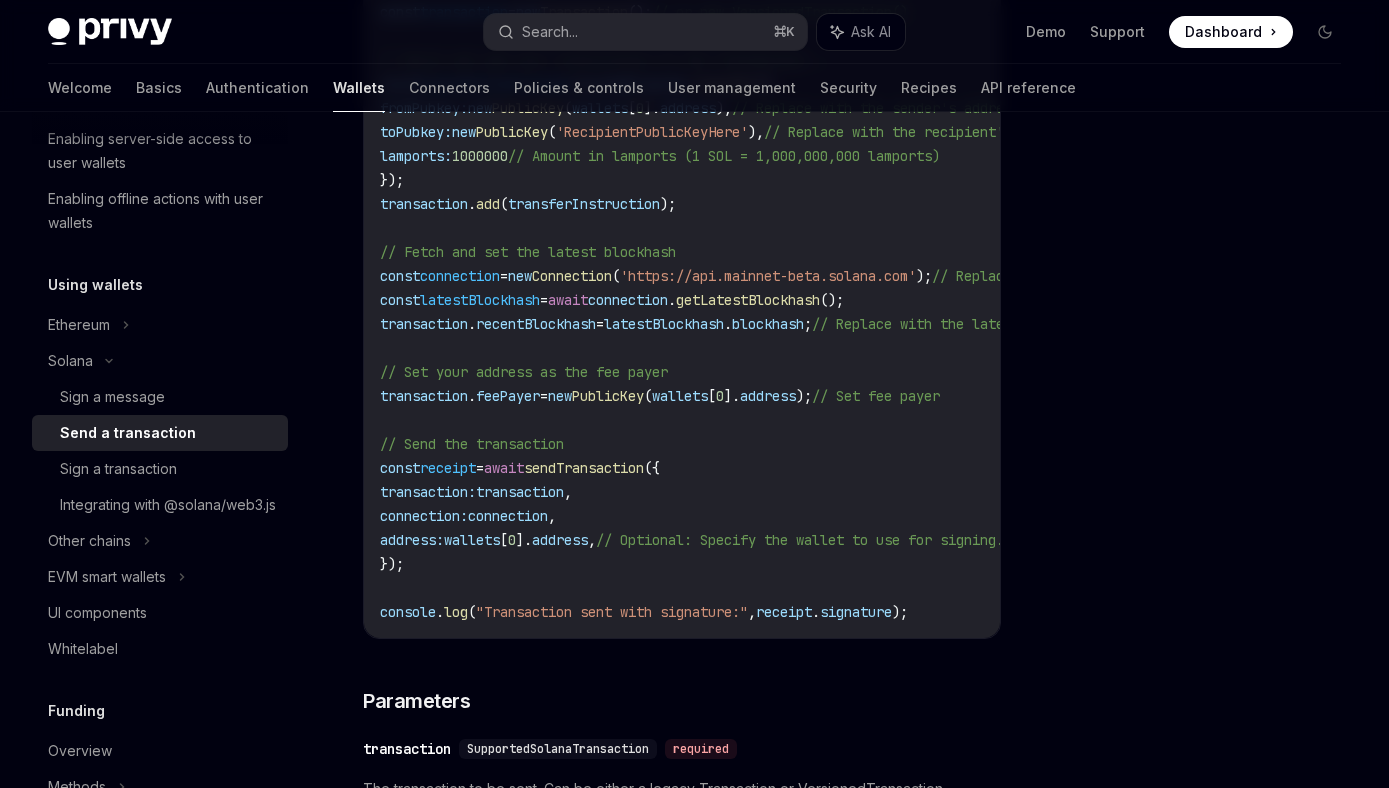 scroll, scrollTop: 1062, scrollLeft: 0, axis: vertical 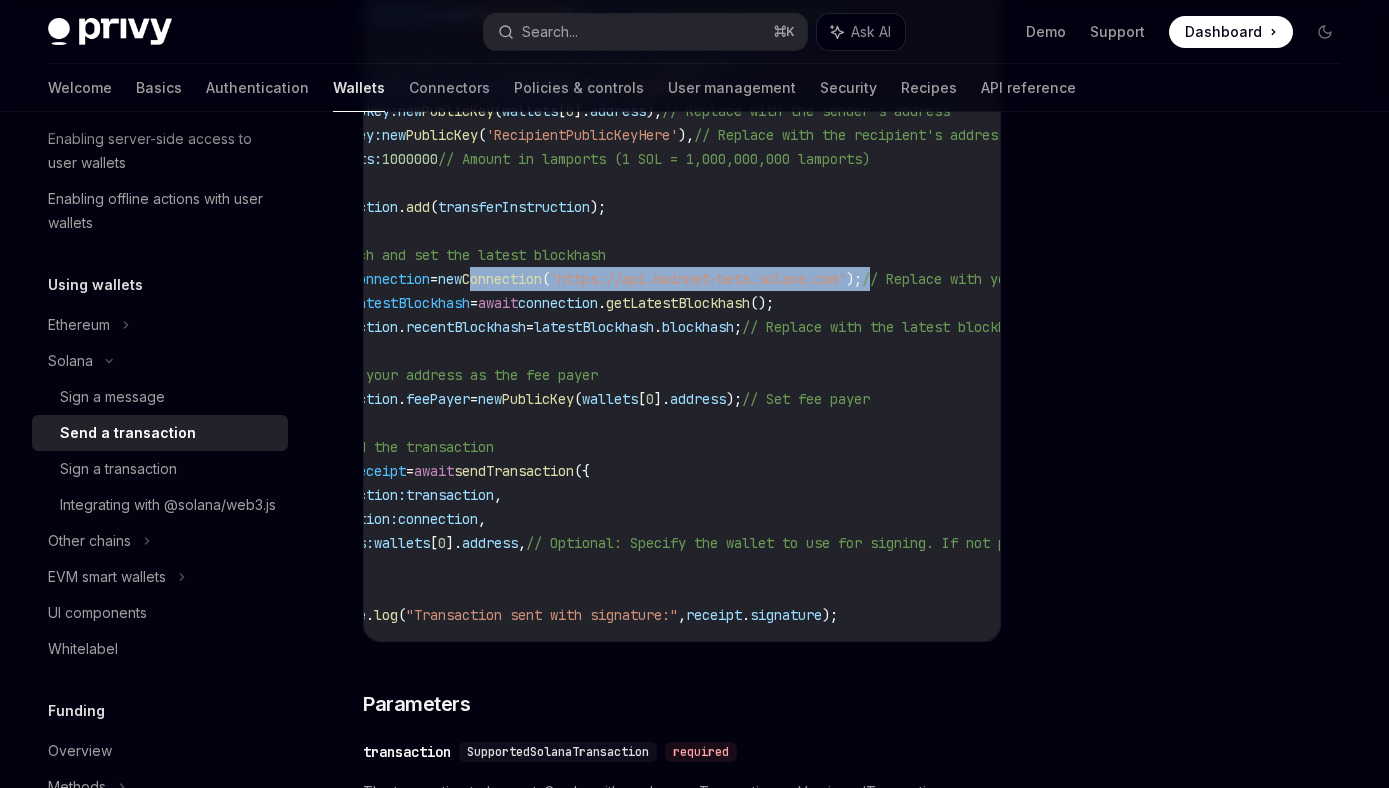 drag, startPoint x: 570, startPoint y: 277, endPoint x: 941, endPoint y: 289, distance: 371.19403 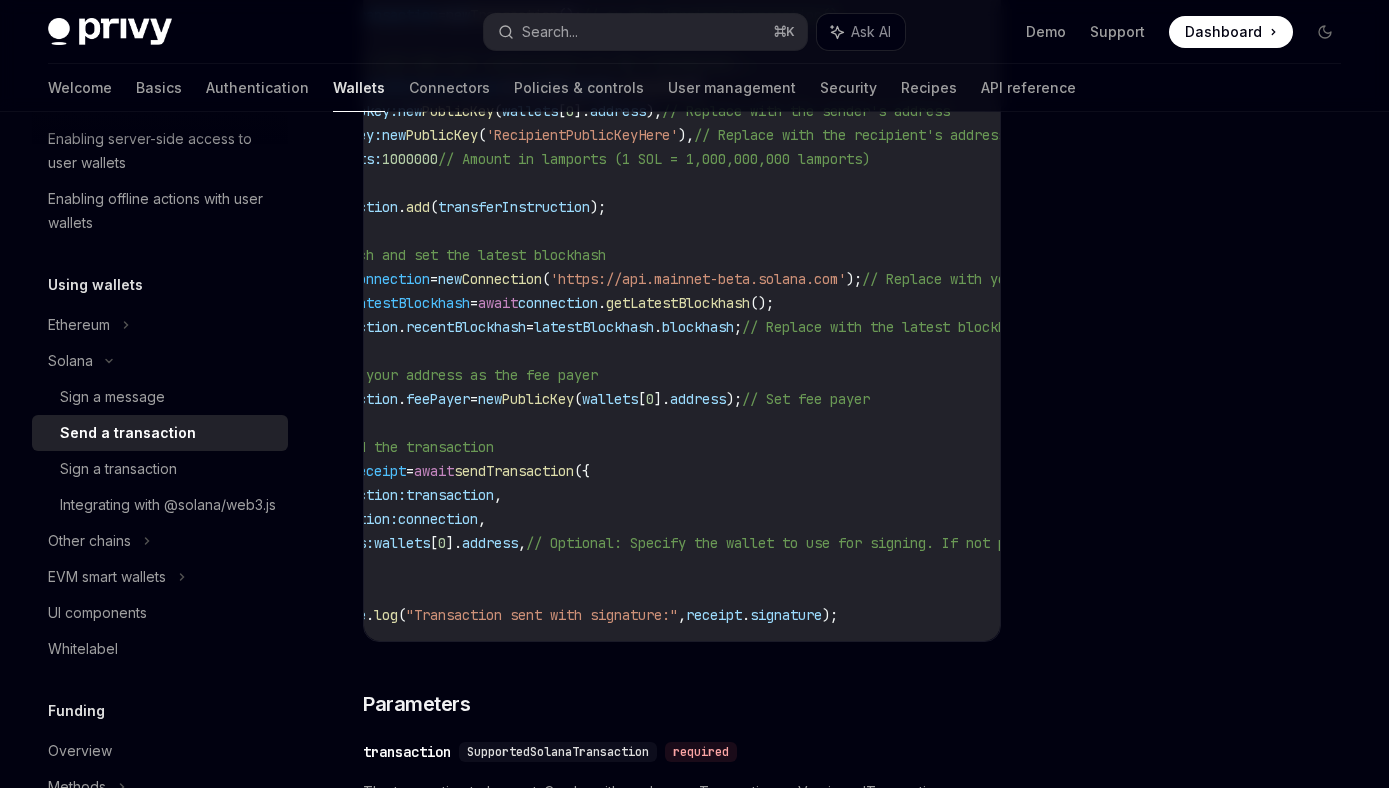 click on "import  { useSendTransaction ,  useSolanaWallets }  from  '@privy-io/react-auth/solana' ;
import  { Connection ,  Transaction ,  VersionedTransaction ,  PublicKey ,  SystemProgram }  from  '@solana/web3.js' ;
// Inside your component
const  {  sendTransaction  }  =  useSendTransaction ();
const  {  wallets  }  =  useSolanaWallets ();
// Configure your connection to point to the correct Solana network
const  connection  =  new  Connection ( 'https://api.mainnet-beta.solana.com' );
// Create your transaction (either legacy Transaction or VersionedTransaction)
const  transaction  =  new  Transaction ();  // or new VersionedTransaction()
// Build and add your instructions to the transaction...
const  transferInstruction  =  SystemProgram . transfer ({
fromPubkey:  new  PublicKey ( wallets [ 0 ]. address ),  // Replace with the sender's address
toPubkey:  new  PublicKey ( 'RecipientPublicKeyHere' ),  // Replace with the recipient's address
lamports:  1000000
});
. add (" at bounding box center (838, 183) 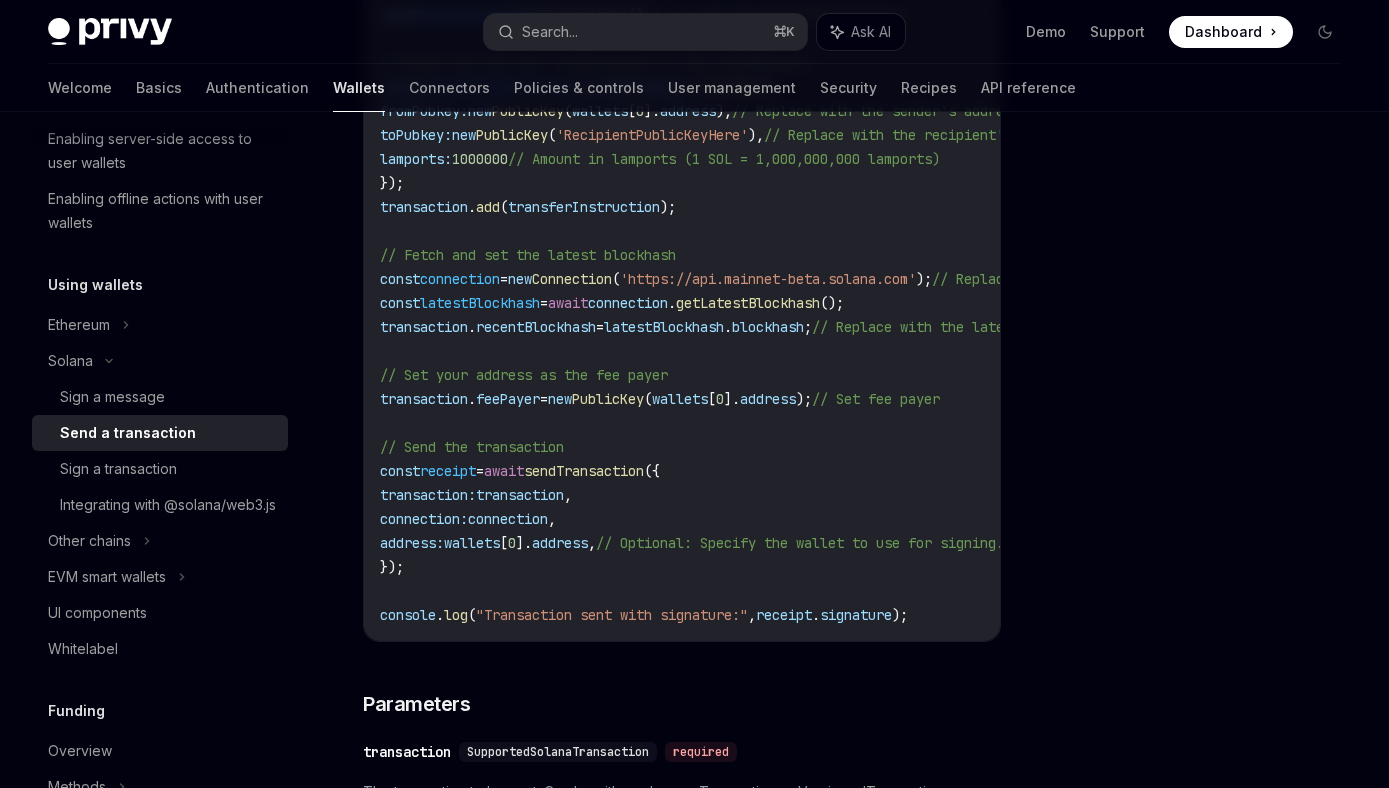 click on "connection" at bounding box center [460, 279] 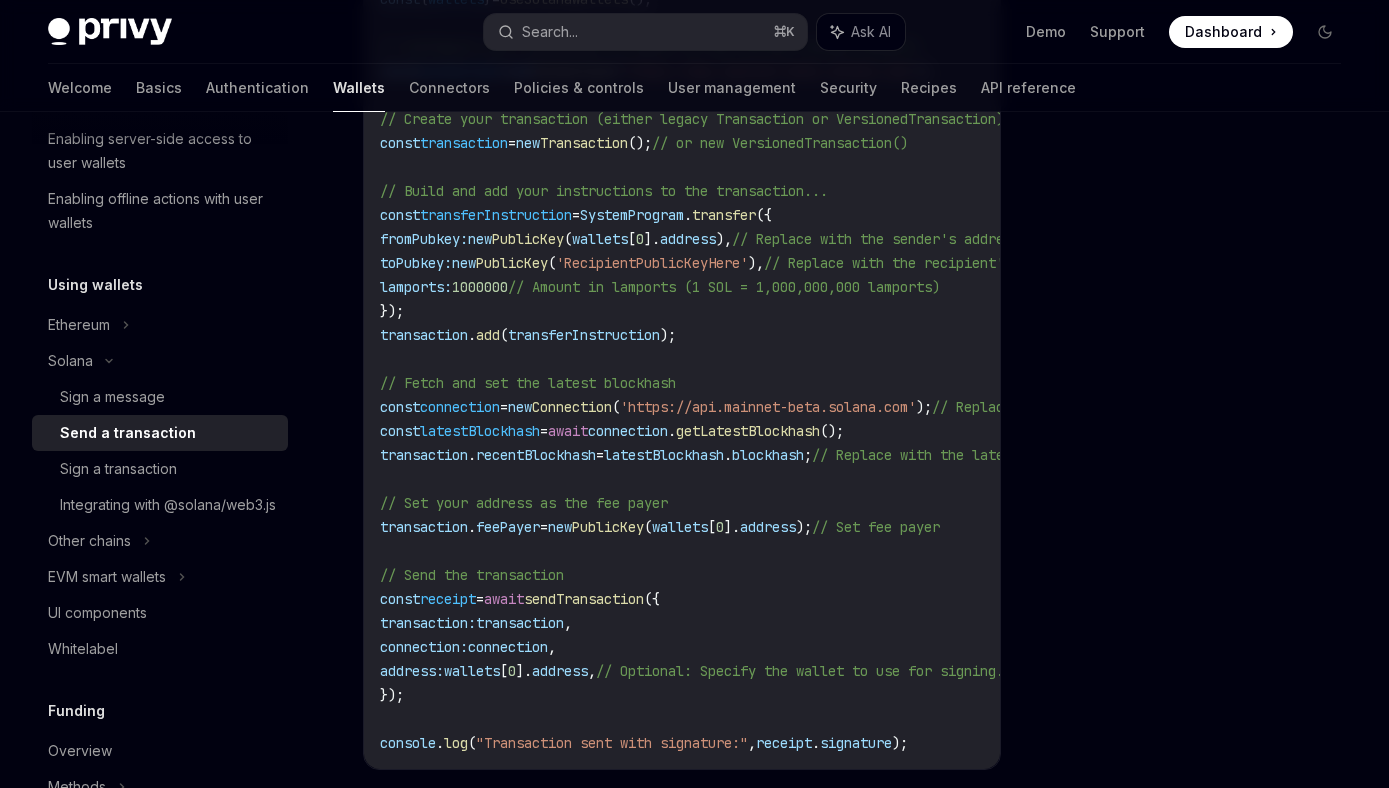 scroll, scrollTop: 923, scrollLeft: 0, axis: vertical 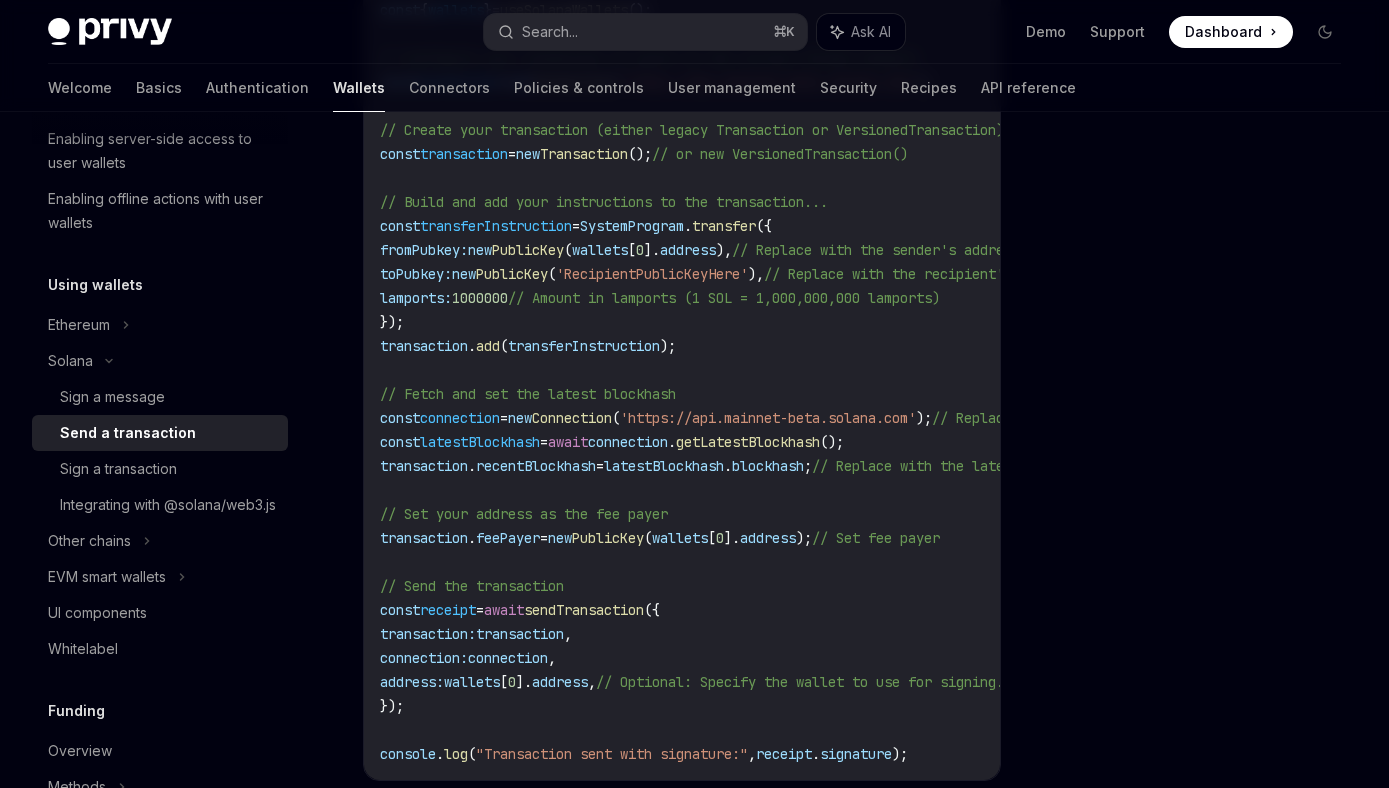 click on "'https://api.mainnet-beta.solana.com'" at bounding box center [768, 418] 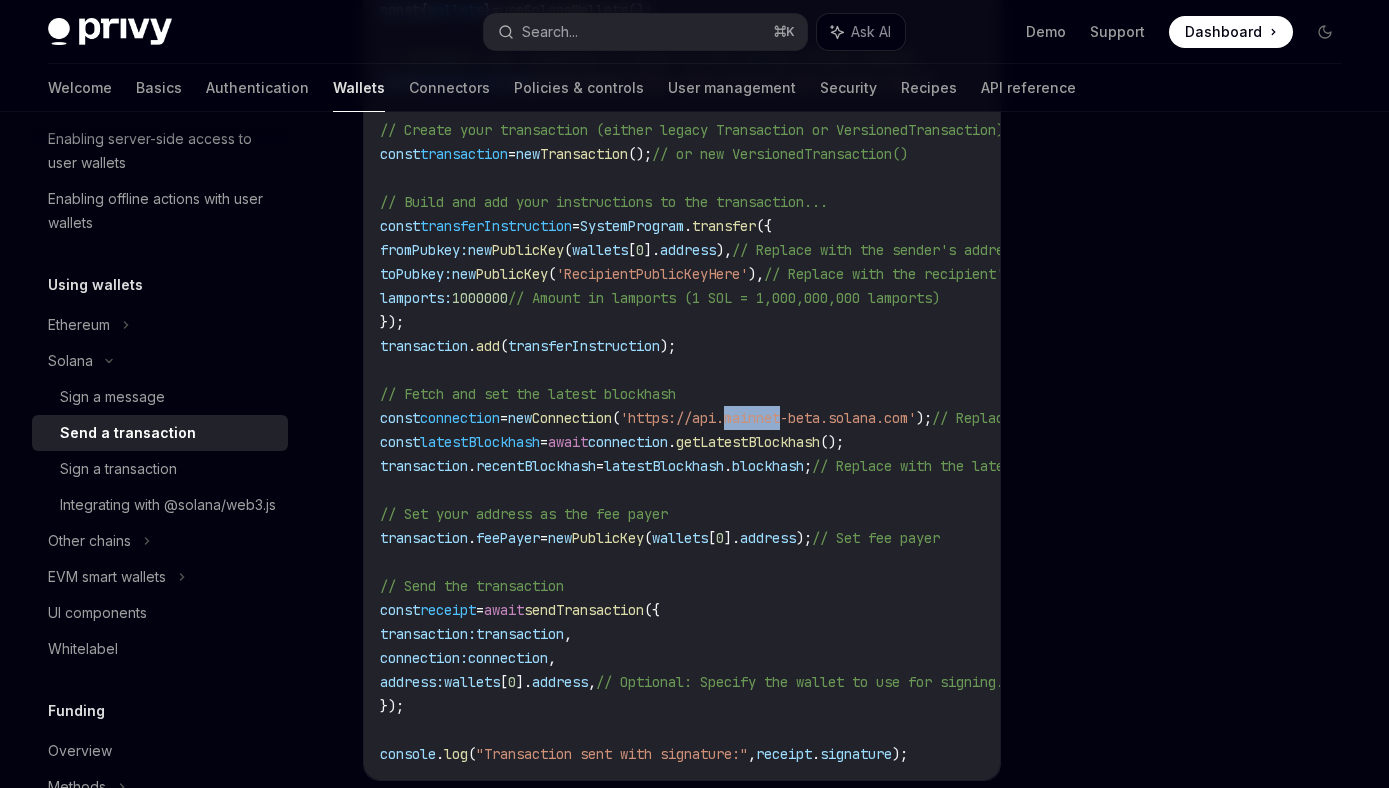 click on "'https://api.mainnet-beta.solana.com'" at bounding box center [768, 418] 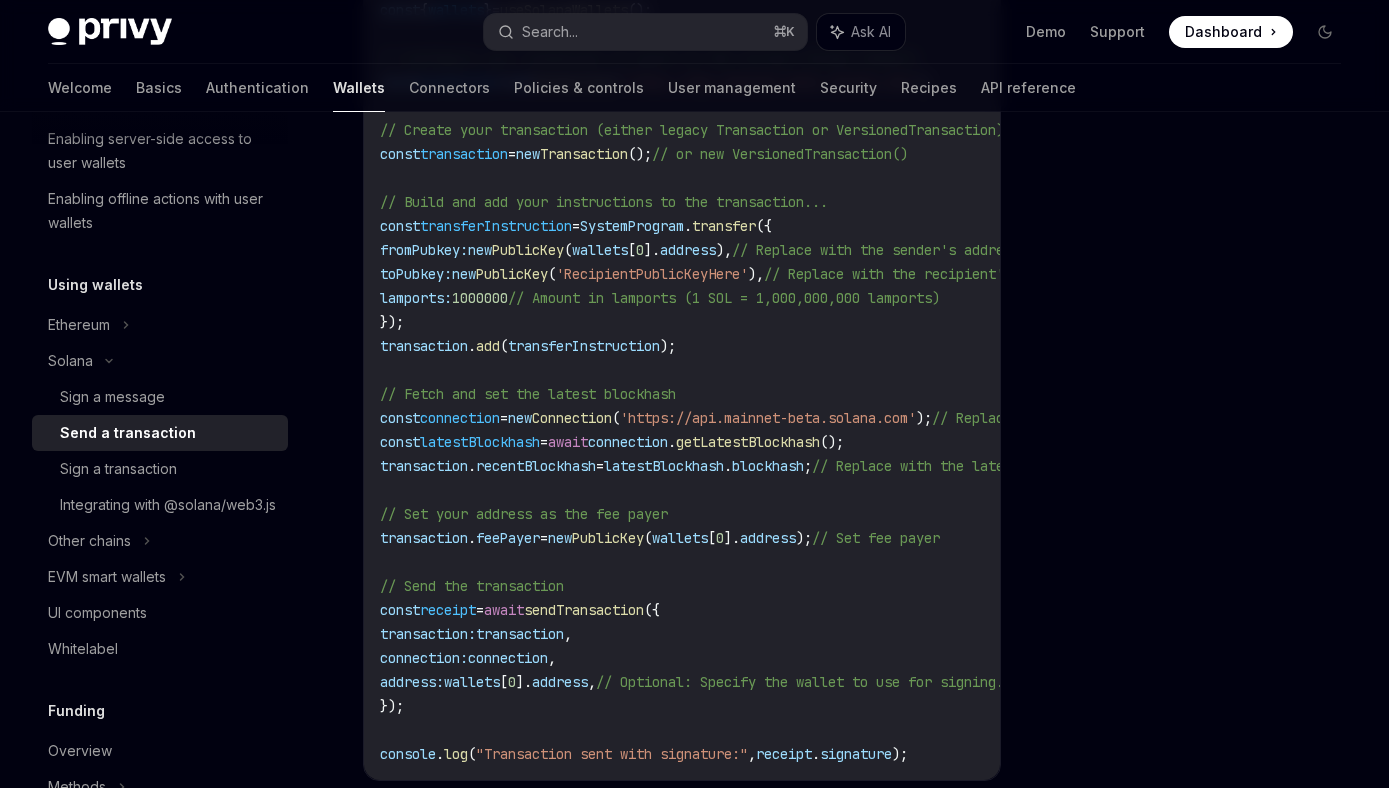 click on "import  { useSendTransaction ,  useSolanaWallets }  from  '@privy-io/react-auth/solana' ;
import  { Connection ,  Transaction ,  VersionedTransaction ,  PublicKey ,  SystemProgram }  from  '@solana/web3.js' ;
// Inside your component
const  {  sendTransaction  }  =  useSendTransaction ();
const  {  wallets  }  =  useSolanaWallets ();
// Configure your connection to point to the correct Solana network
const  connection  =  new  Connection ( 'https://api.mainnet-beta.solana.com' );
// Create your transaction (either legacy Transaction or VersionedTransaction)
const  transaction  =  new  Transaction ();  // or new VersionedTransaction()
// Build and add your instructions to the transaction...
const  transferInstruction  =  SystemProgram . transfer ({
fromPubkey:  new  PublicKey ( wallets [ 0 ]. address ),  // Replace with the sender's address
toPubkey:  new  PublicKey ( 'RecipientPublicKeyHere' ),  // Replace with the recipient's address
lamports:  1000000
});
. add (" at bounding box center [908, 322] 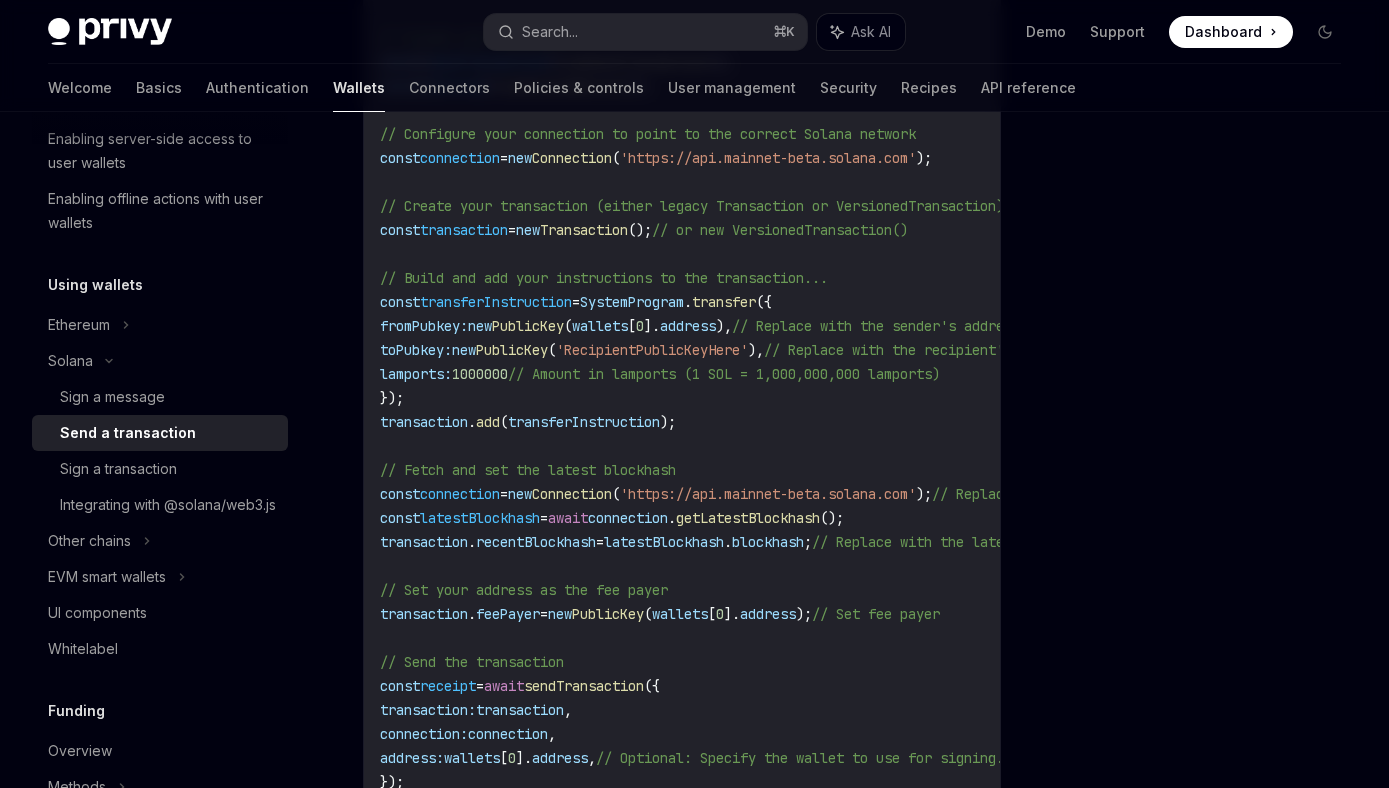 scroll, scrollTop: 840, scrollLeft: 0, axis: vertical 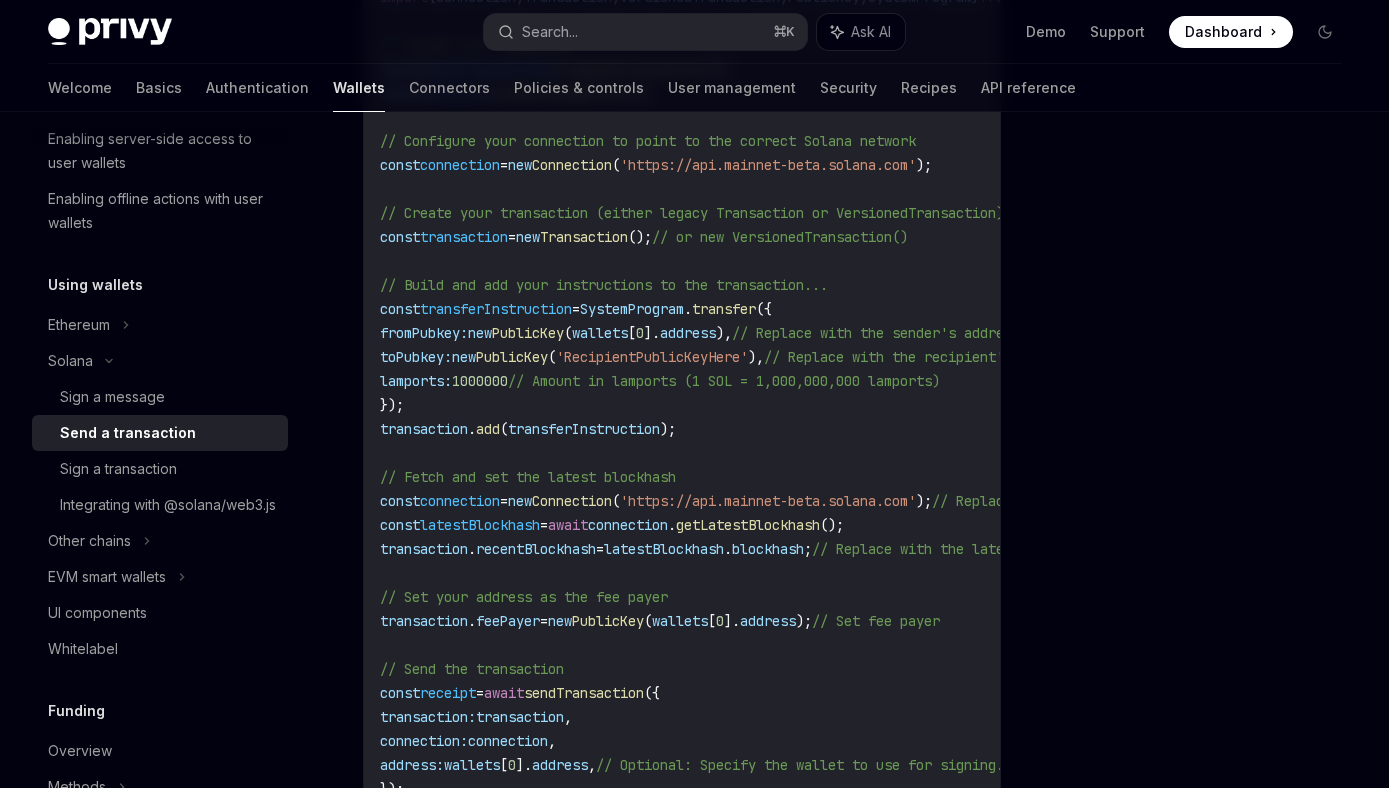 click on "Transaction" at bounding box center [584, 237] 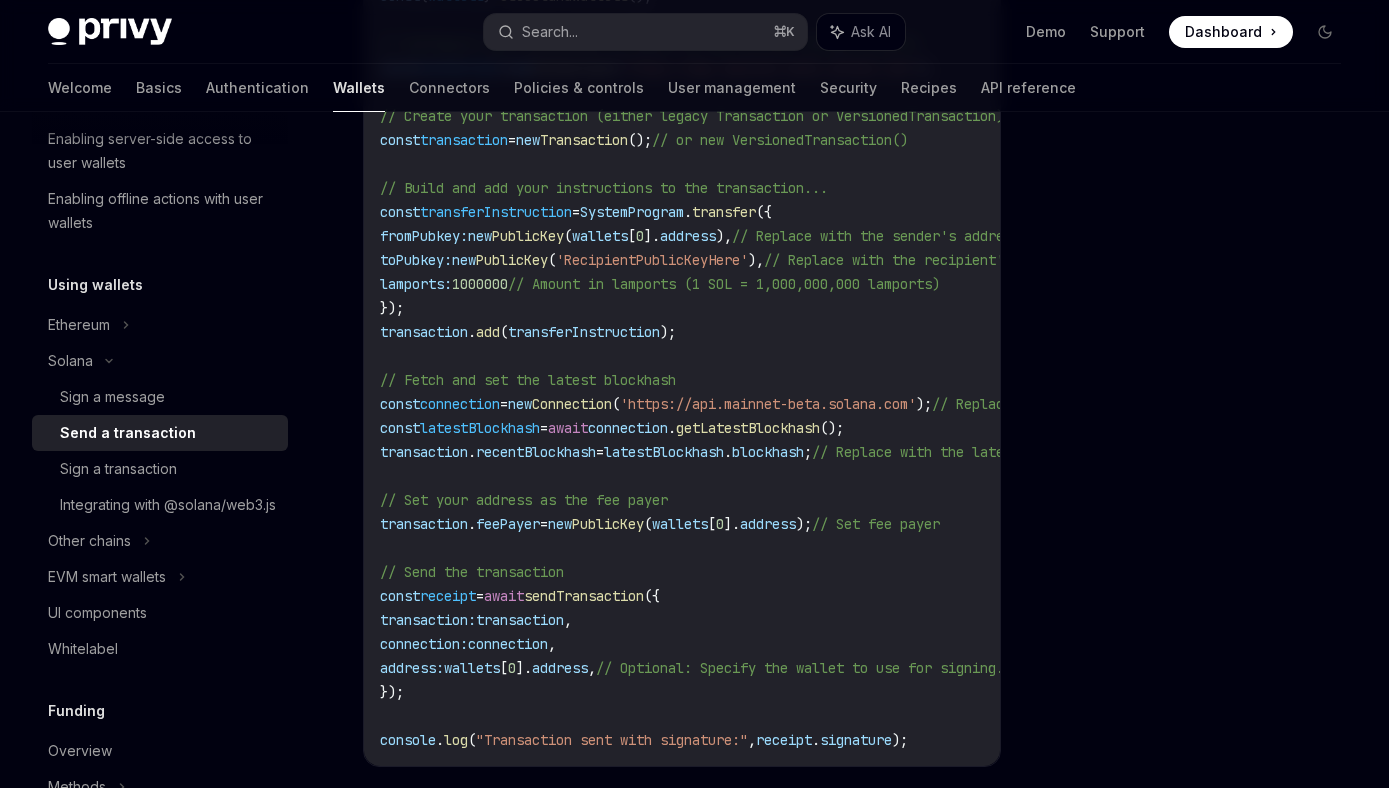 scroll, scrollTop: 884, scrollLeft: 0, axis: vertical 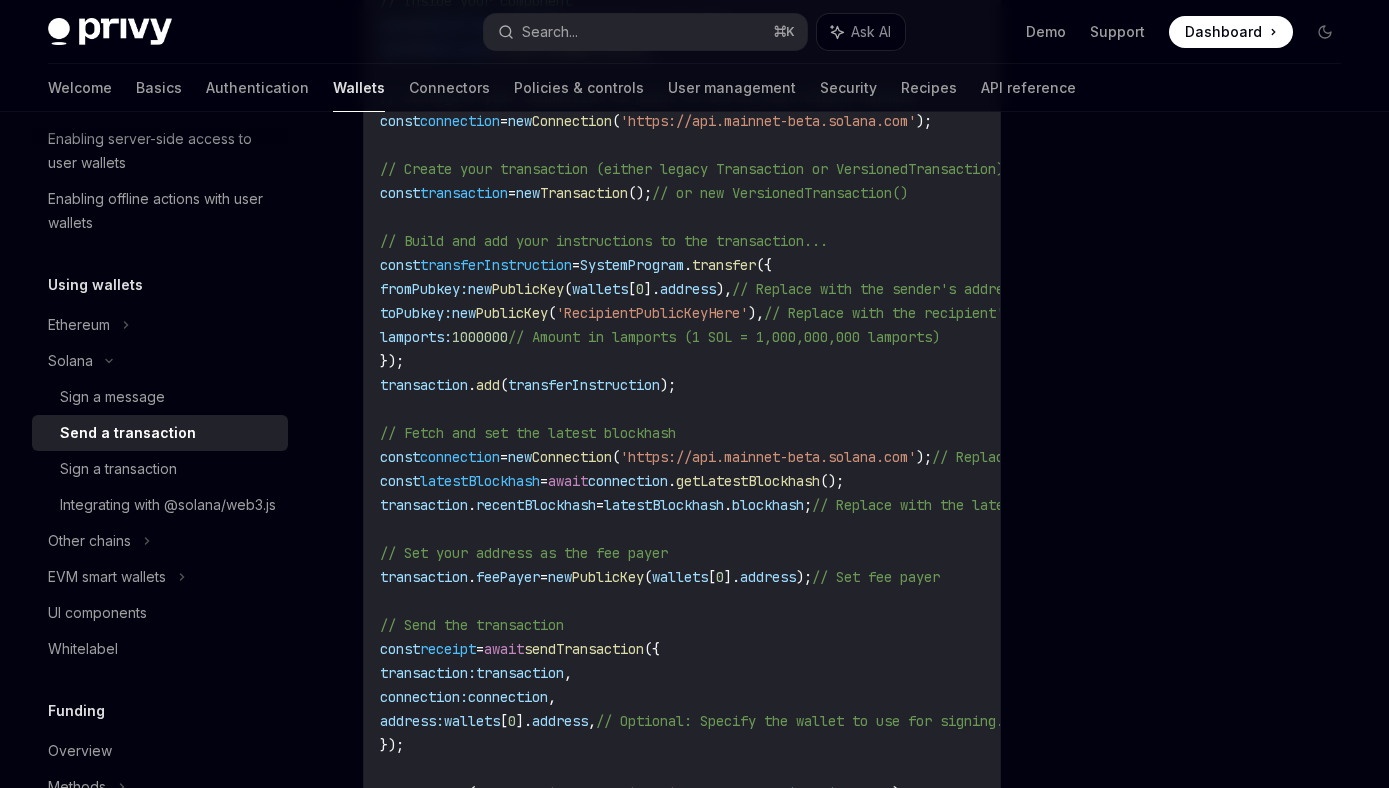 click on "import  { useSendTransaction ,  useSolanaWallets }  from  '@privy-io/react-auth/solana' ;
import  { Connection ,  Transaction ,  VersionedTransaction ,  PublicKey ,  SystemProgram }  from  '@solana/web3.js' ;
// Inside your component
const  {  sendTransaction  }  =  useSendTransaction ();
const  {  wallets  }  =  useSolanaWallets ();
// Configure your connection to point to the correct Solana network
const  connection  =  new  Connection ( 'https://api.mainnet-beta.solana.com' );
// Create your transaction (either legacy Transaction or VersionedTransaction)
const  transaction  =  new  Transaction ();  // or new VersionedTransaction()
// Build and add your instructions to the transaction...
const  transferInstruction  =  SystemProgram . transfer ({
fromPubkey:  new  PublicKey ( wallets [ 0 ]. address ),  // Replace with the sender's address
toPubkey:  new  PublicKey ( 'RecipientPublicKeyHere' ),  // Replace with the recipient's address
lamports:  1000000
});
. add (" at bounding box center (908, 361) 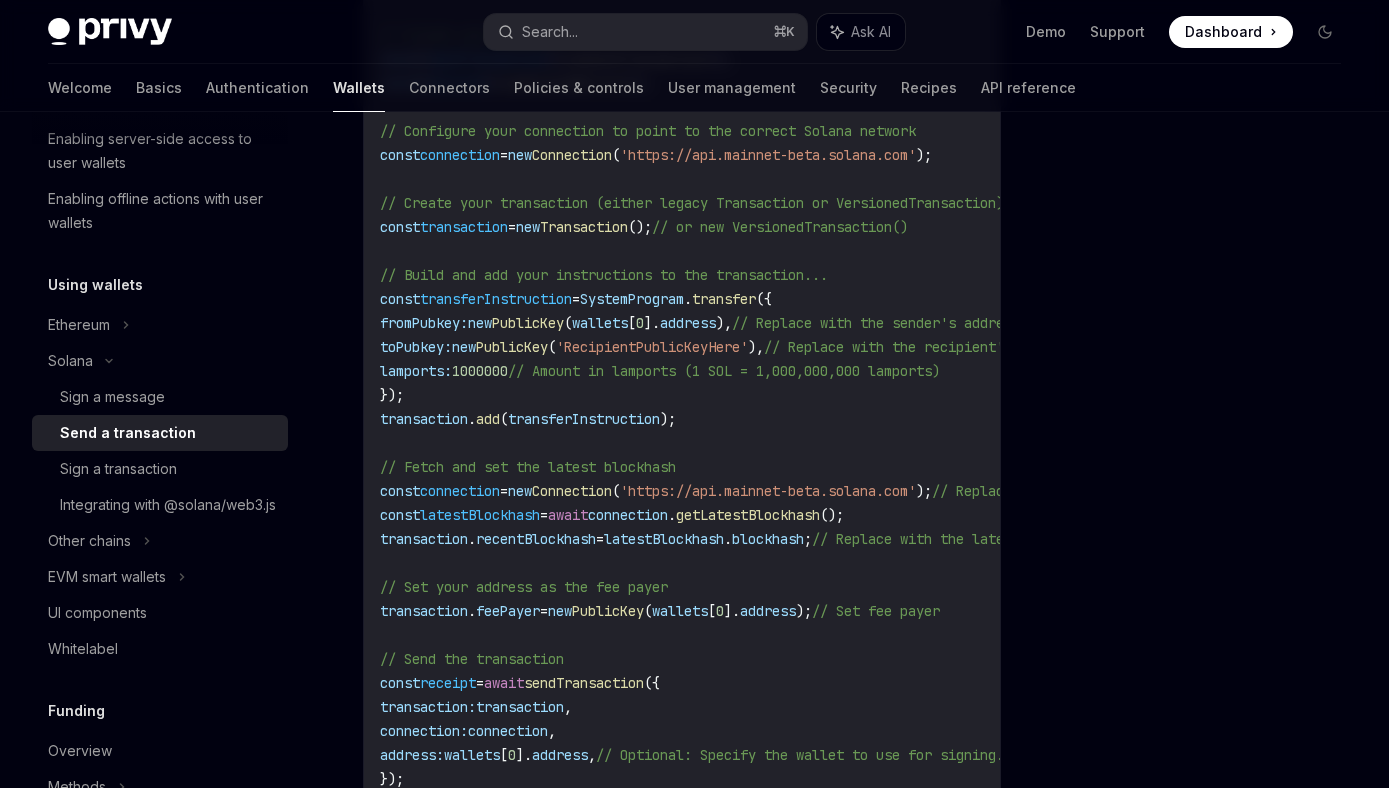 click on "transferInstruction" at bounding box center (496, 299) 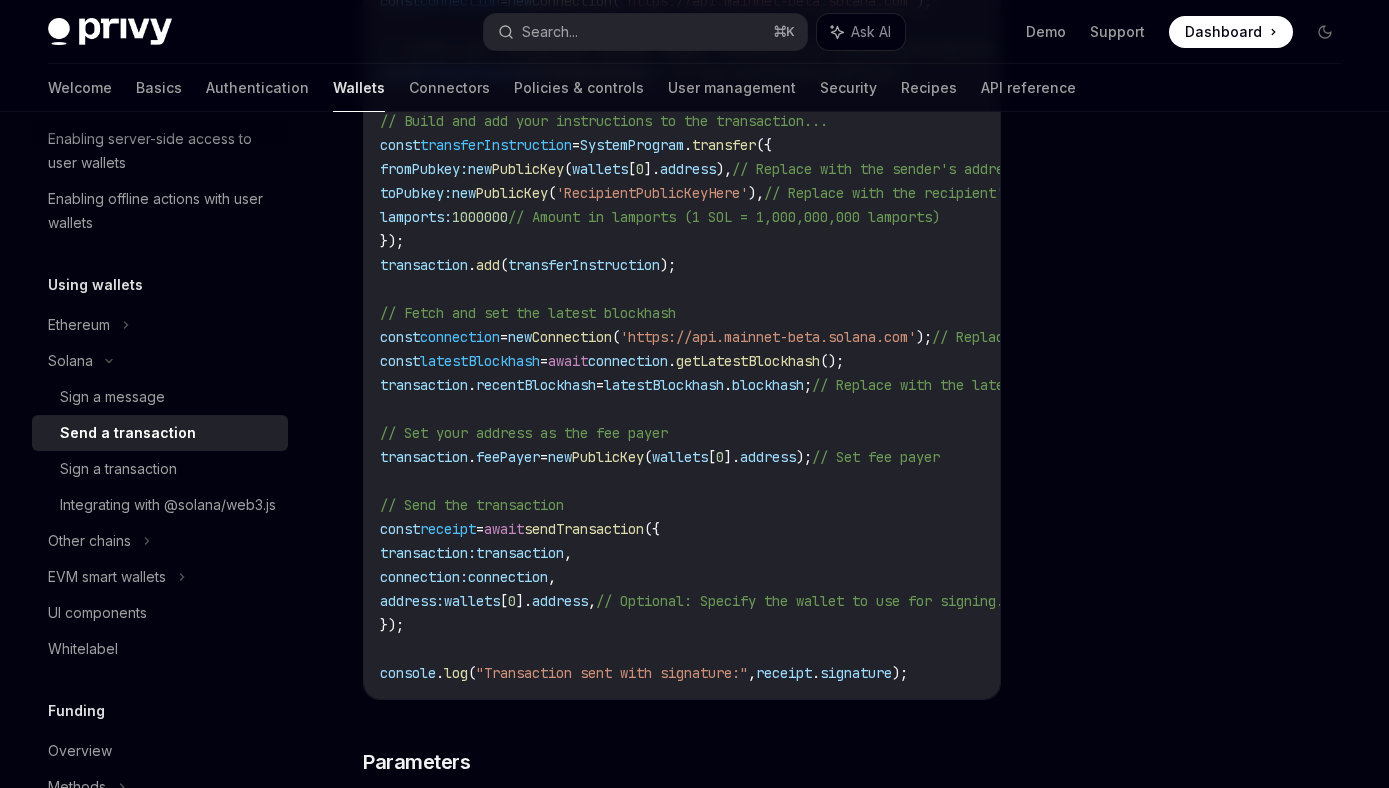 scroll, scrollTop: 1017, scrollLeft: 0, axis: vertical 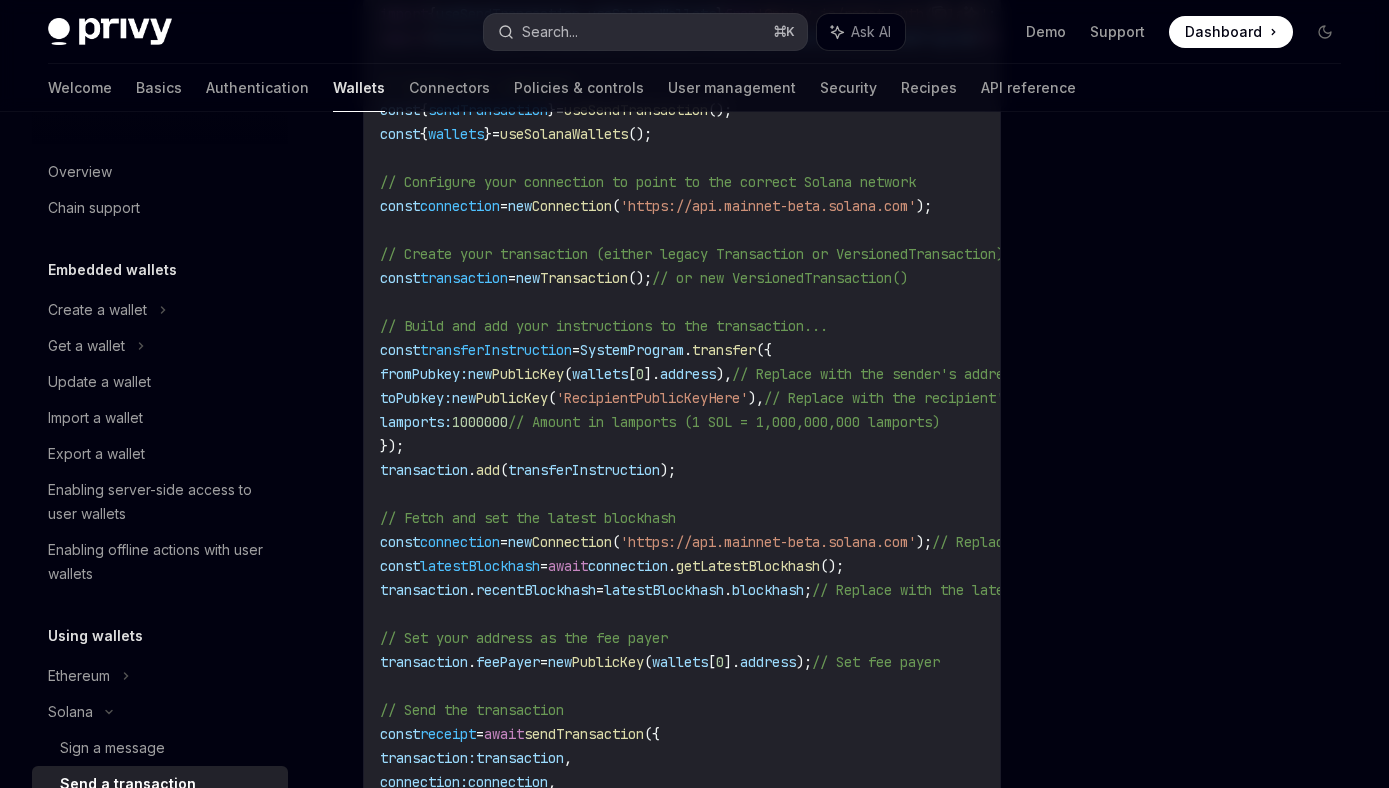 click on "Search... ⌘ K" at bounding box center [645, 32] 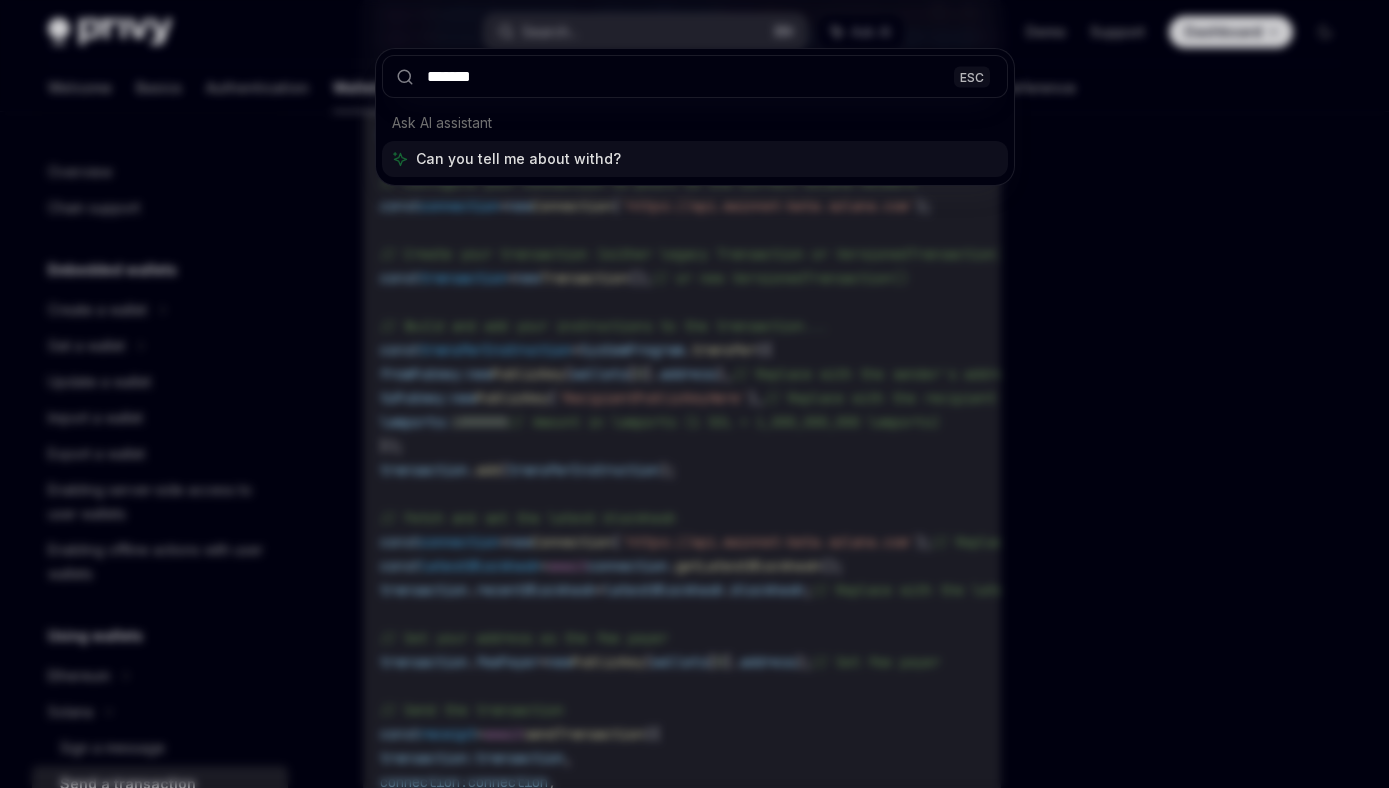 type on "********" 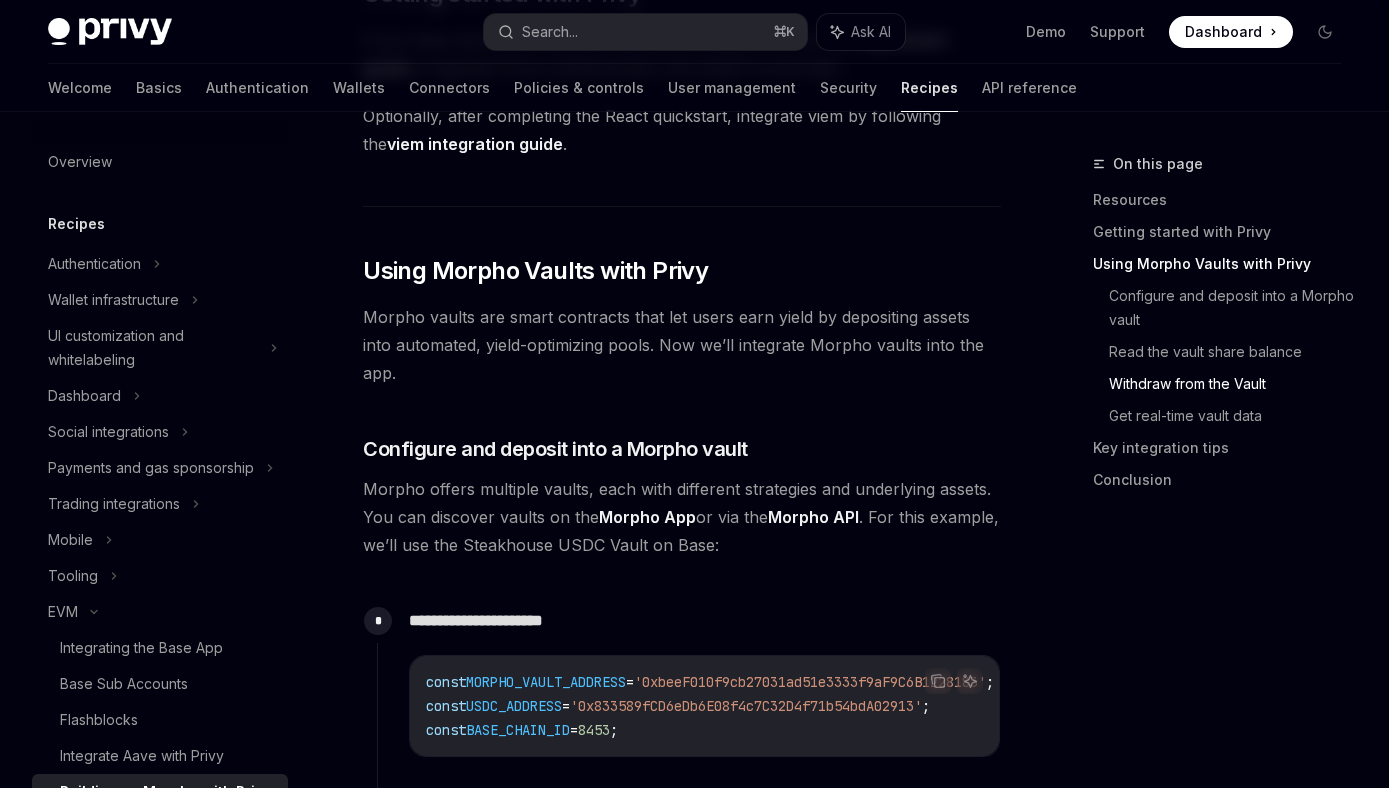 scroll, scrollTop: 3532, scrollLeft: 0, axis: vertical 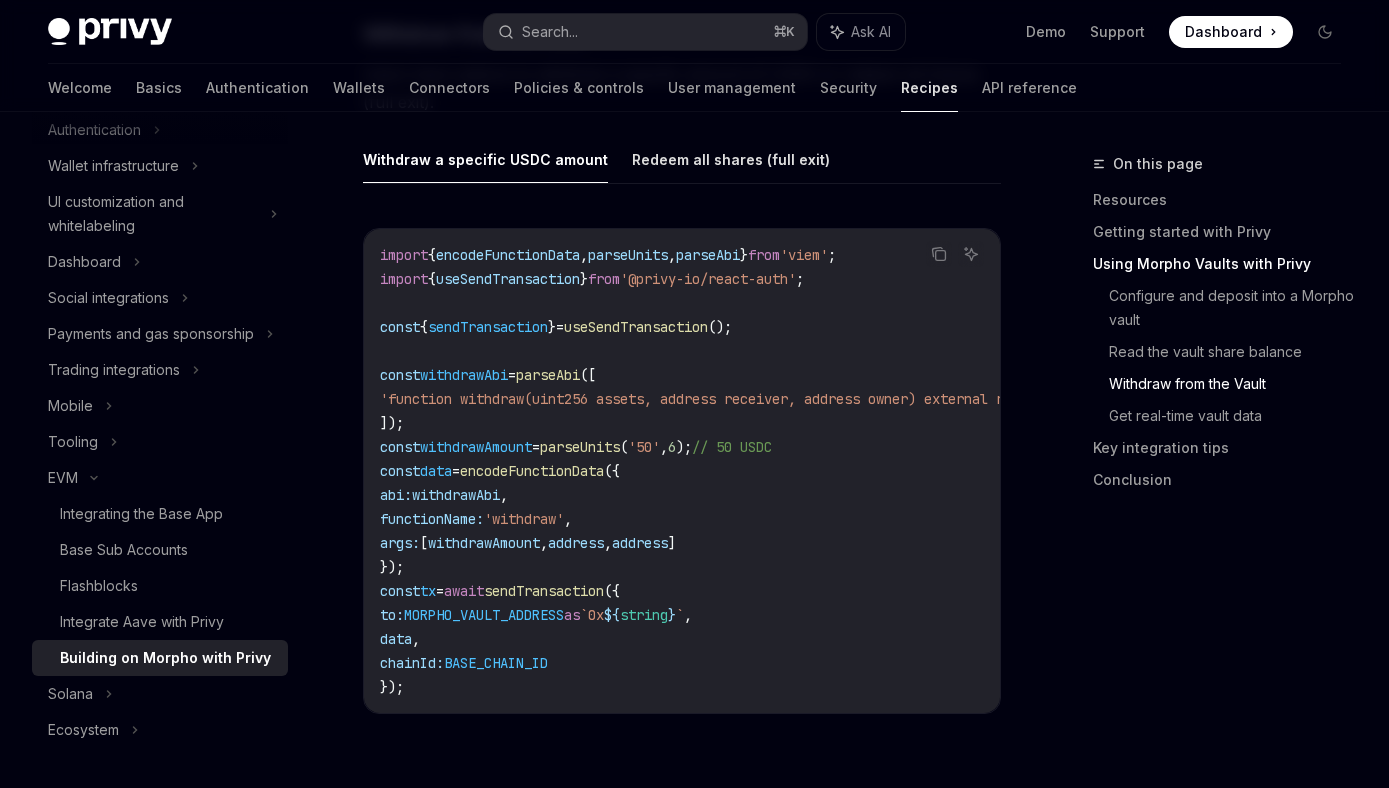 click on "Withdraw a specific USDC amount   Redeem all shares (full exit) Copy Ask AI import  { encodeFunctionData ,  parseUnits ,  parseAbi }  from  'viem' ;
import  { useSendTransaction }  from  '@privy-io/react-auth' ;
const  { sendTransaction }  =  useSendTransaction ();
const  withdrawAbi  =  parseAbi ([
'function withdraw(uint256 assets, address receiver, address owner) external returns (uint256 shares)'
]);
const  withdrawAmount  =  parseUnits ( '50' ,  6 );  // 50 USDC
const  data  =  encodeFunctionData ({
abi:  withdrawAbi ,
functionName:  'withdraw' ,
args:  [ withdrawAmount ,  [ADDRESS] ,  [ADDRESS] ]
}); const  tx  =  await  sendTransaction ({
to:  MORPHO_VAULT_ADDRESS  as  `0x ${ string } ` ,
data ,
chainId:  BASE_CHAIN_ID
});" at bounding box center [682, 441] 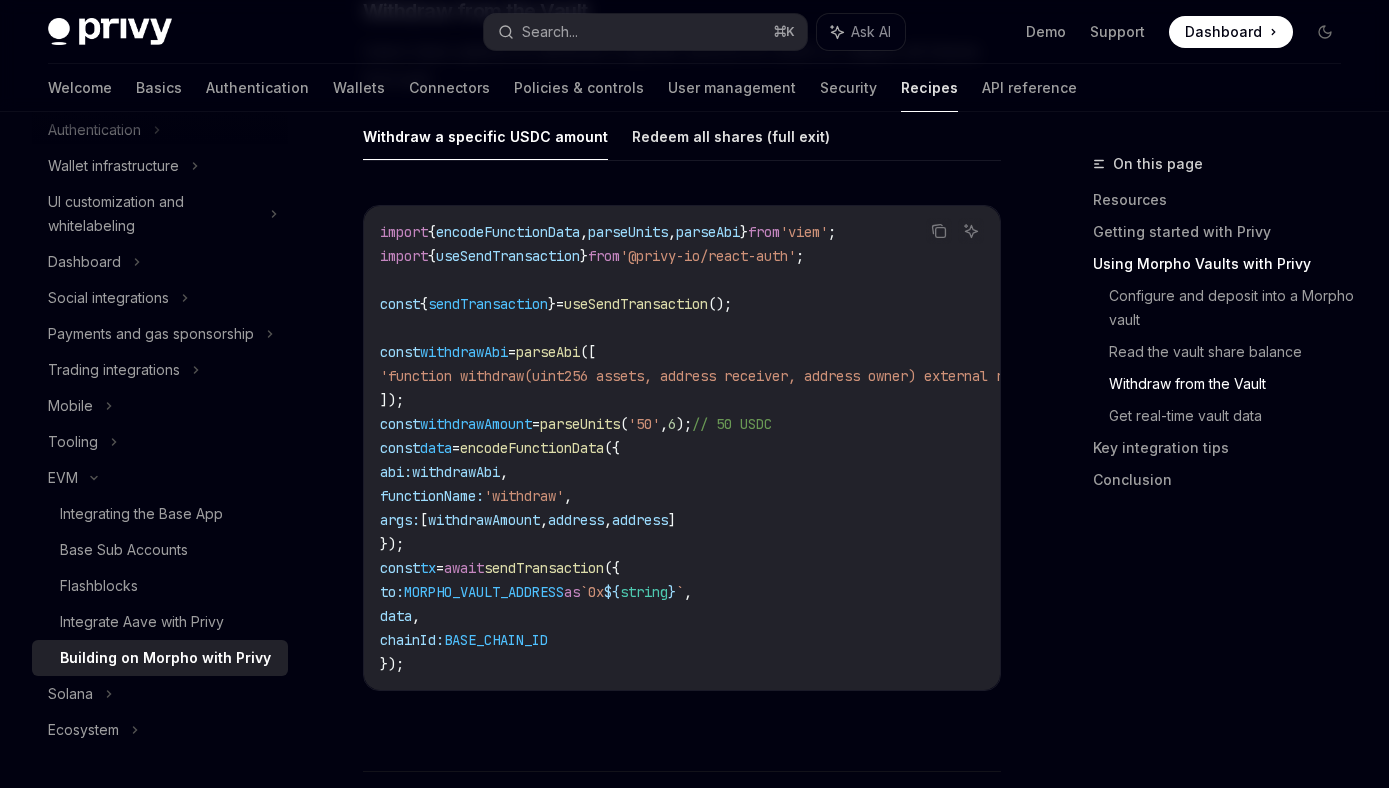 scroll, scrollTop: 3556, scrollLeft: 0, axis: vertical 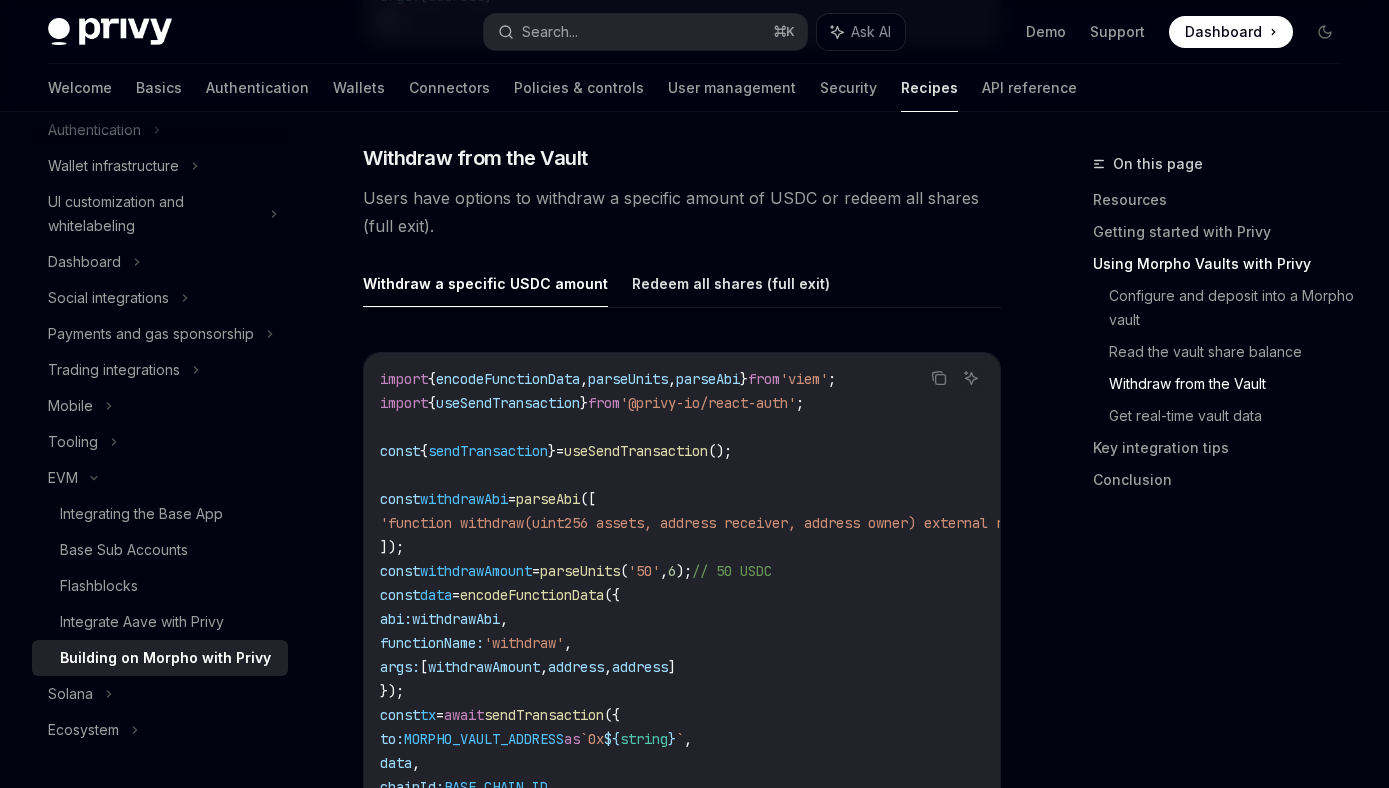 click on "Withdraw a specific USDC amount   Redeem all shares (full exit)" at bounding box center (682, 284) 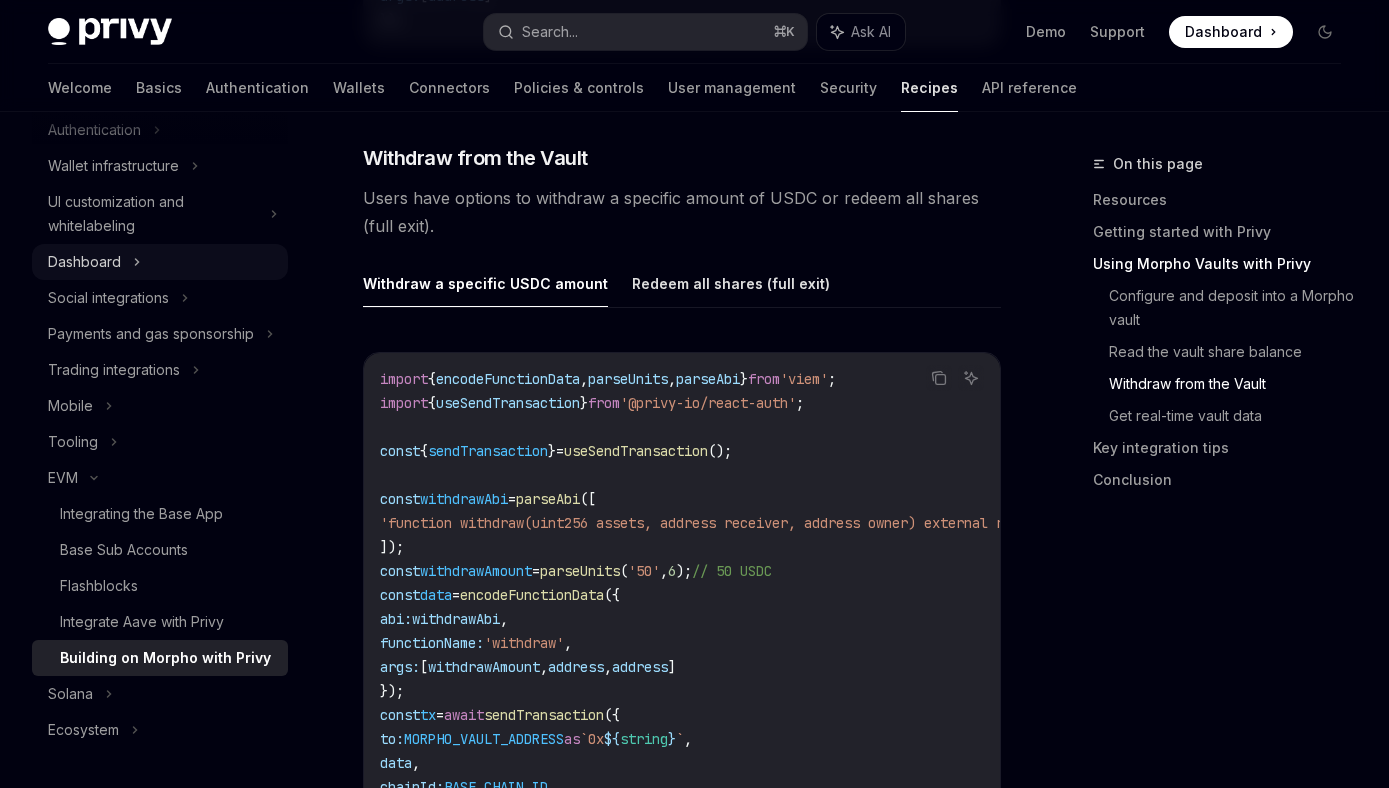 scroll, scrollTop: 0, scrollLeft: 0, axis: both 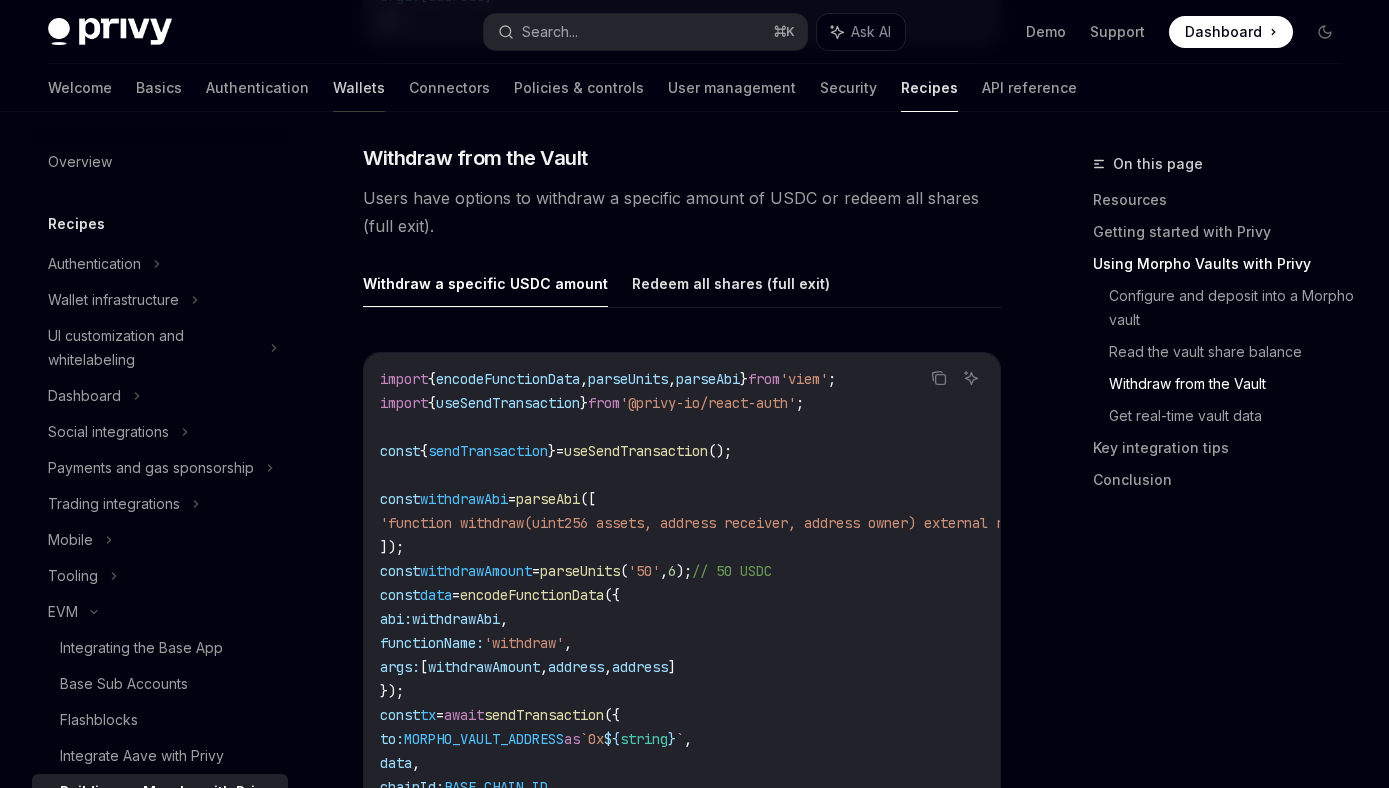 click on "Wallets" at bounding box center (359, 88) 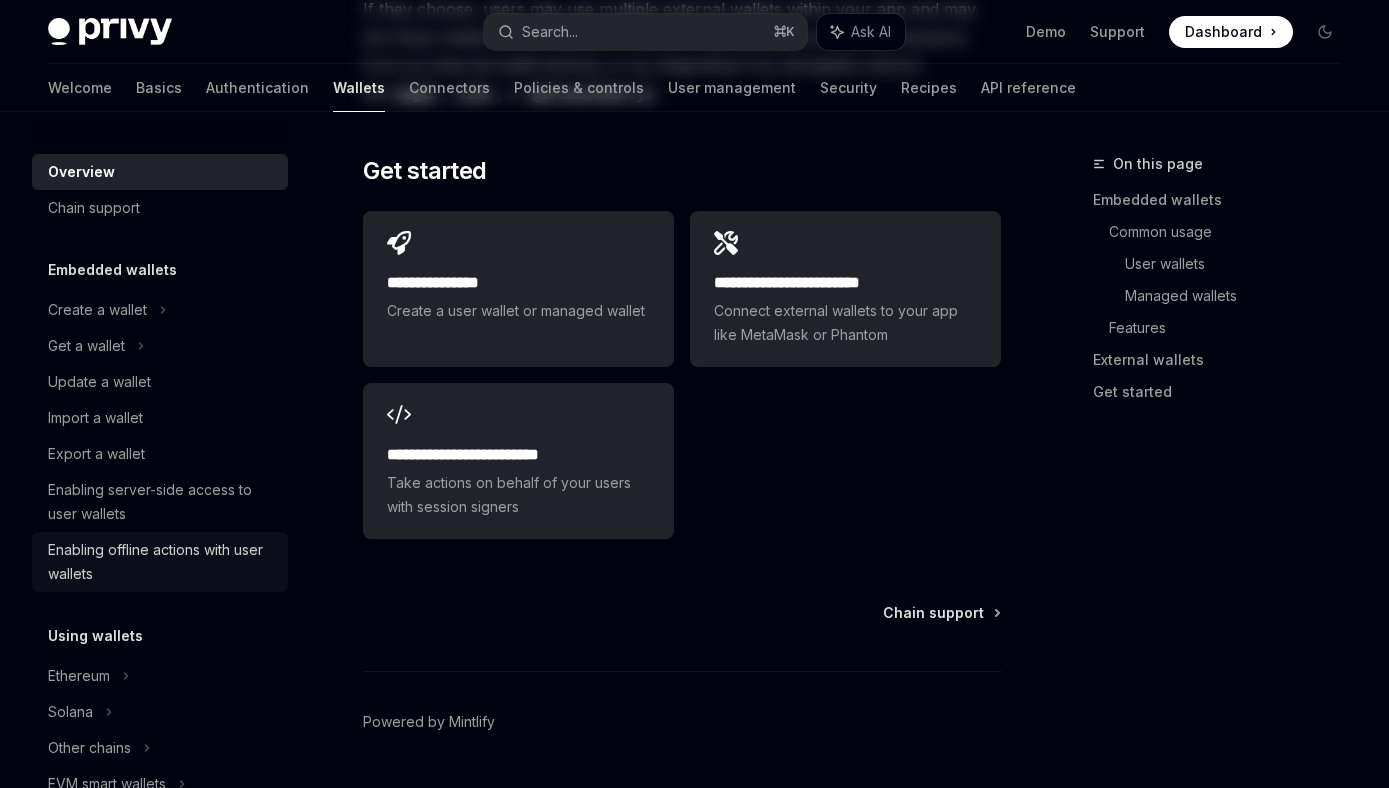 scroll, scrollTop: 0, scrollLeft: 0, axis: both 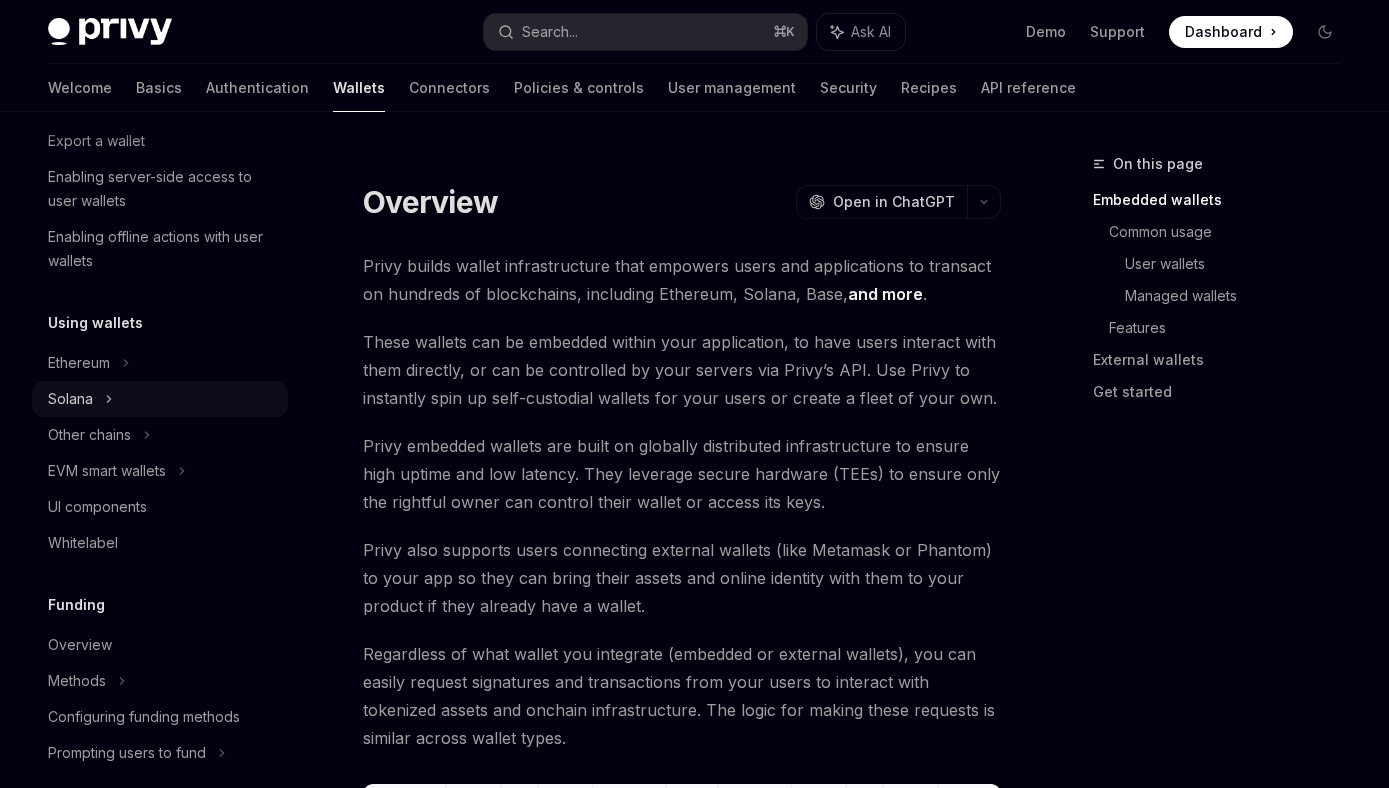 click on "Solana" at bounding box center (160, 33) 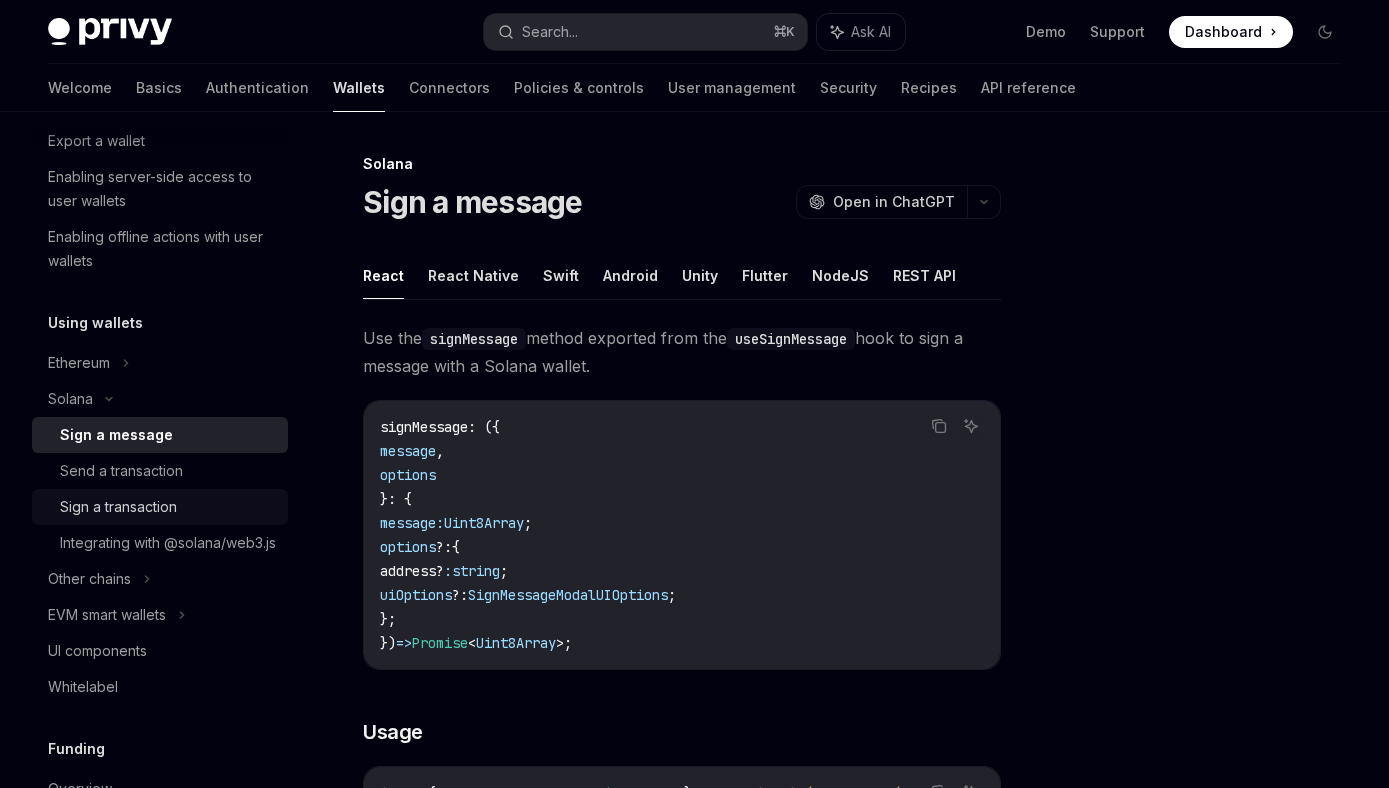 click on "Sign a transaction" at bounding box center [118, 507] 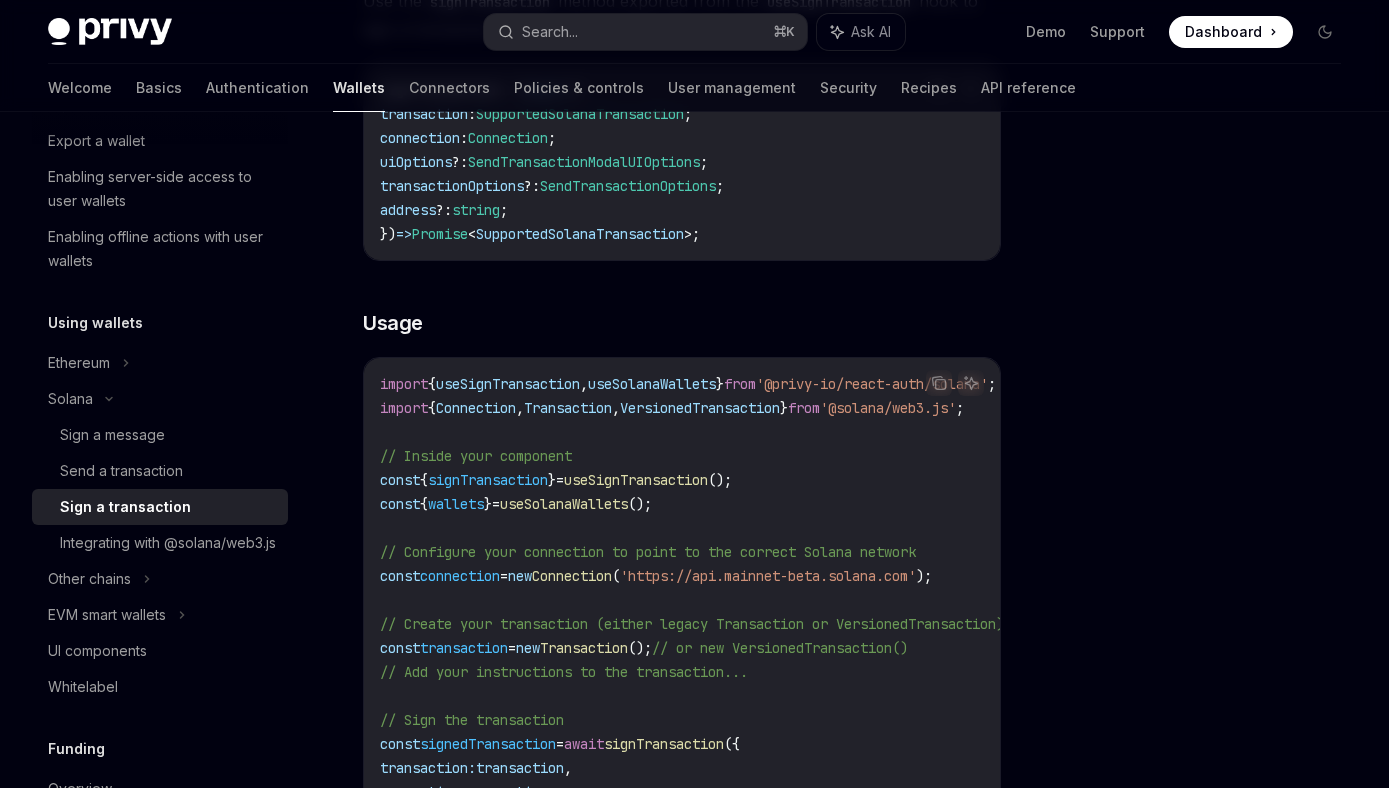 scroll, scrollTop: 406, scrollLeft: 0, axis: vertical 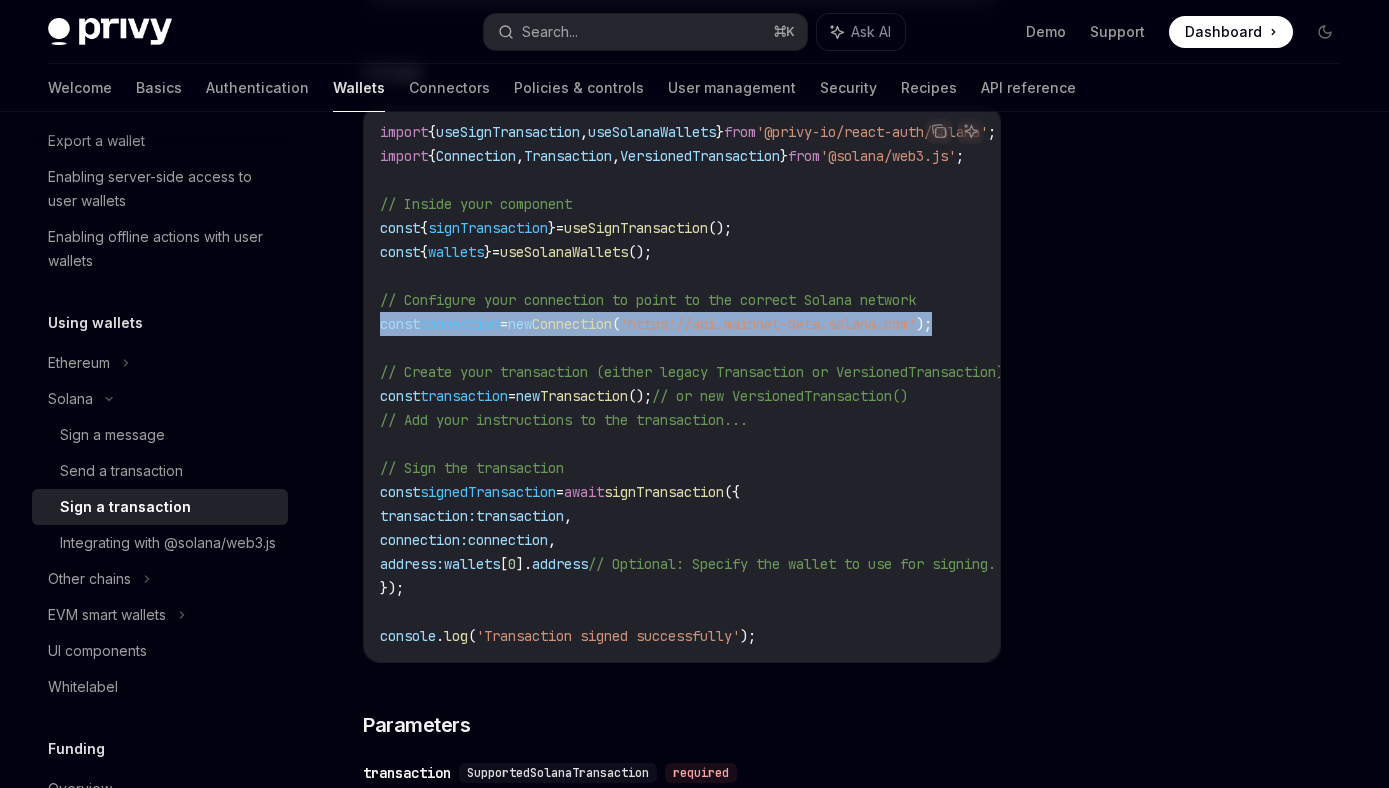 drag, startPoint x: 992, startPoint y: 324, endPoint x: 380, endPoint y: 321, distance: 612.0073 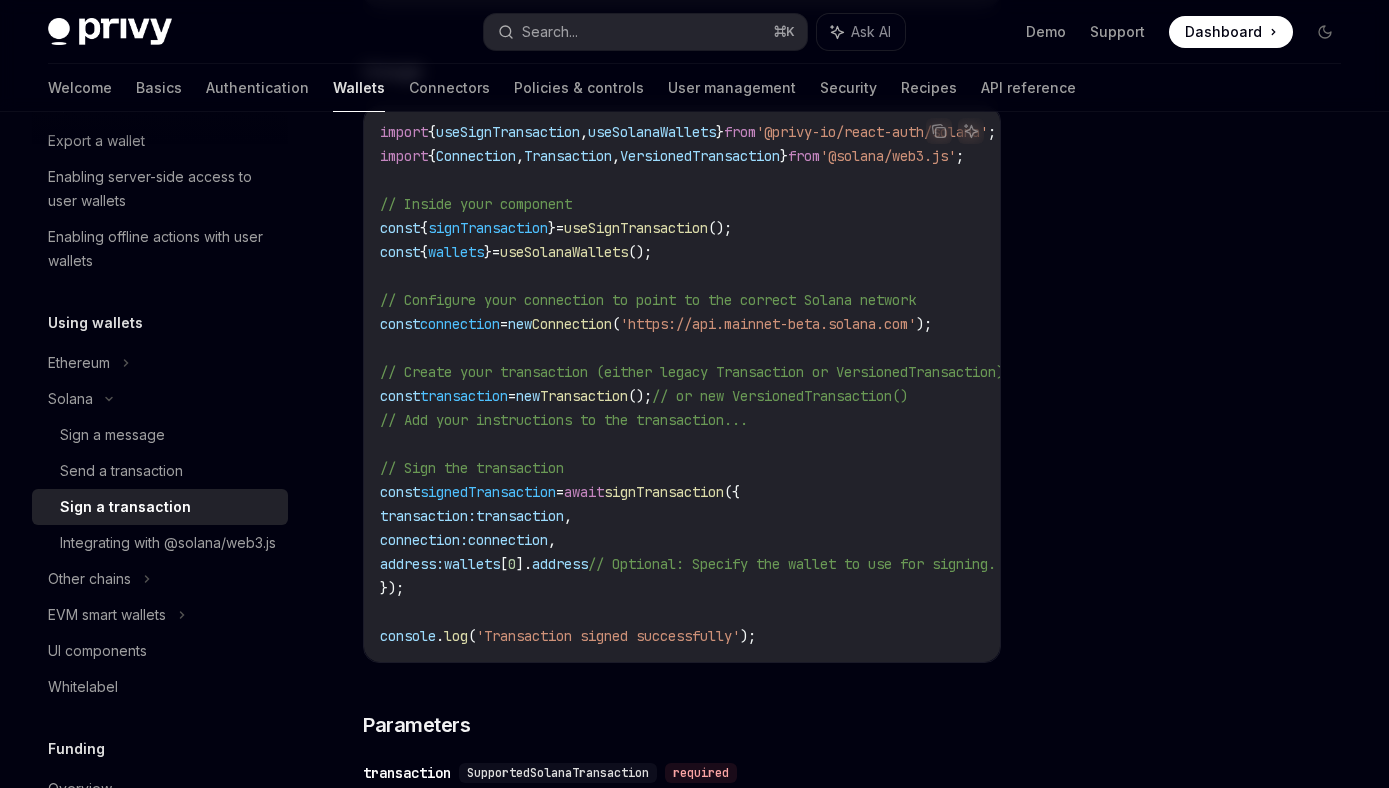 click on "import  { useSignTransaction ,  useSolanaWallets }  from  '@privy-io/react-auth/solana' ;
import  { Connection ,  Transaction ,  VersionedTransaction }  from  '@solana/web3.js' ;
// Inside your component
const  { signTransaction }  =  useSignTransaction ();
const  { wallets }  =  useSolanaWallets ();
// Configure your connection to point to the correct Solana network
const  connection  =  new  Connection ( 'https://api.mainnet-beta.solana.com' );
// Create your transaction (either legacy Transaction or VersionedTransaction)
const  transaction  =  new  Transaction ();  // or new VersionedTransaction()
// Add your instructions to the transaction...
// Sign the transaction
const  signedTransaction  =  await  signTransaction ({
transaction:  transaction ,
connection:  connection ,
address:  wallets [ 0 ]. address  // Optional: Specify the wallet to use for signing. If not provided, the first wallet will be used.
});
console . log ( 'Transaction signed successfully'" at bounding box center (904, 384) 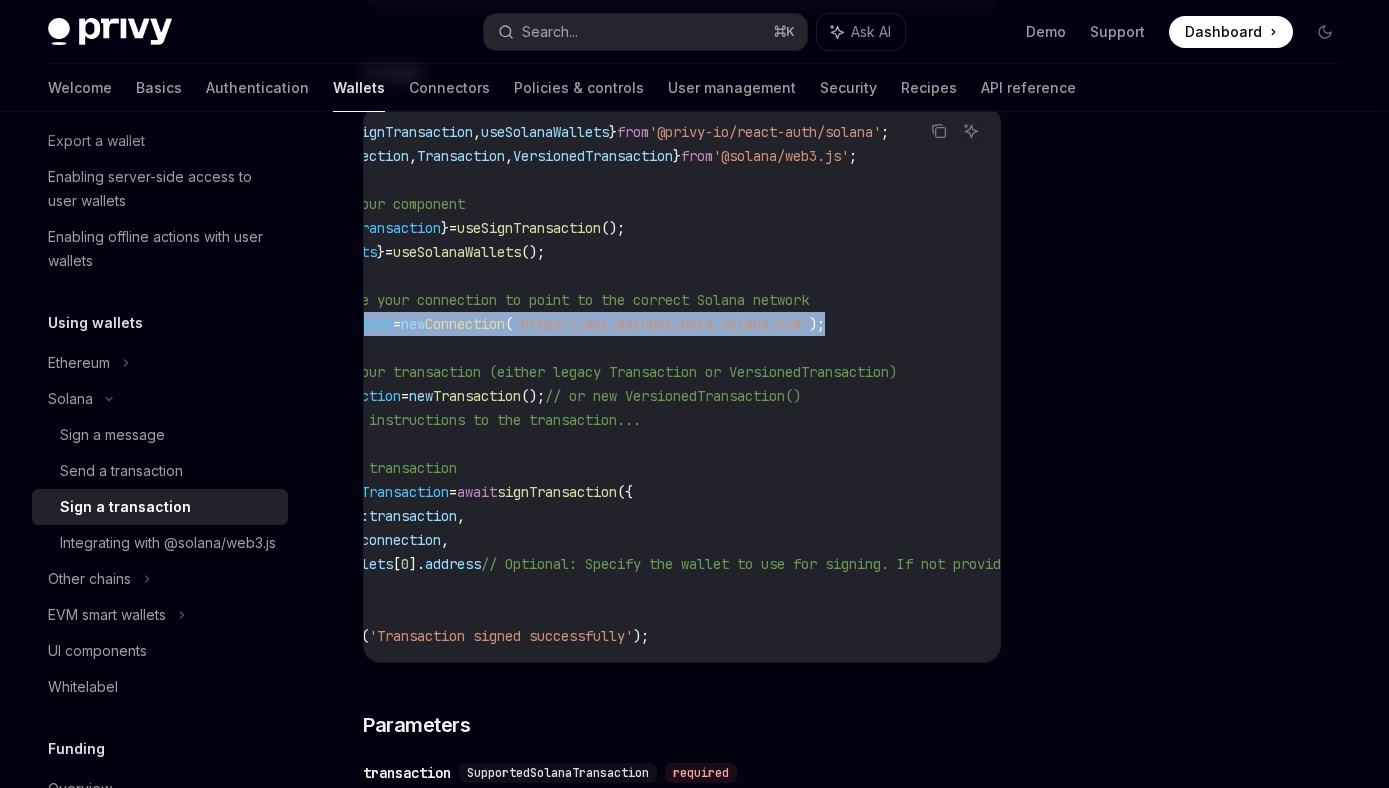 drag, startPoint x: 379, startPoint y: 325, endPoint x: 997, endPoint y: 333, distance: 618.05176 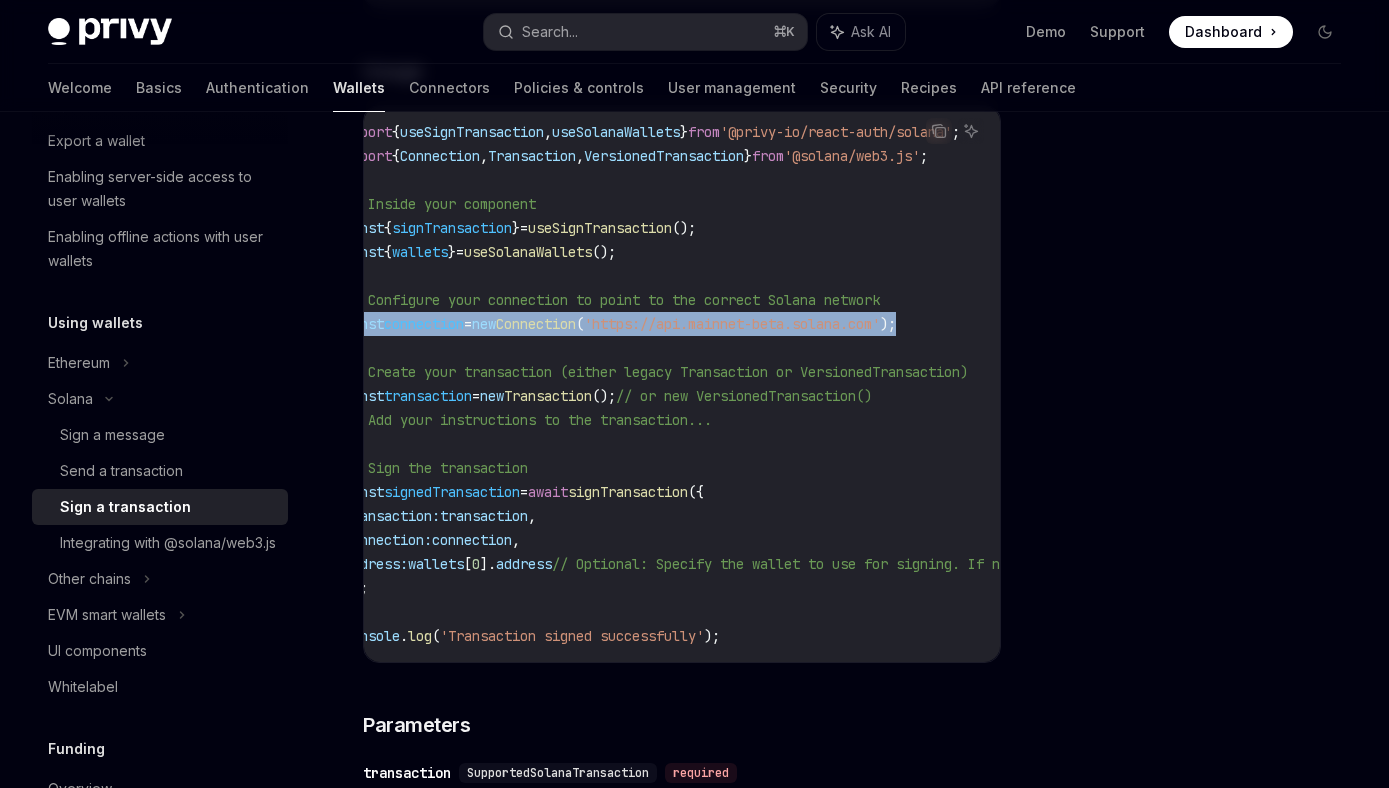 scroll, scrollTop: 0, scrollLeft: 0, axis: both 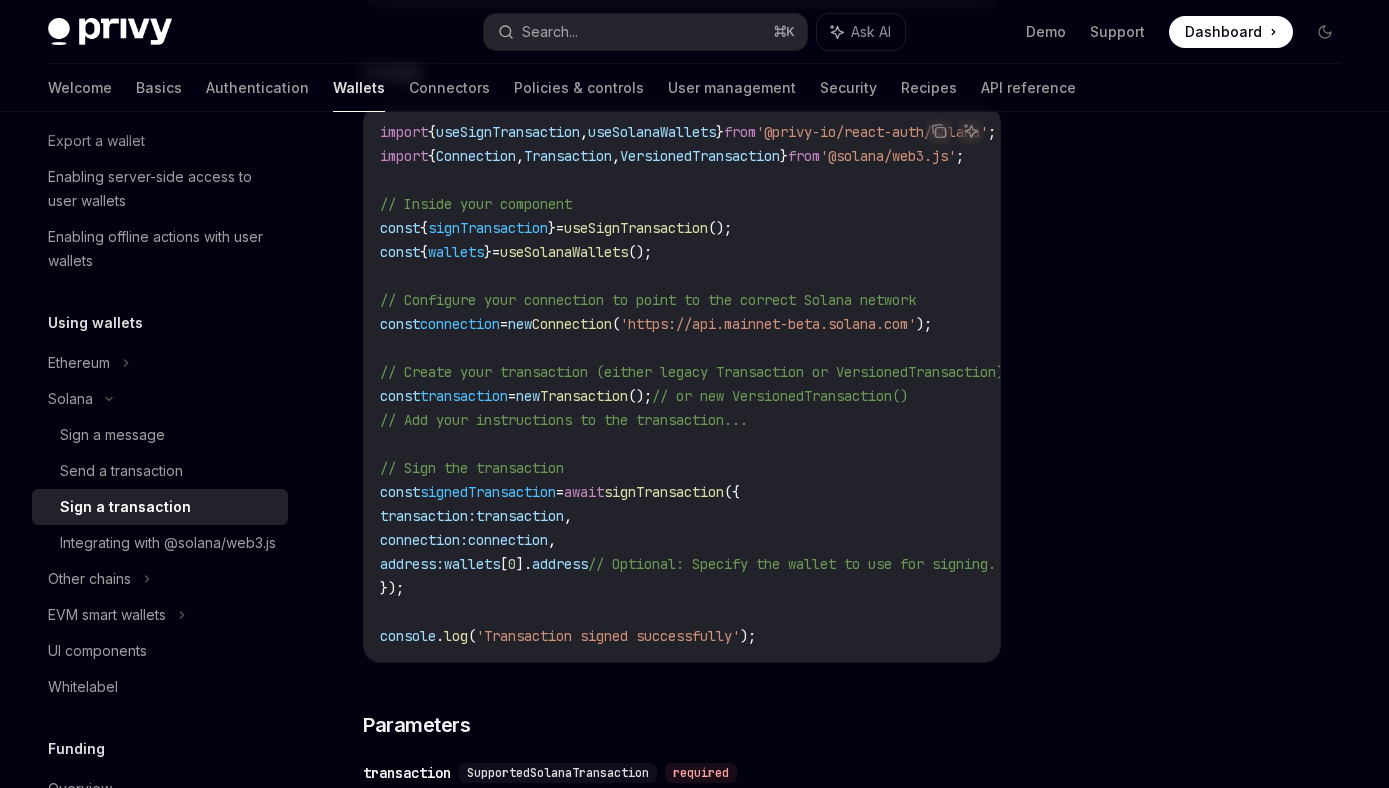 click on "import  { useSignTransaction ,  useSolanaWallets }  from  '@privy-io/react-auth/solana' ;
import  { Connection ,  Transaction ,  VersionedTransaction }  from  '@solana/web3.js' ;
// Inside your component
const  { signTransaction }  =  useSignTransaction ();
const  { wallets }  =  useSolanaWallets ();
// Configure your connection to point to the correct Solana network
const  connection  =  new  Connection ( 'https://api.mainnet-beta.solana.com' );
// Create your transaction (either legacy Transaction or VersionedTransaction)
const  transaction  =  new  Transaction ();  // or new VersionedTransaction()
// Add your instructions to the transaction...
// Sign the transaction
const  signedTransaction  =  await  signTransaction ({
transaction:  transaction ,
connection:  connection ,
address:  wallets [ 0 ]. address  // Optional: Specify the wallet to use for signing. If not provided, the first wallet will be used.
});
console . log ( 'Transaction signed successfully'" at bounding box center (904, 384) 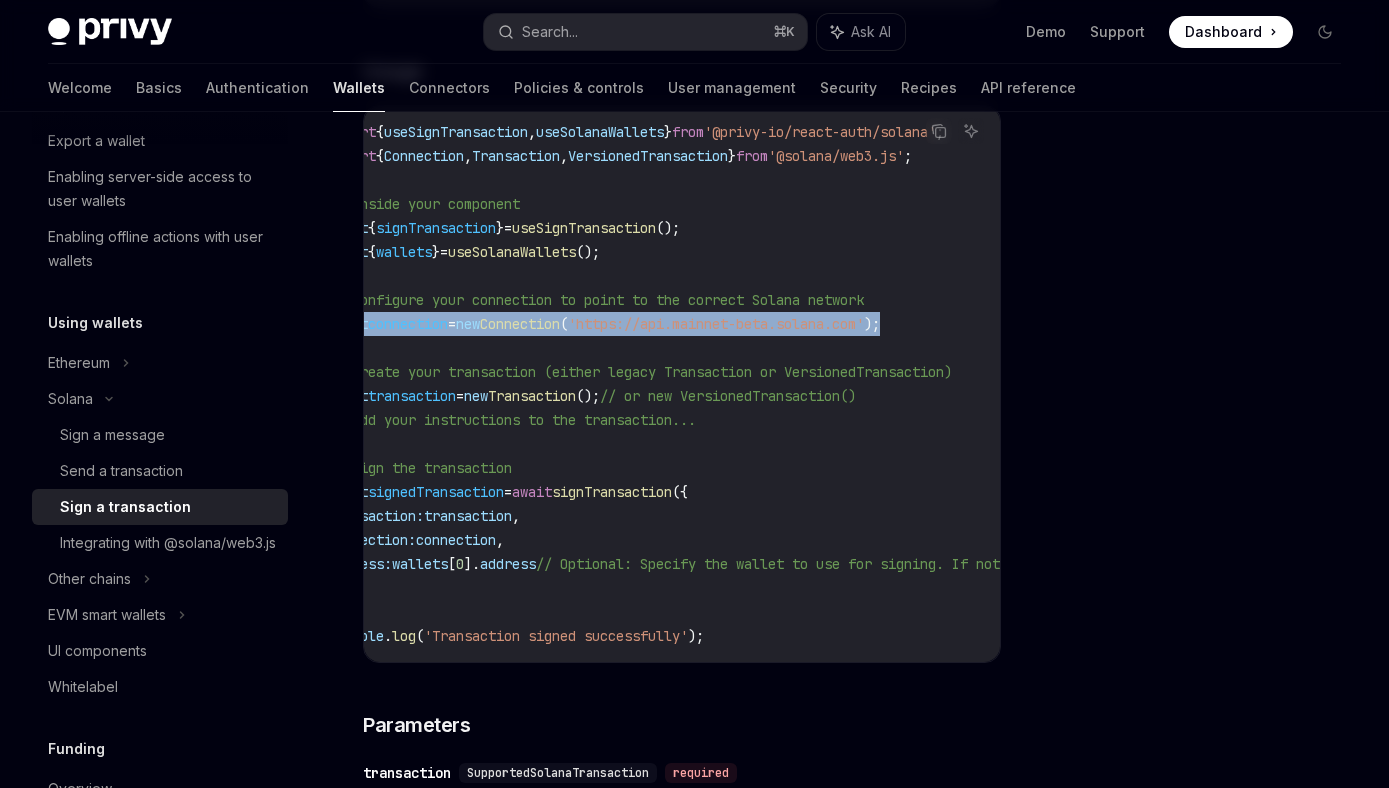 scroll, scrollTop: 0, scrollLeft: 60, axis: horizontal 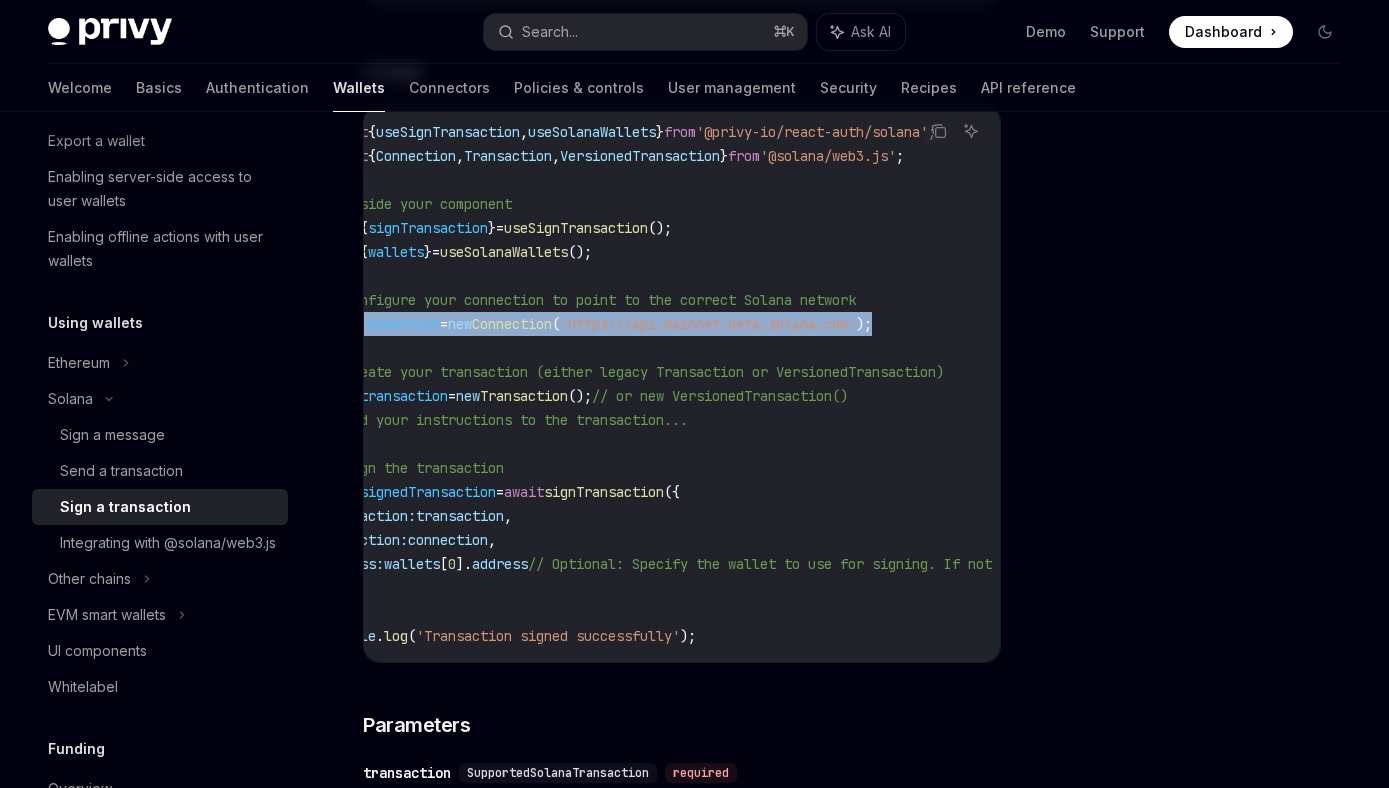 drag, startPoint x: 382, startPoint y: 326, endPoint x: 984, endPoint y: 331, distance: 602.02075 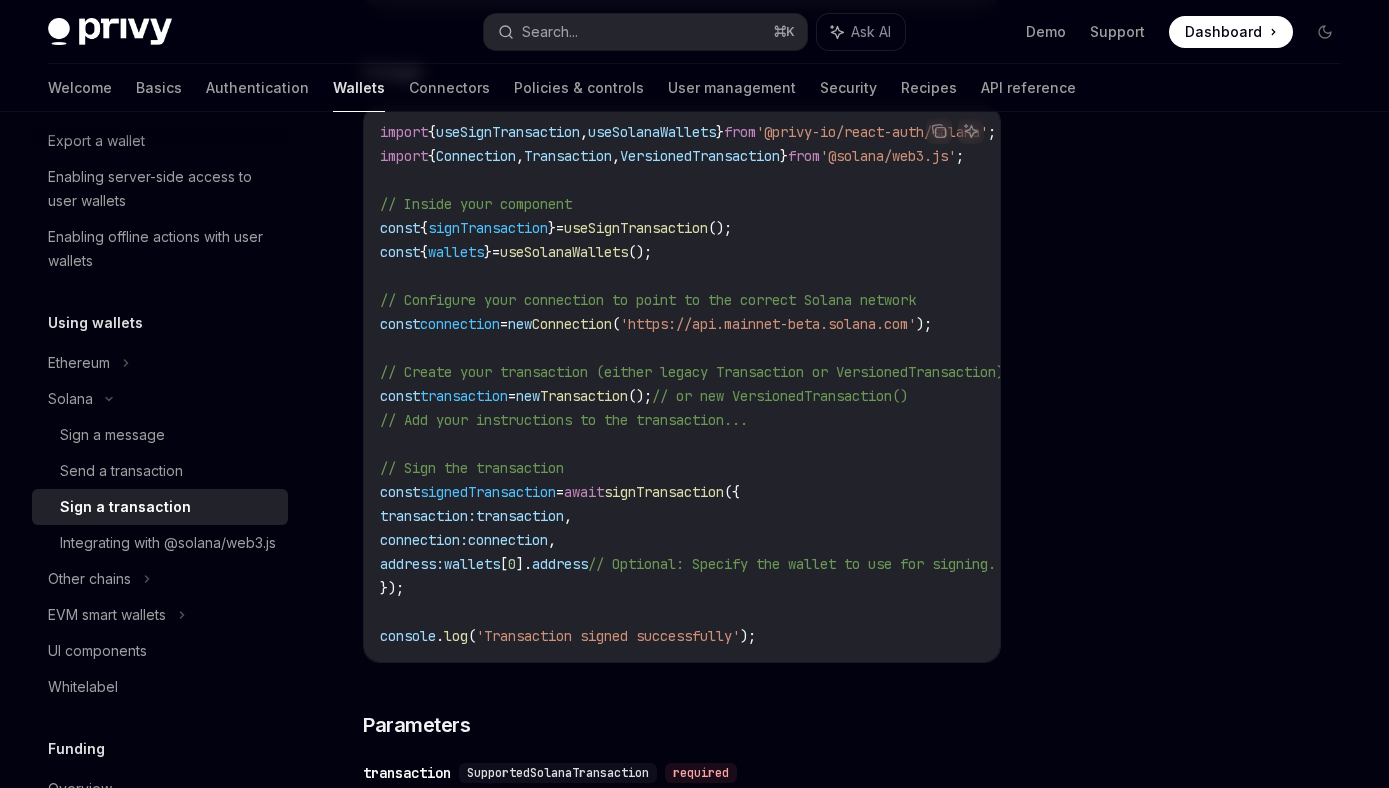 click on "// Add your instructions to the transaction..." at bounding box center (564, 420) 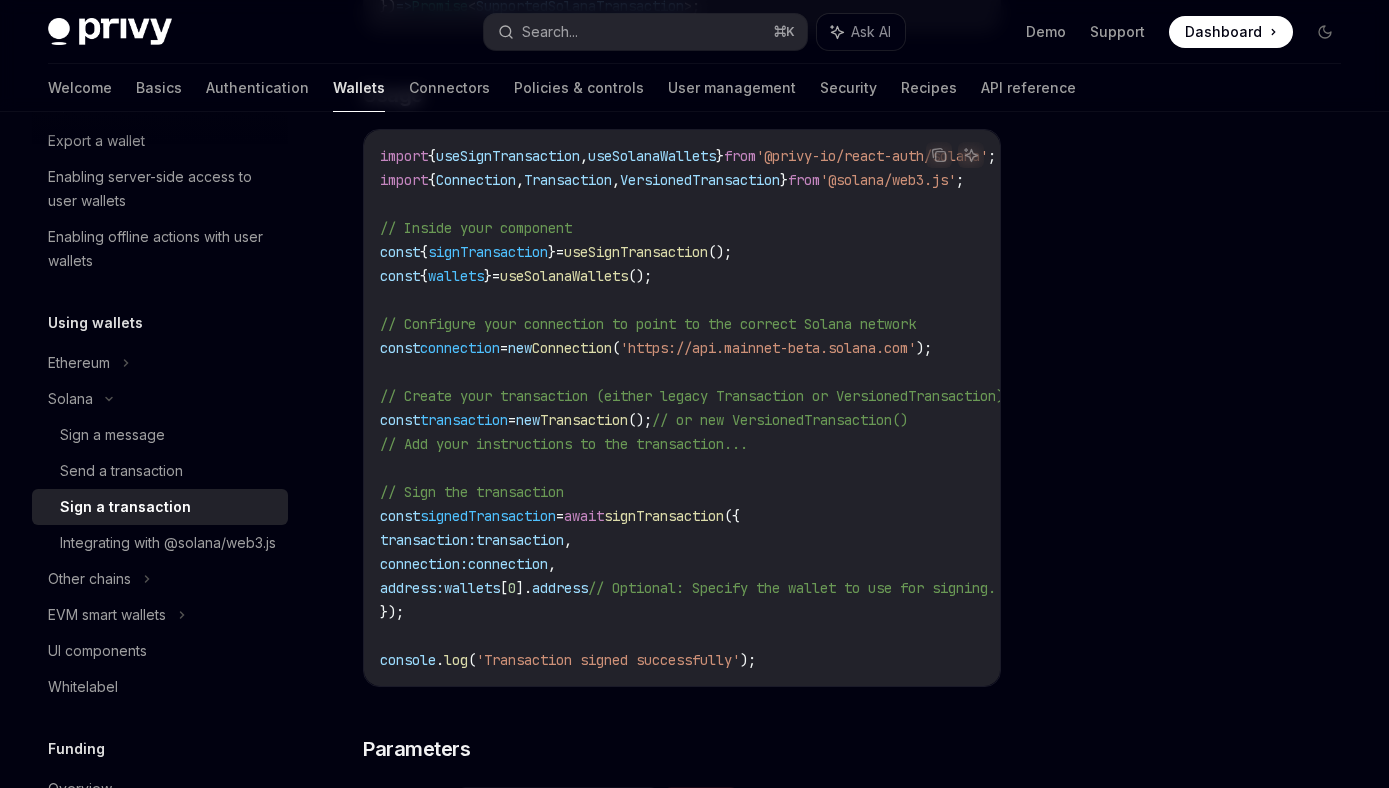 scroll, scrollTop: 634, scrollLeft: 0, axis: vertical 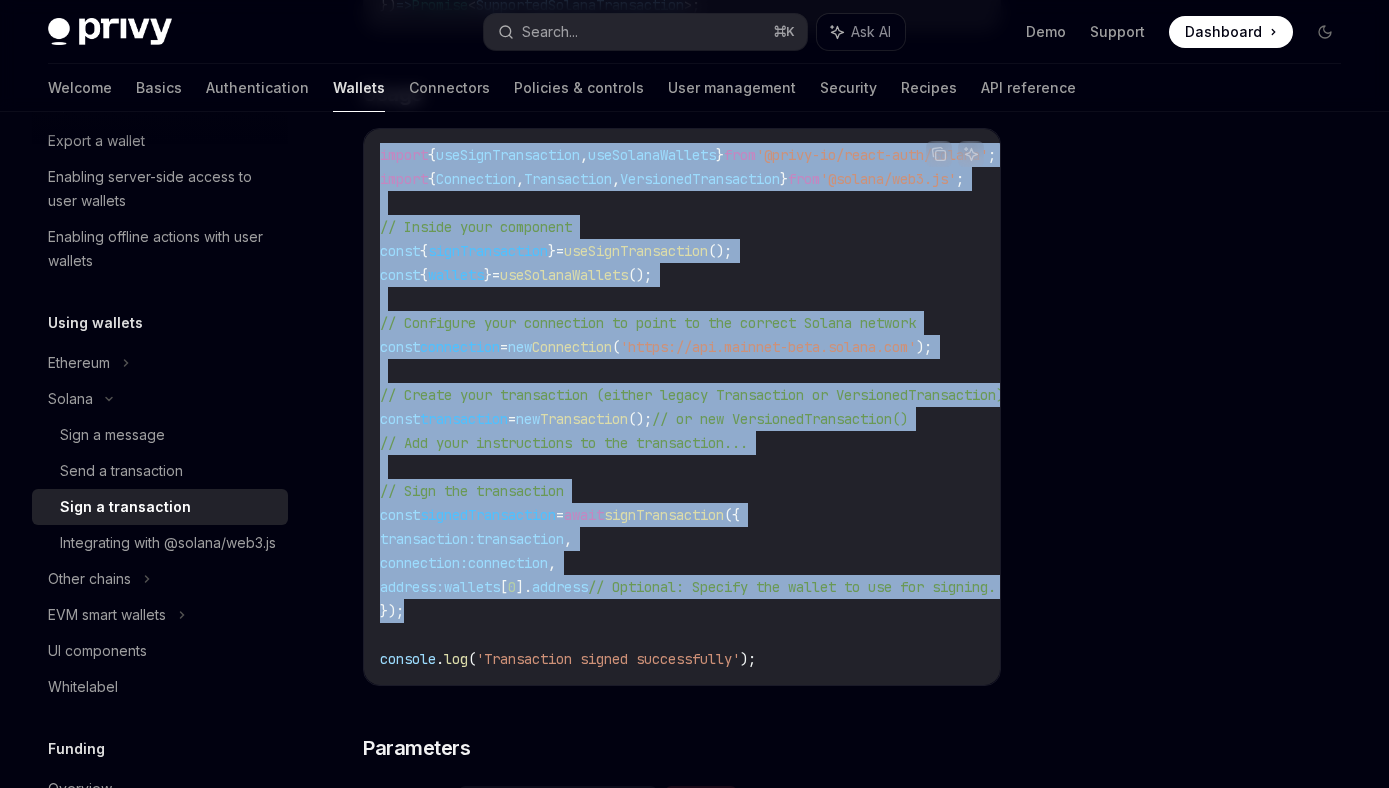 drag, startPoint x: 378, startPoint y: 153, endPoint x: 434, endPoint y: 609, distance: 459.42572 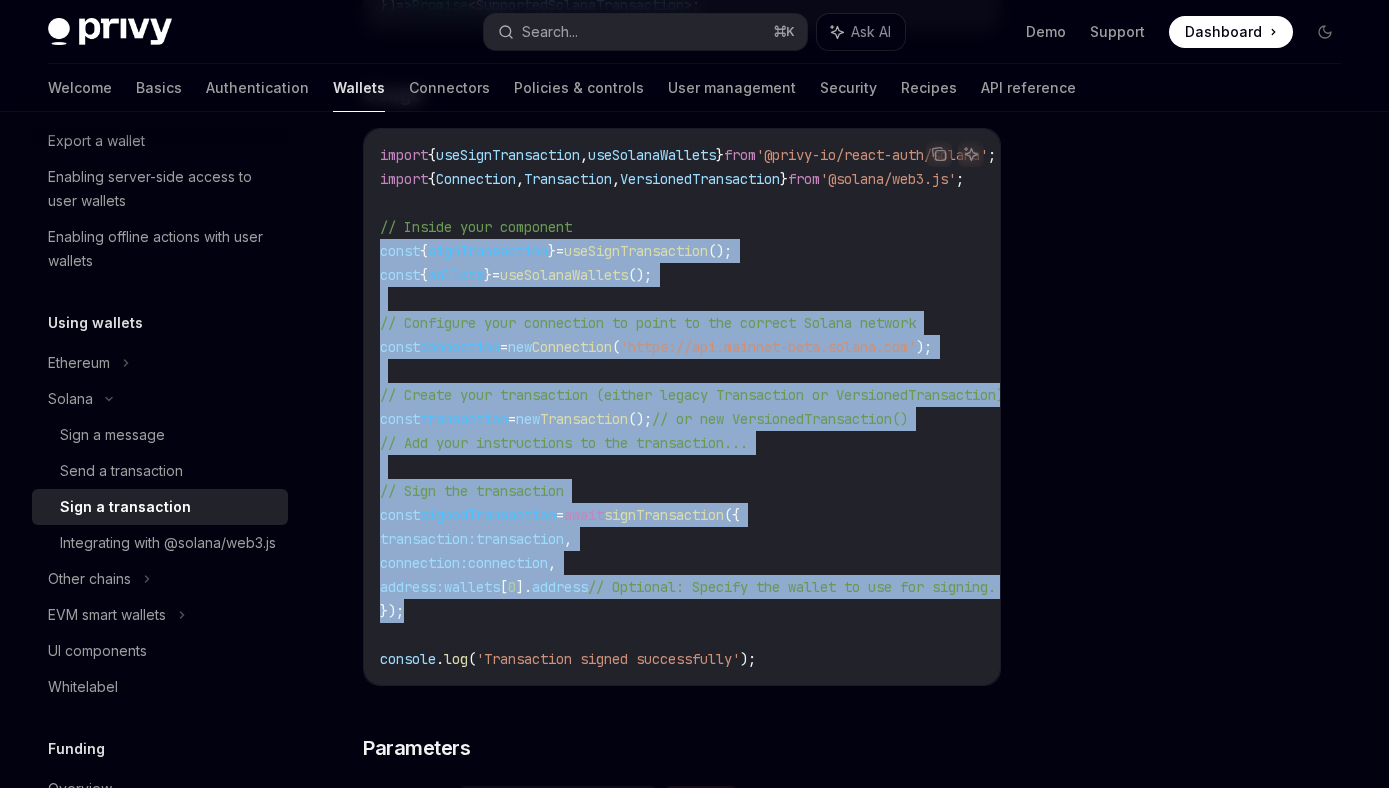 drag, startPoint x: 382, startPoint y: 249, endPoint x: 451, endPoint y: 604, distance: 361.64346 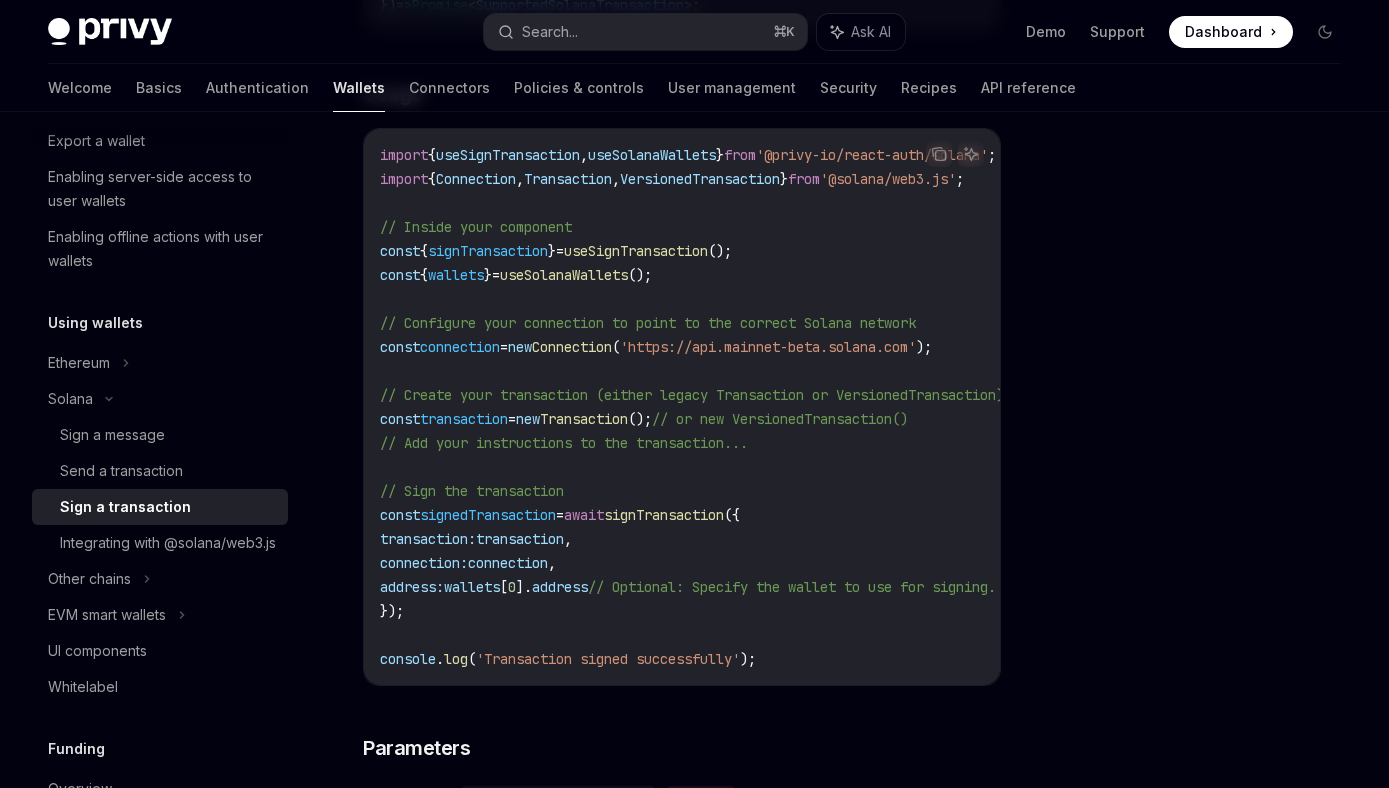 click on "import  { useSignTransaction ,  useSolanaWallets }  from  '@privy-io/react-auth/solana' ;
import  { Connection ,  Transaction ,  VersionedTransaction }  from  '@solana/web3.js' ;
// Inside your component
const  { signTransaction }  =  useSignTransaction ();
const  { wallets }  =  useSolanaWallets ();
// Configure your connection to point to the correct Solana network
const  connection  =  new  Connection ( 'https://api.mainnet-beta.solana.com' );
// Create your transaction (either legacy Transaction or VersionedTransaction)
const  transaction  =  new  Transaction ();  // or new VersionedTransaction()
// Add your instructions to the transaction...
// Sign the transaction
const  signedTransaction  =  await  signTransaction ({
transaction:  transaction ,
connection:  connection ,
address:  wallets [ 0 ]. address  // Optional: Specify the wallet to use for signing. If not provided, the first wallet will be used.
});
console . log ( 'Transaction signed successfully'" at bounding box center (904, 407) 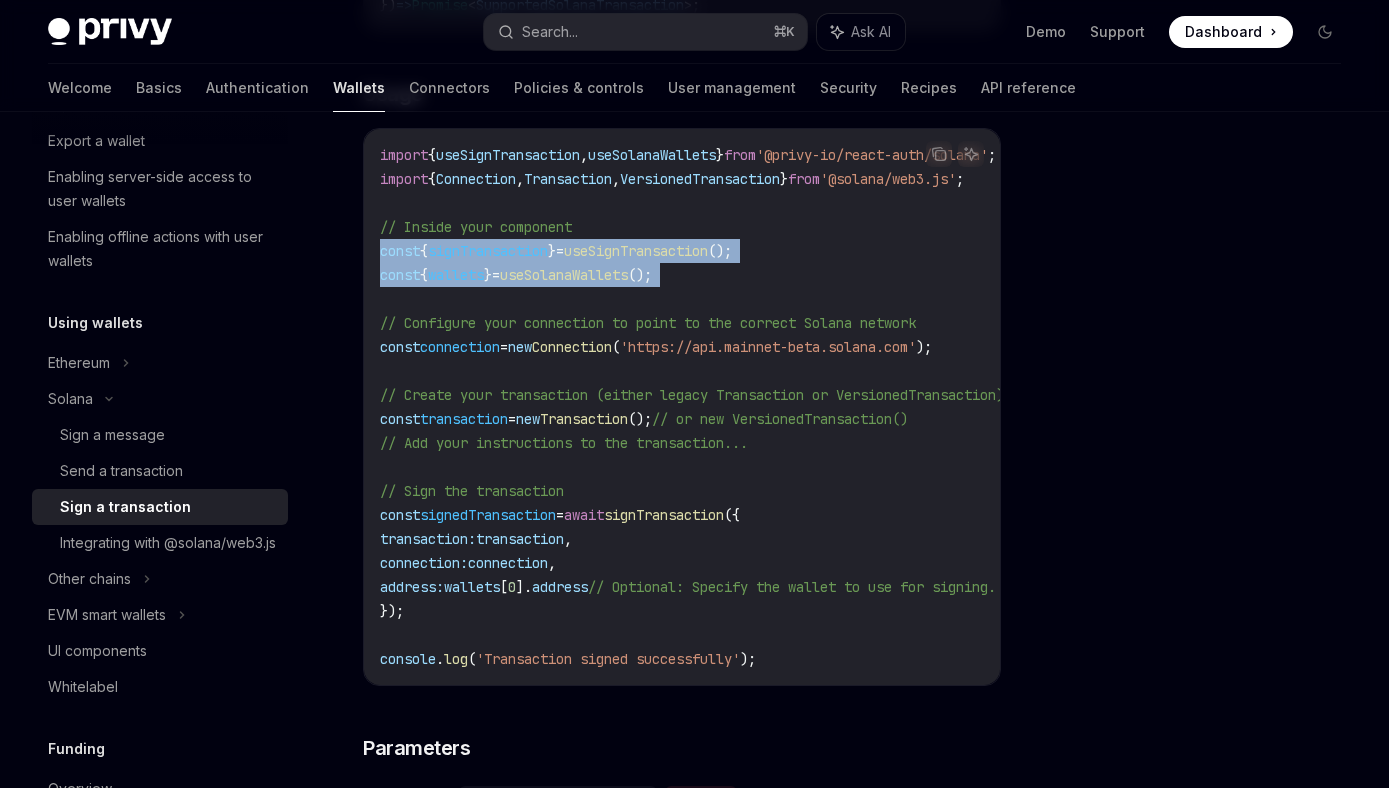 drag, startPoint x: 715, startPoint y: 288, endPoint x: 375, endPoint y: 256, distance: 341.50256 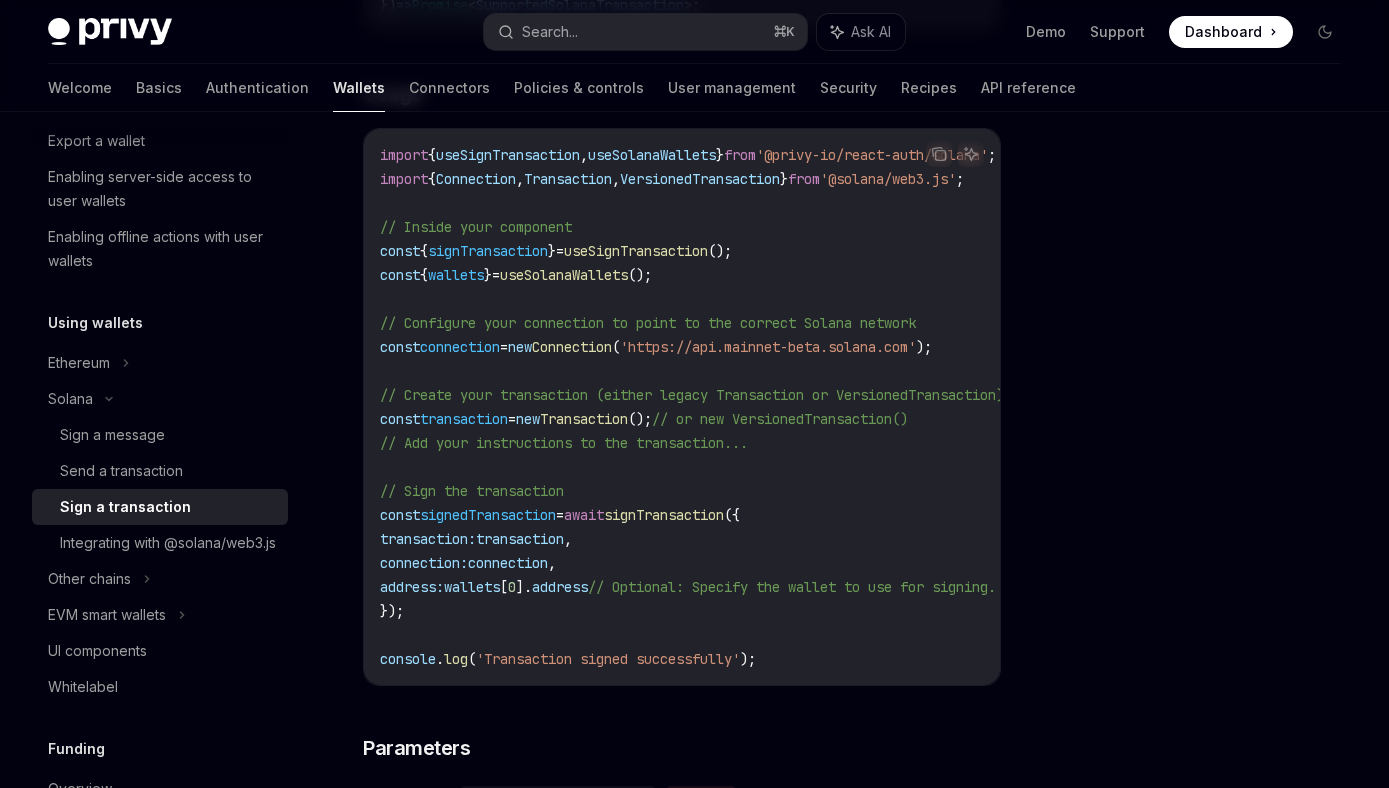 click on "// Add your instructions to the transaction..." at bounding box center (564, 443) 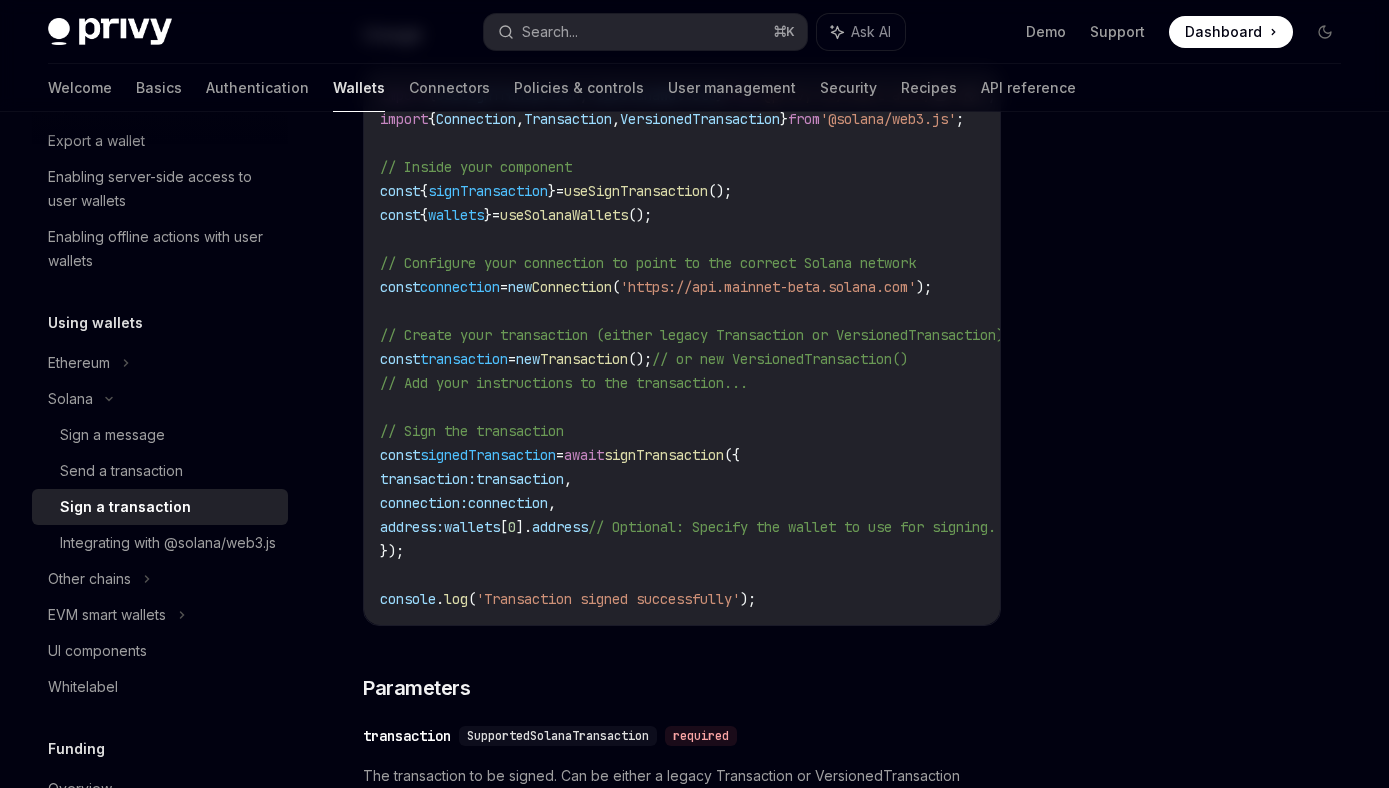 scroll, scrollTop: 703, scrollLeft: 0, axis: vertical 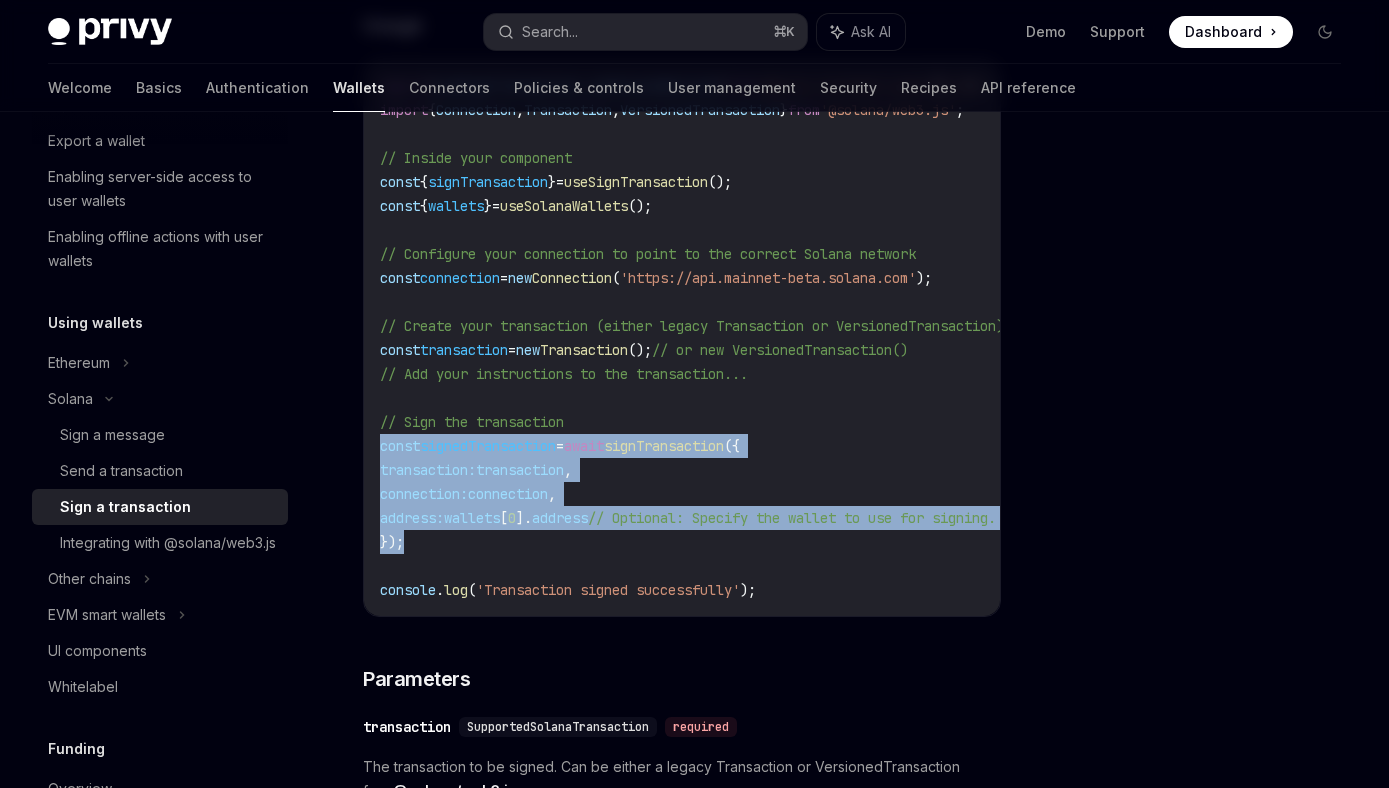 drag, startPoint x: 378, startPoint y: 445, endPoint x: 430, endPoint y: 543, distance: 110.94143 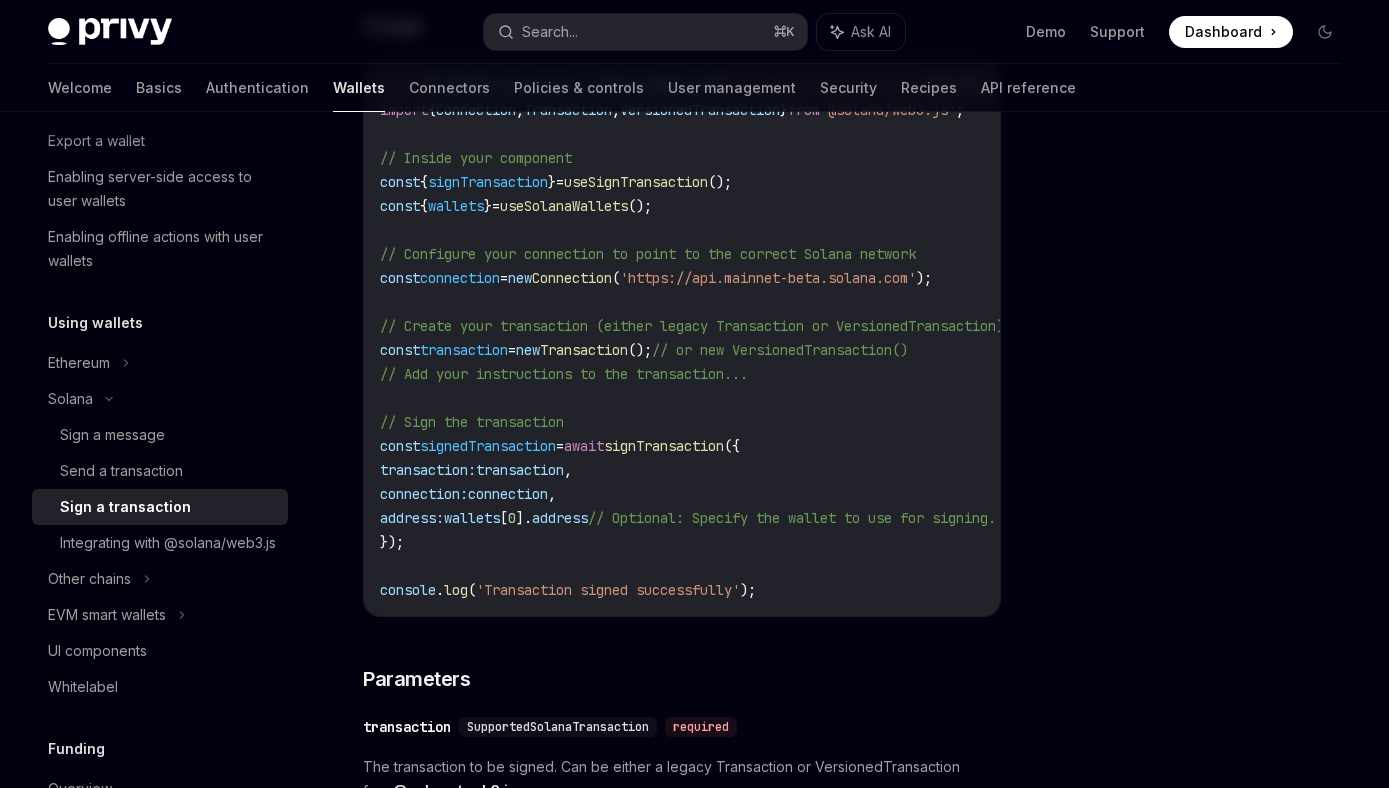 click on "import  { useSignTransaction ,  useSolanaWallets }  from  '@privy-io/react-auth/solana' ;
import  { Connection ,  Transaction ,  VersionedTransaction }  from  '@solana/web3.js' ;
// Inside your component
const  { signTransaction }  =  useSignTransaction ();
const  { wallets }  =  useSolanaWallets ();
// Configure your connection to point to the correct Solana network
const  connection  =  new  Connection ( 'https://api.mainnet-beta.solana.com' );
// Create your transaction (either legacy Transaction or VersionedTransaction)
const  transaction  =  new  Transaction ();  // or new VersionedTransaction()
// Add your instructions to the transaction...
// Sign the transaction
const  signedTransaction  =  await  signTransaction ({
transaction:  transaction ,
connection:  connection ,
address:  wallets [ 0 ]. address  // Optional: Specify the wallet to use for signing. If not provided, the first wallet will be used.
});
console . log ( 'Transaction signed successfully'" at bounding box center [904, 338] 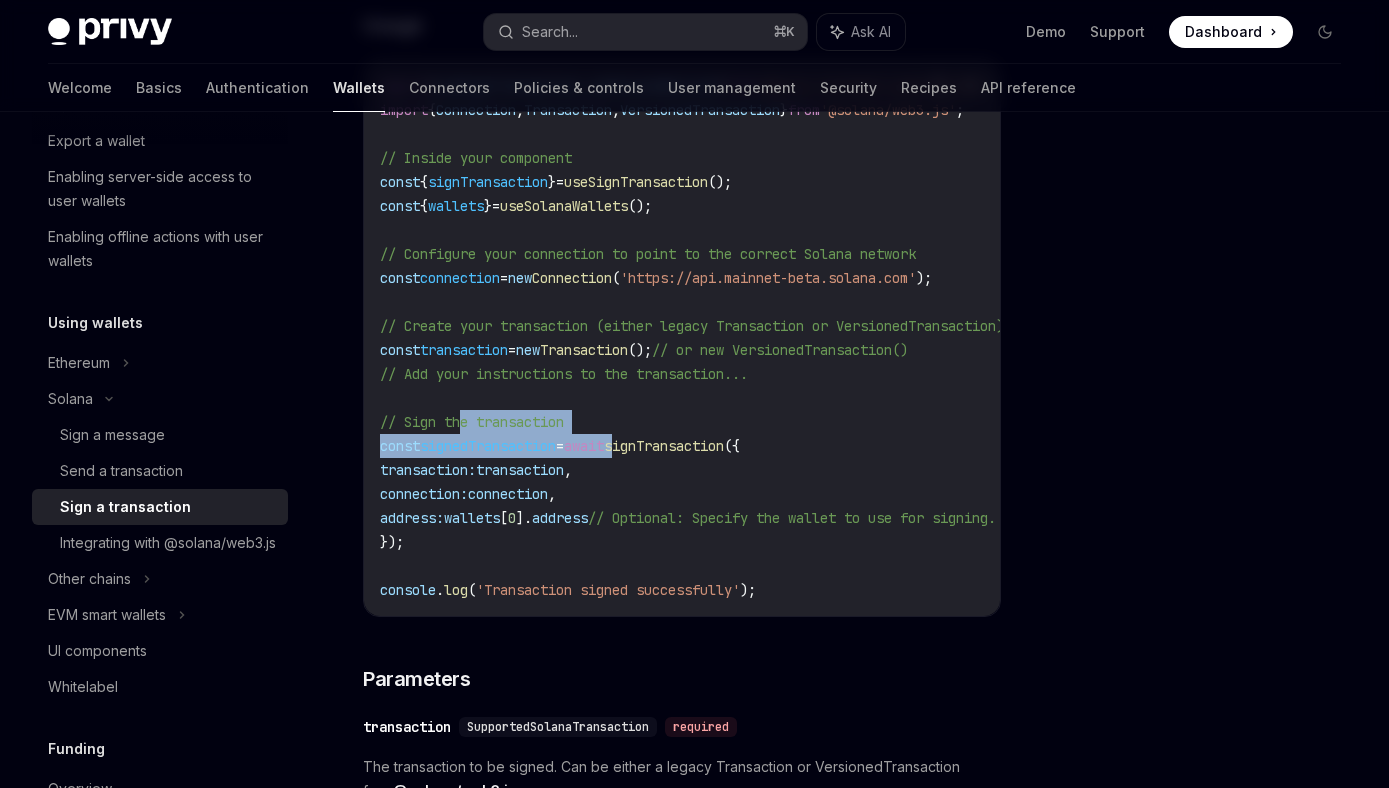 drag, startPoint x: 460, startPoint y: 422, endPoint x: 650, endPoint y: 446, distance: 191.5098 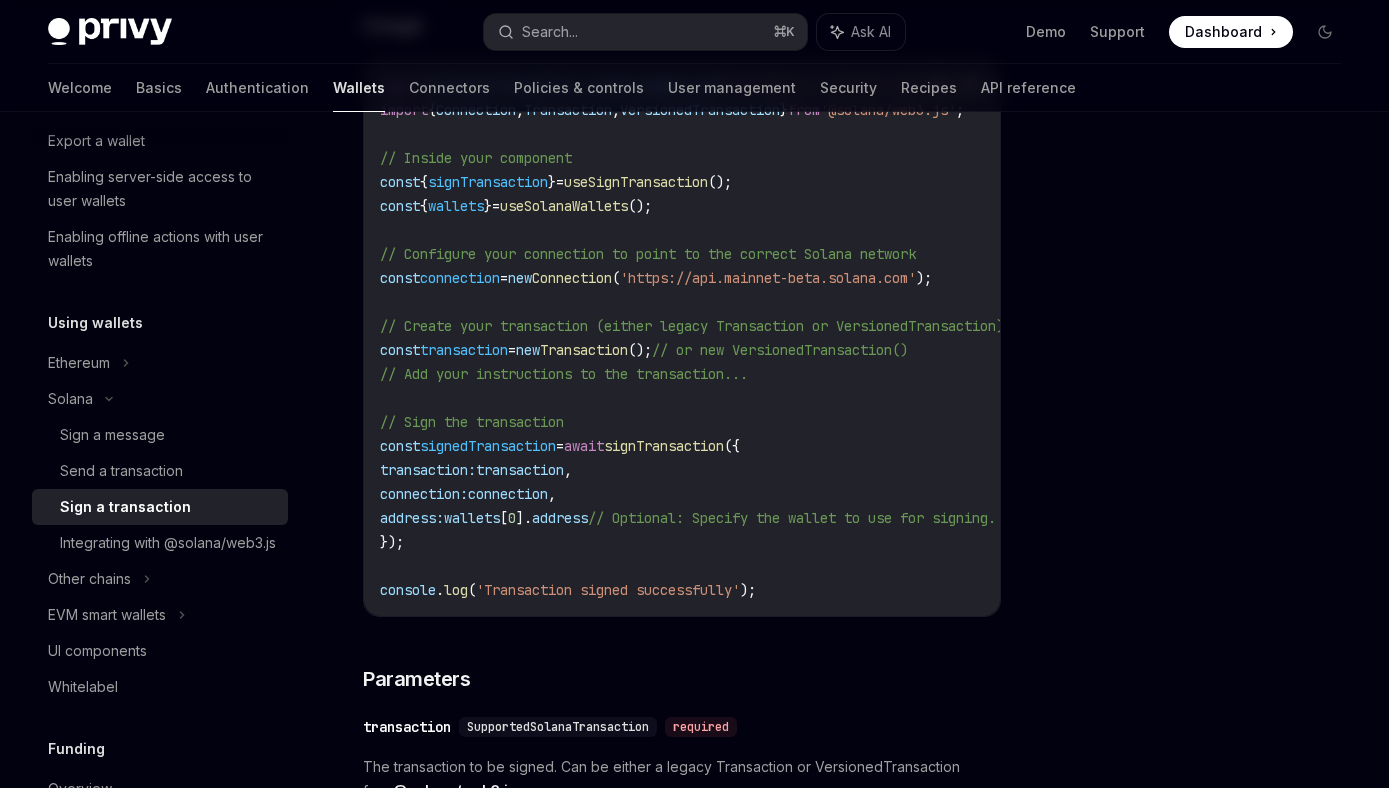 click on "import  { useSignTransaction ,  useSolanaWallets }  from  '@privy-io/react-auth/solana' ;
import  { Connection ,  Transaction ,  VersionedTransaction }  from  '@solana/web3.js' ;
// Inside your component
const  { signTransaction }  =  useSignTransaction ();
const  { wallets }  =  useSolanaWallets ();
// Configure your connection to point to the correct Solana network
const  connection  =  new  Connection ( 'https://api.mainnet-beta.solana.com' );
// Create your transaction (either legacy Transaction or VersionedTransaction)
const  transaction  =  new  Transaction ();  // or new VersionedTransaction()
// Add your instructions to the transaction...
// Sign the transaction
const  signedTransaction  =  await  signTransaction ({
transaction:  transaction ,
connection:  connection ,
address:  wallets [ 0 ]. address  // Optional: Specify the wallet to use for signing. If not provided, the first wallet will be used.
});
console . log ( 'Transaction signed successfully'" at bounding box center [904, 338] 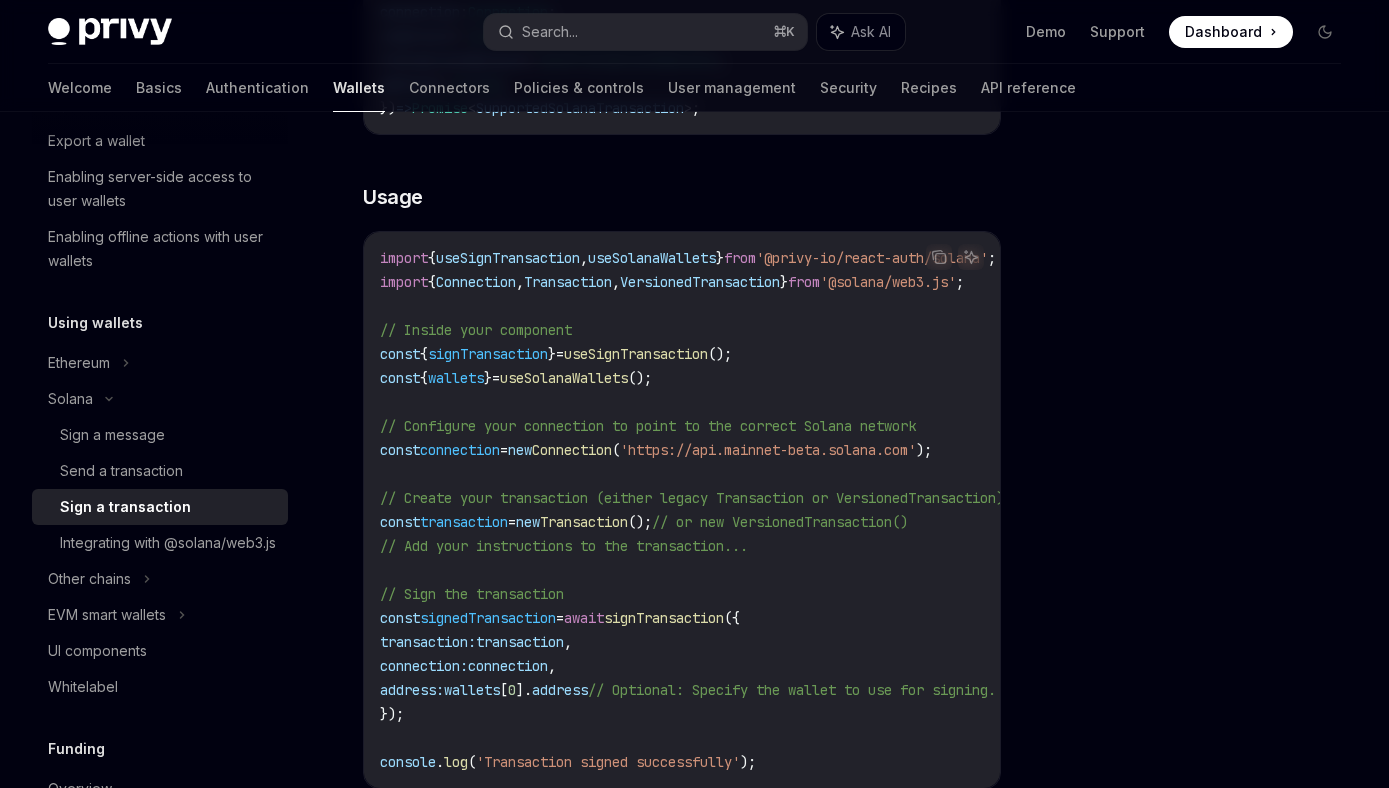 scroll, scrollTop: 522, scrollLeft: 0, axis: vertical 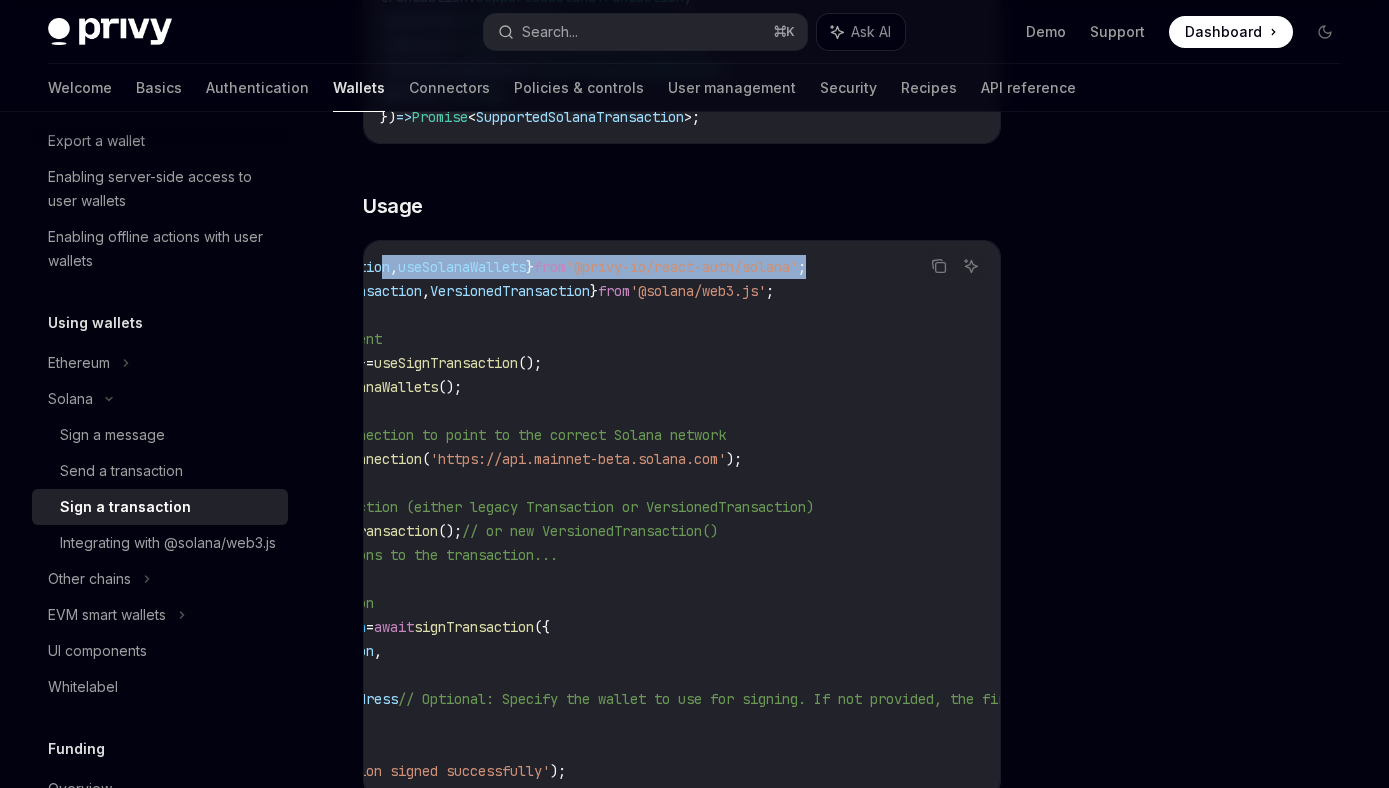 drag, startPoint x: 879, startPoint y: 265, endPoint x: 397, endPoint y: 269, distance: 482.0166 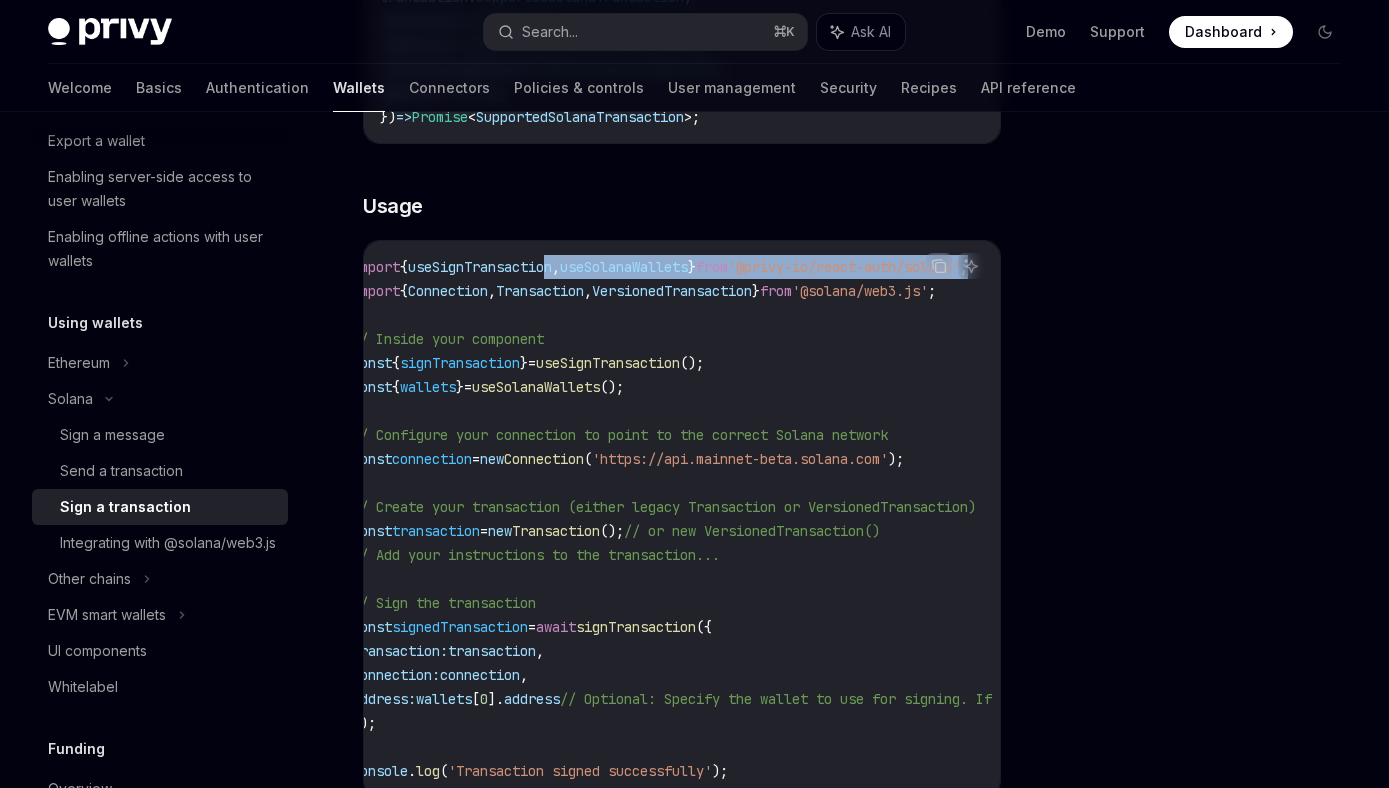 scroll, scrollTop: 0, scrollLeft: 0, axis: both 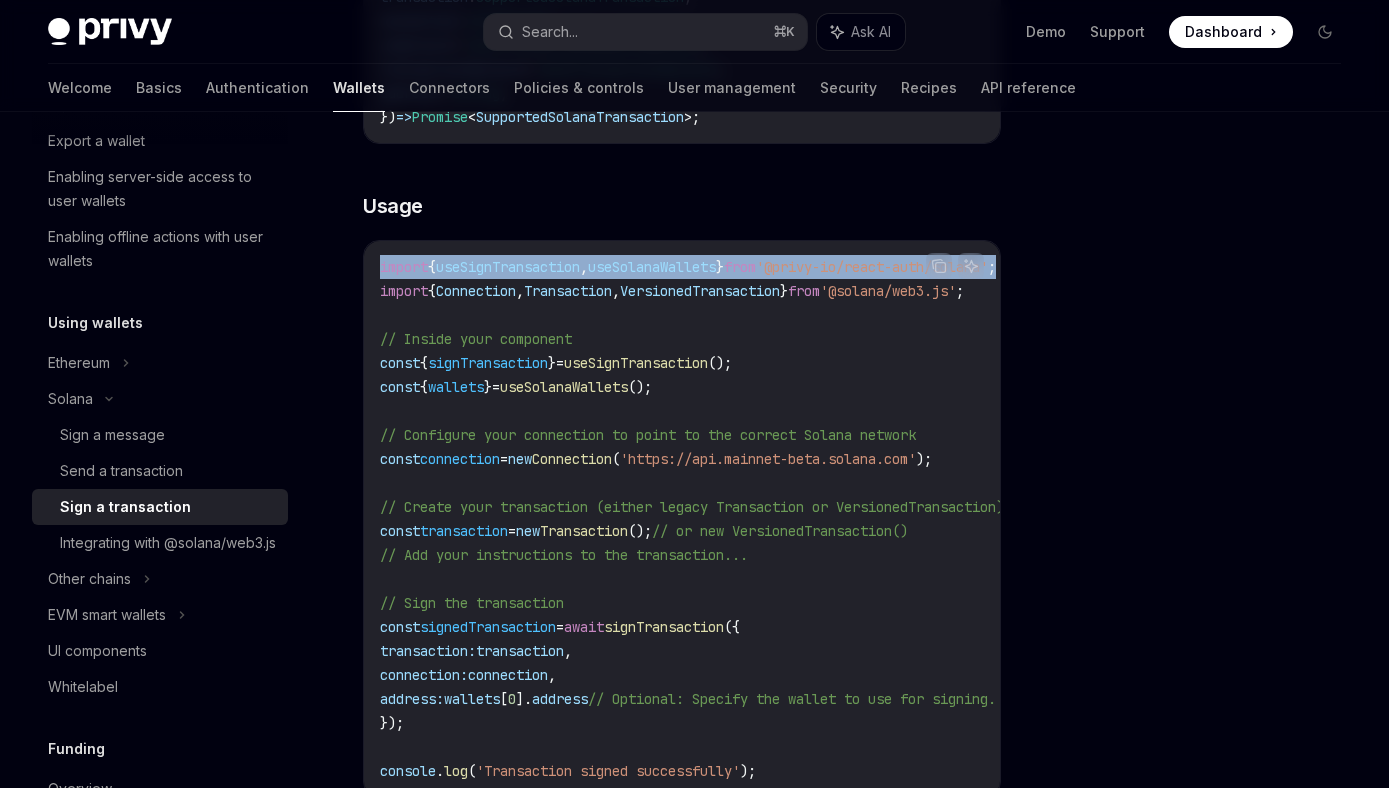 click on "import" at bounding box center [404, 267] 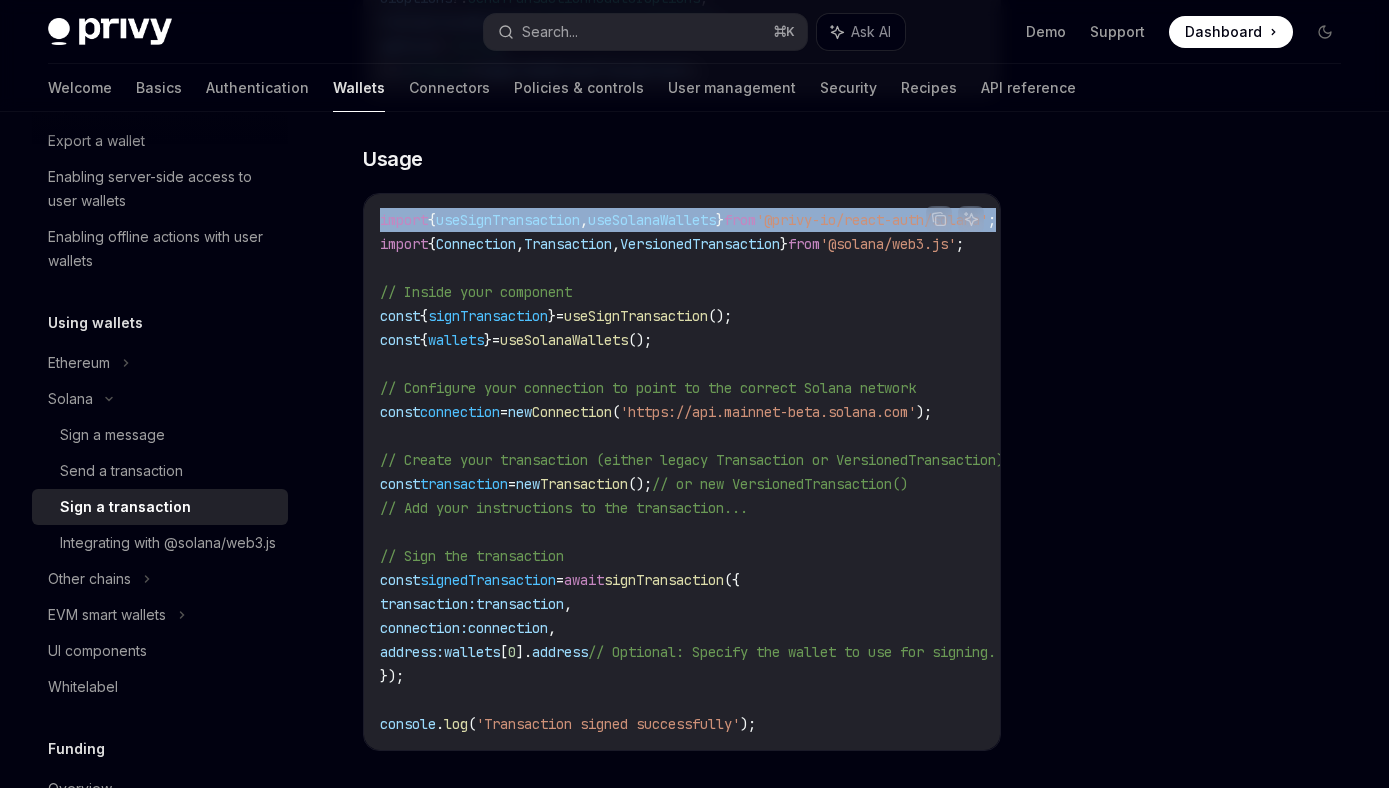 scroll, scrollTop: 575, scrollLeft: 0, axis: vertical 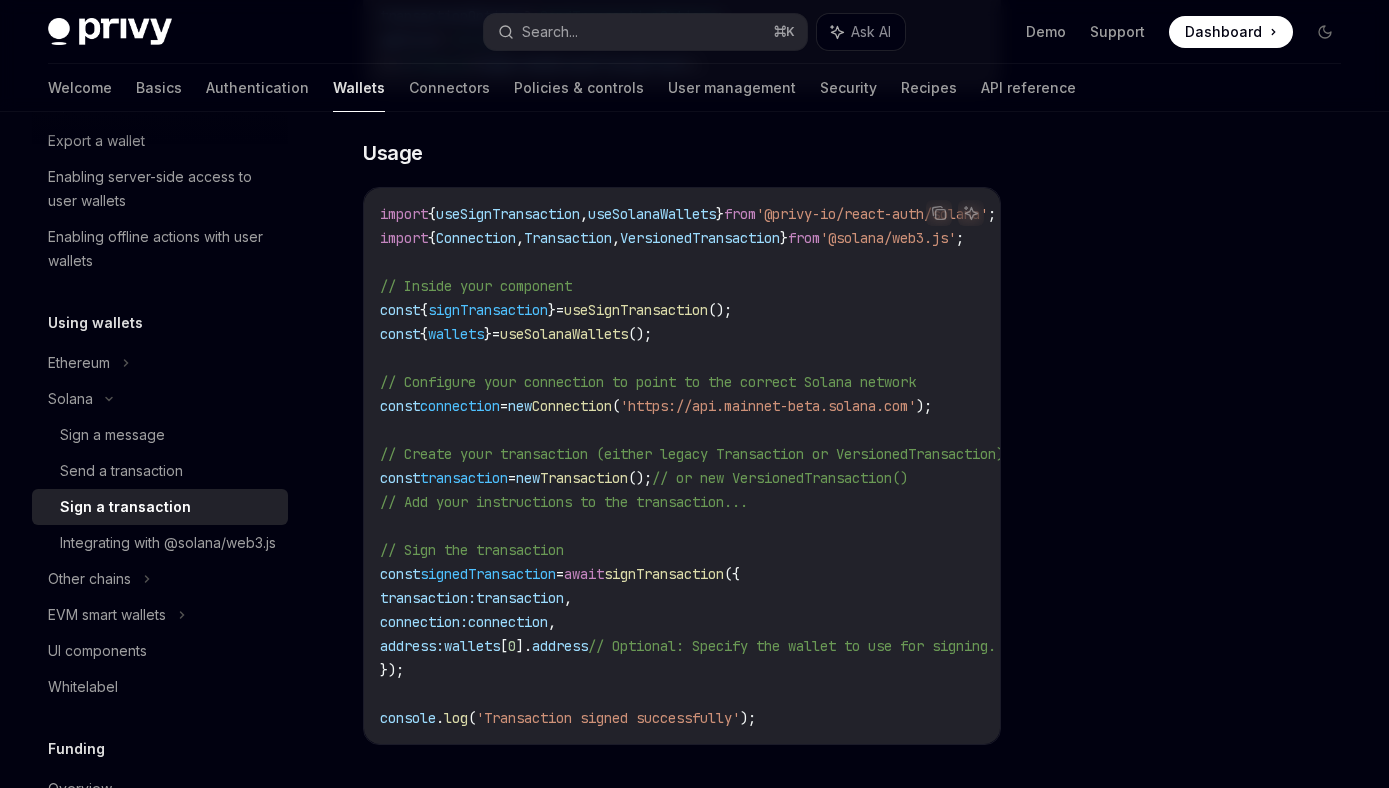 click on "signTransaction" at bounding box center [488, 310] 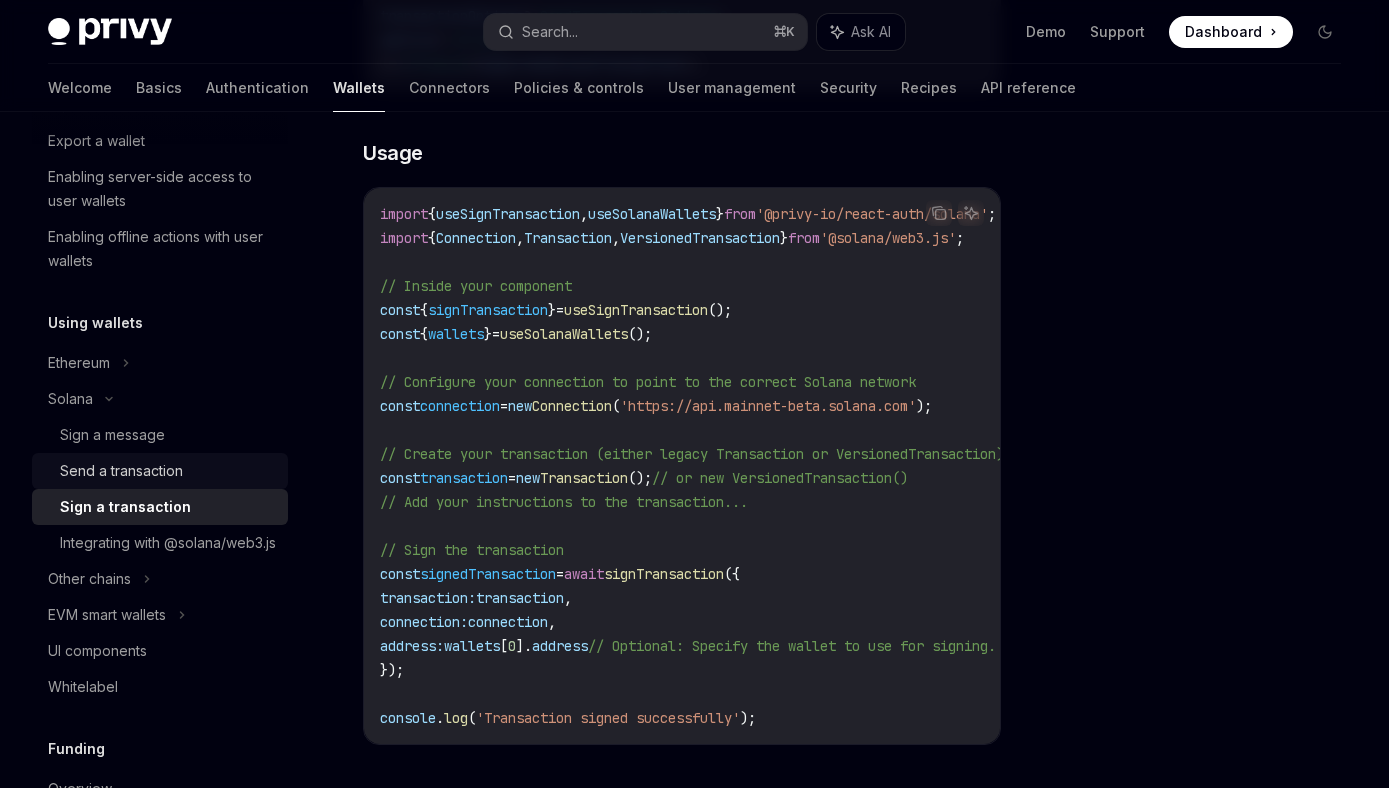 click on "Send a transaction" at bounding box center (121, 471) 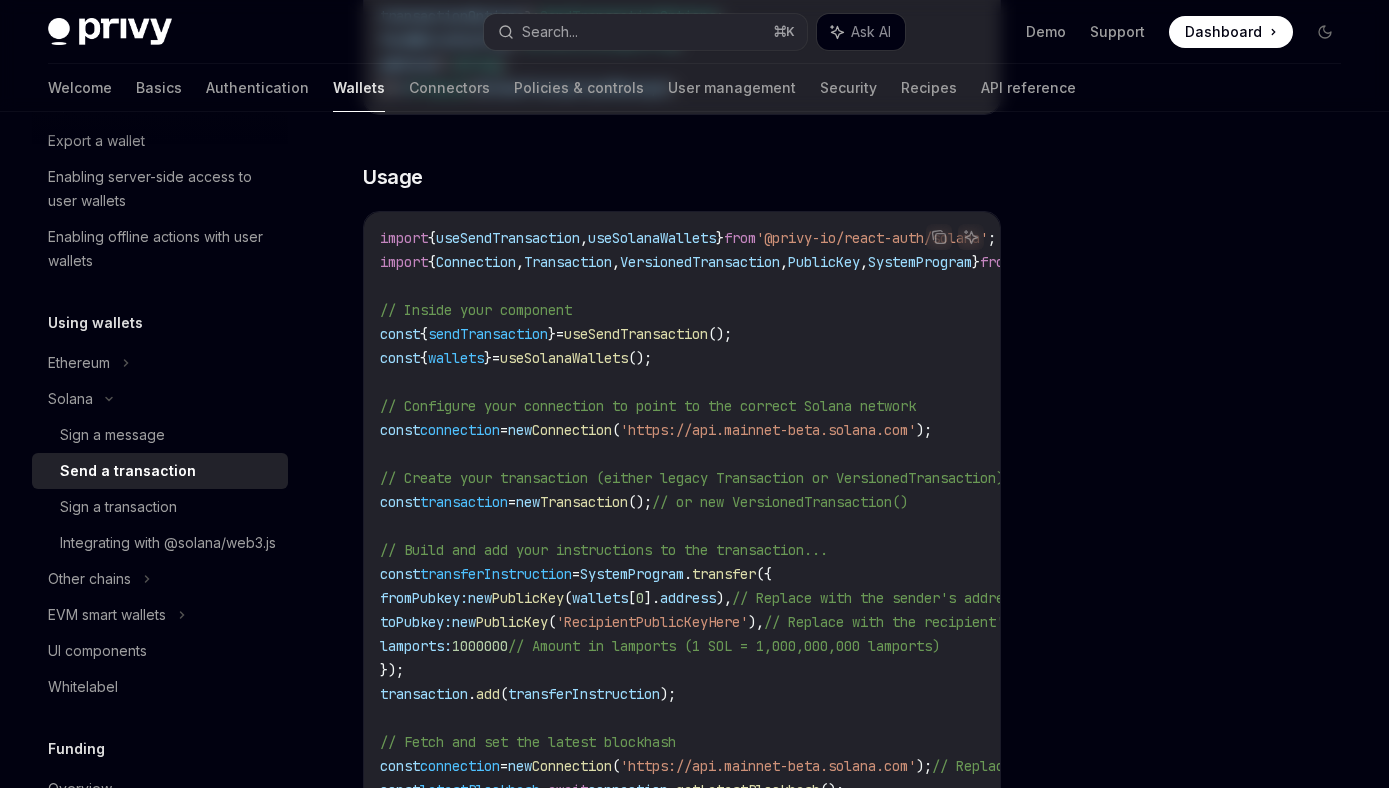 scroll, scrollTop: 0, scrollLeft: 0, axis: both 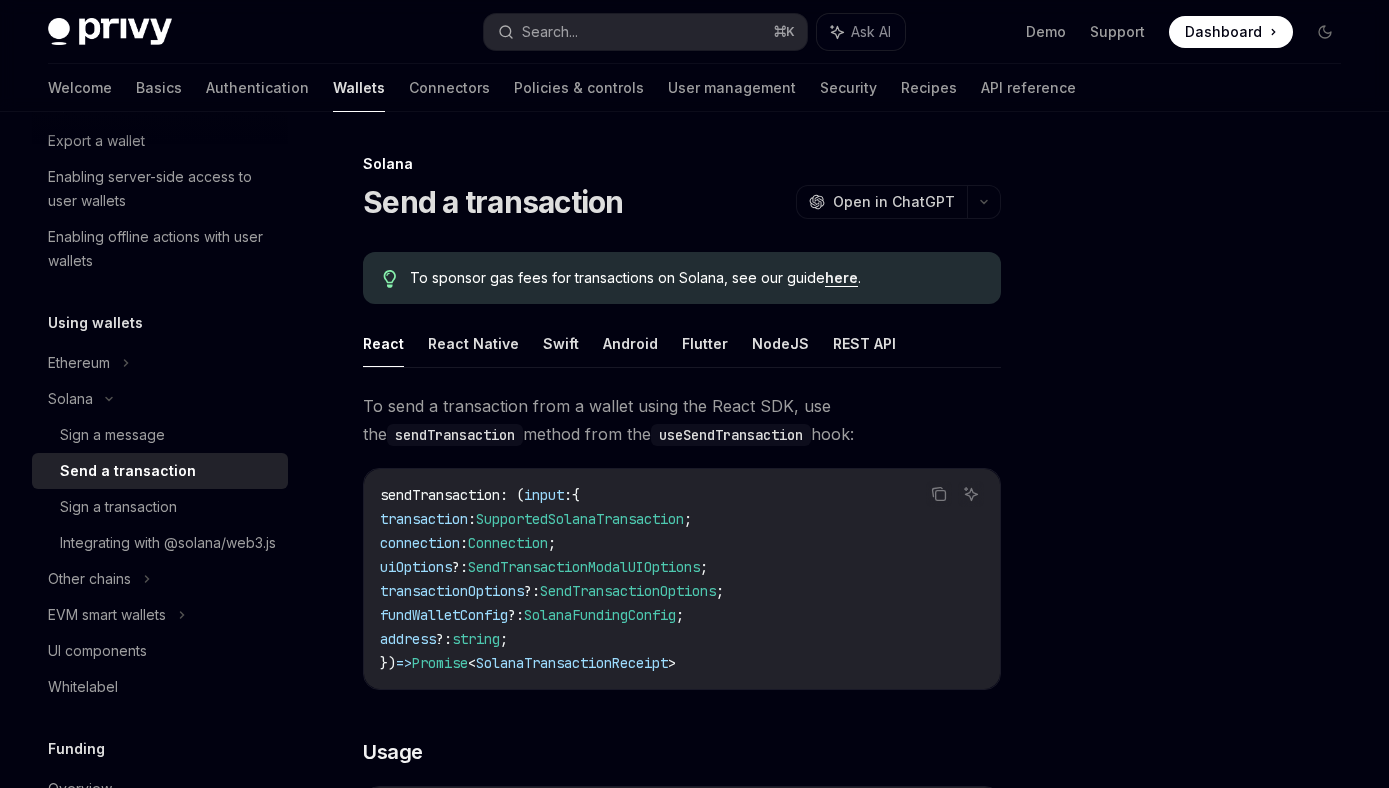 type on "*" 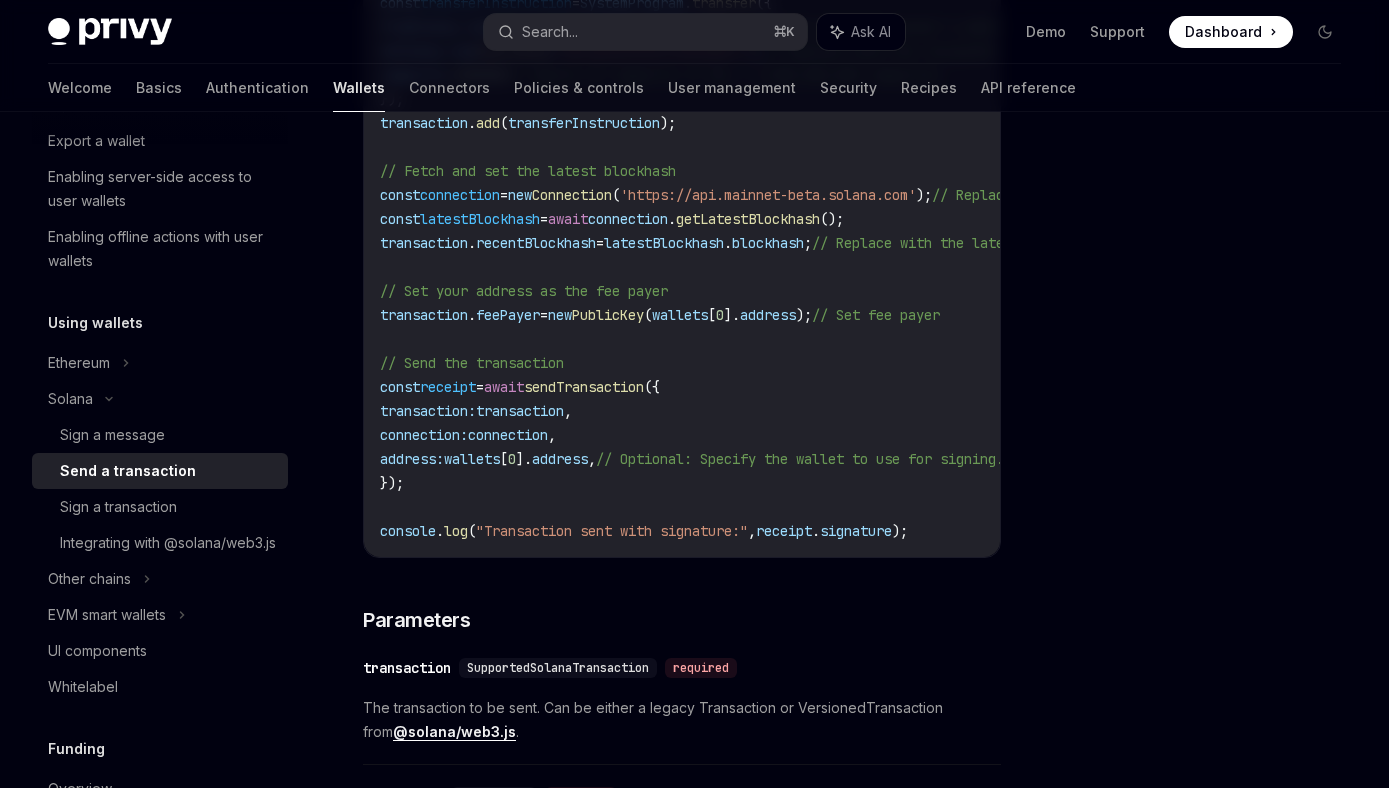 scroll, scrollTop: 1151, scrollLeft: 0, axis: vertical 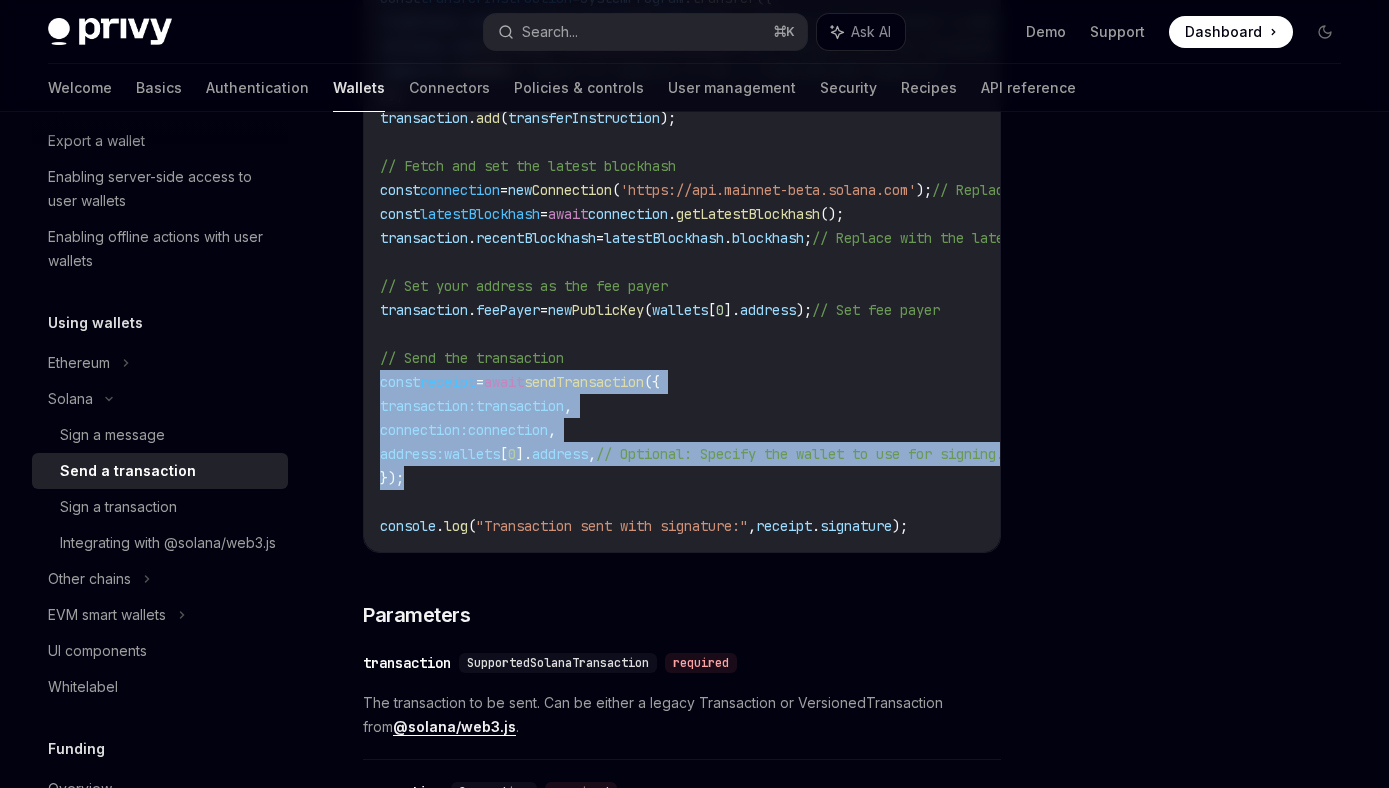 drag, startPoint x: 379, startPoint y: 381, endPoint x: 451, endPoint y: 472, distance: 116.03879 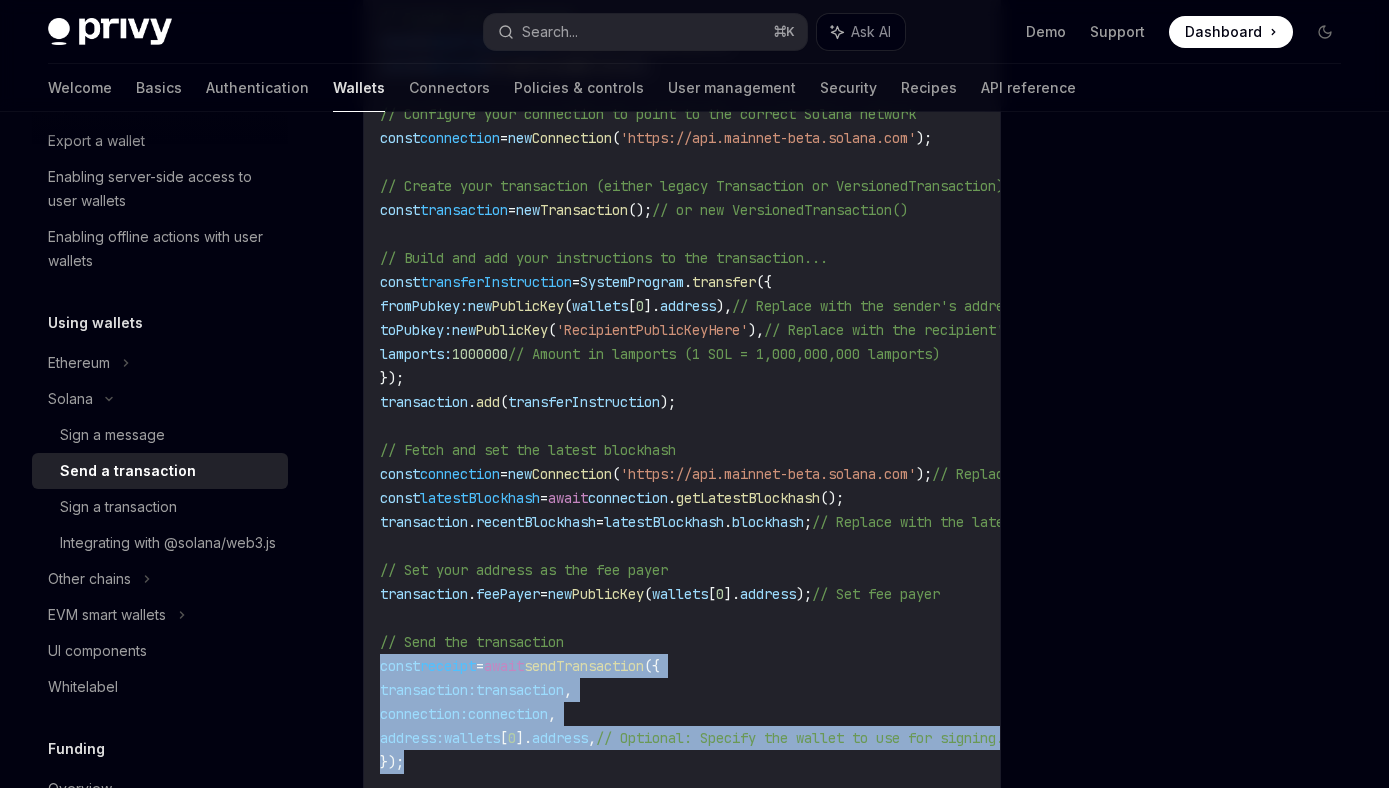 scroll, scrollTop: 472, scrollLeft: 0, axis: vertical 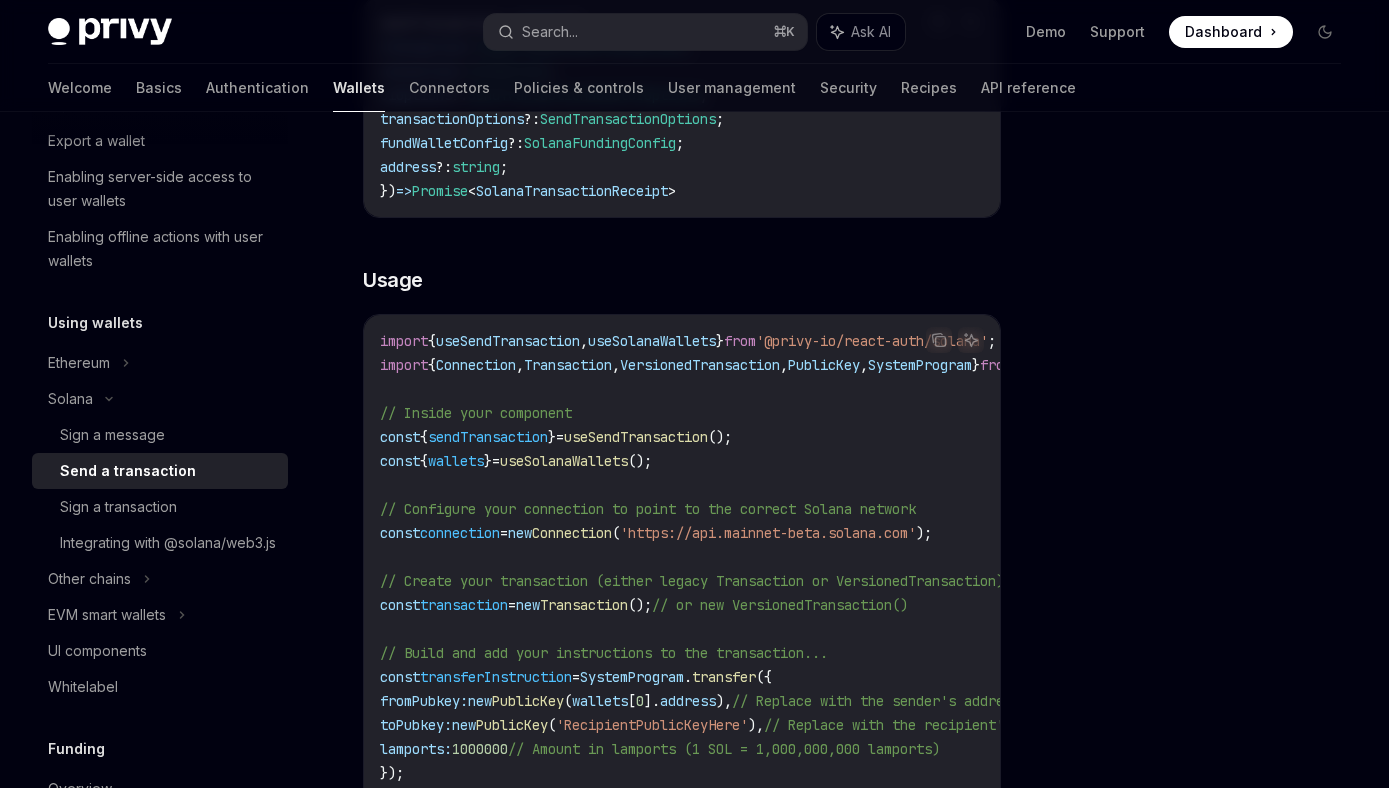 click on "useSendTransaction" at bounding box center [508, 341] 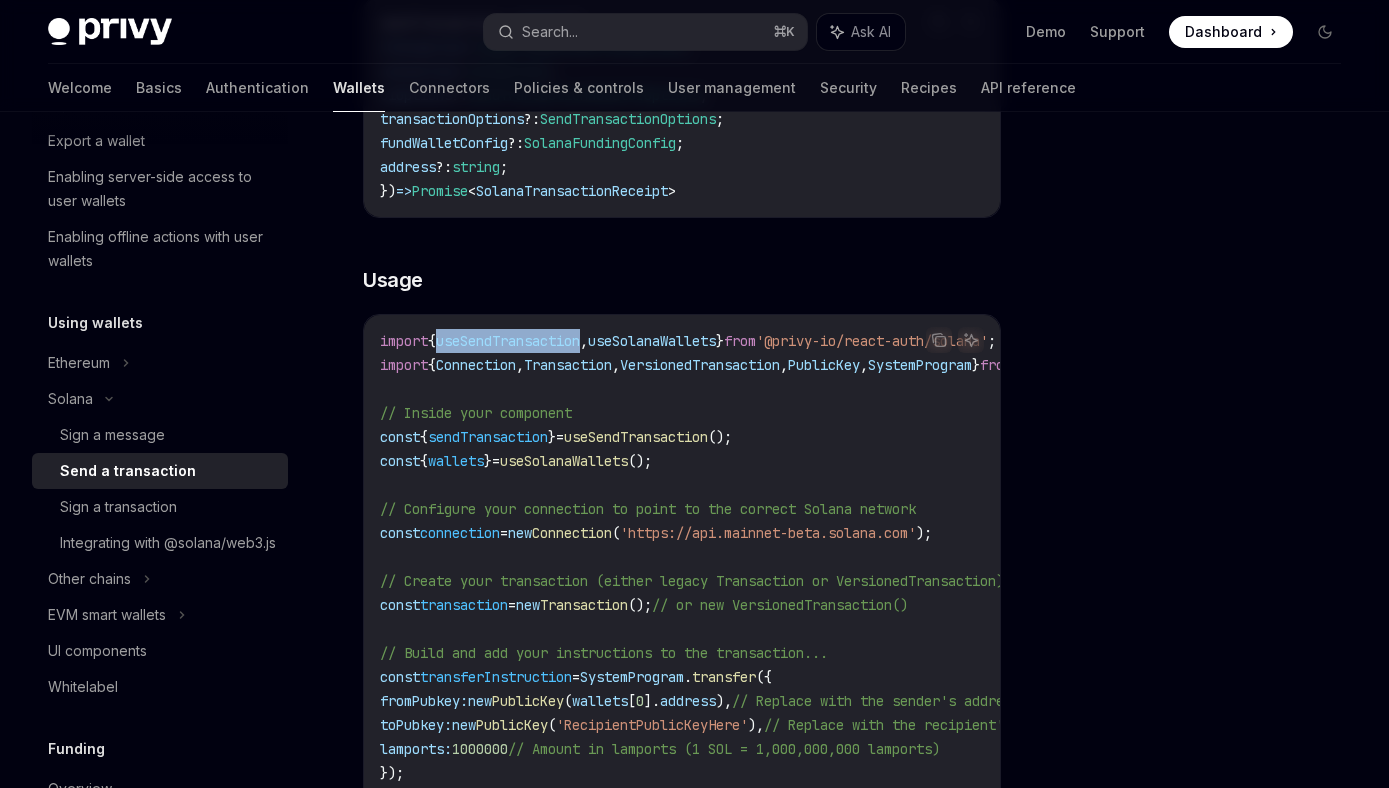 click on "useSendTransaction" at bounding box center (508, 341) 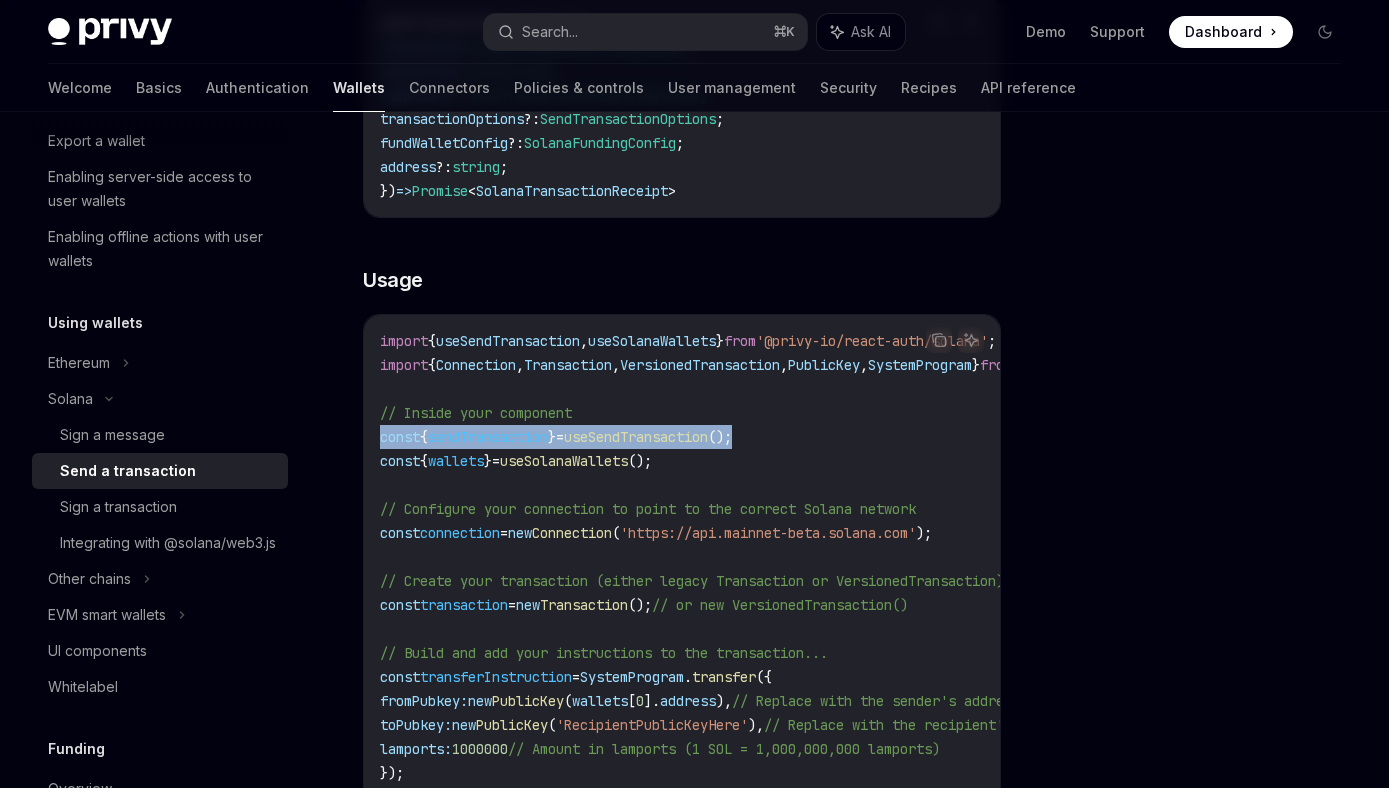 drag, startPoint x: 803, startPoint y: 440, endPoint x: 377, endPoint y: 443, distance: 426.01056 